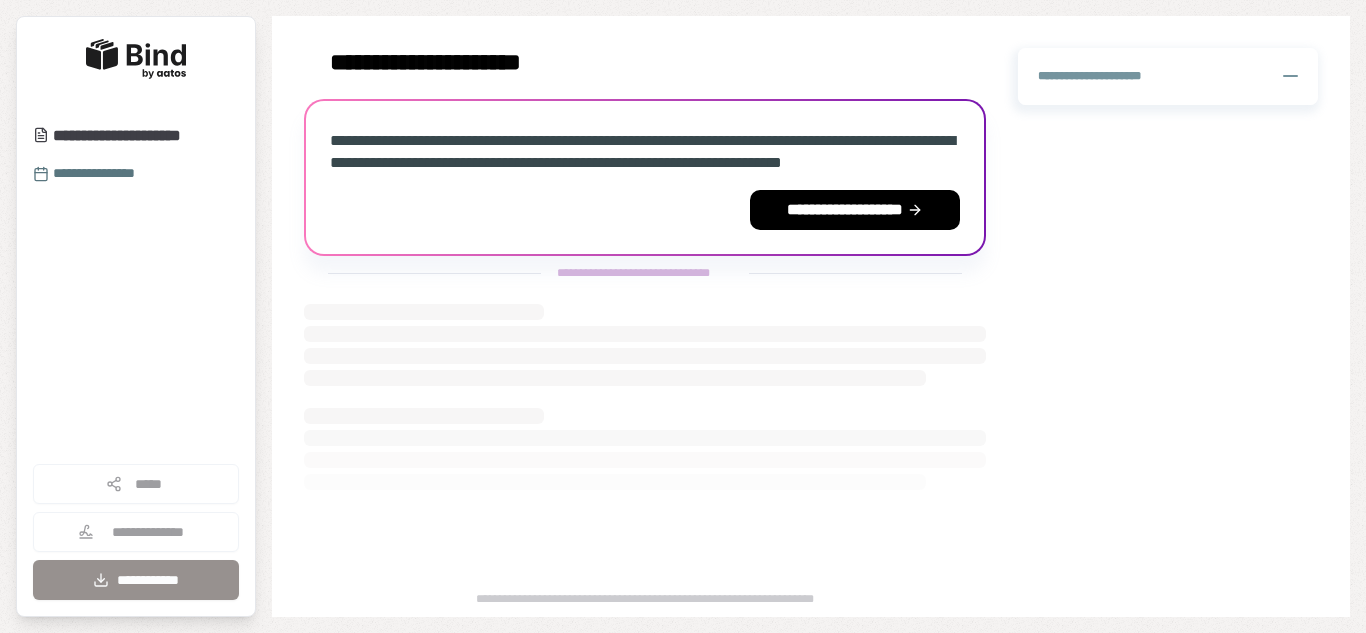 scroll, scrollTop: 0, scrollLeft: 0, axis: both 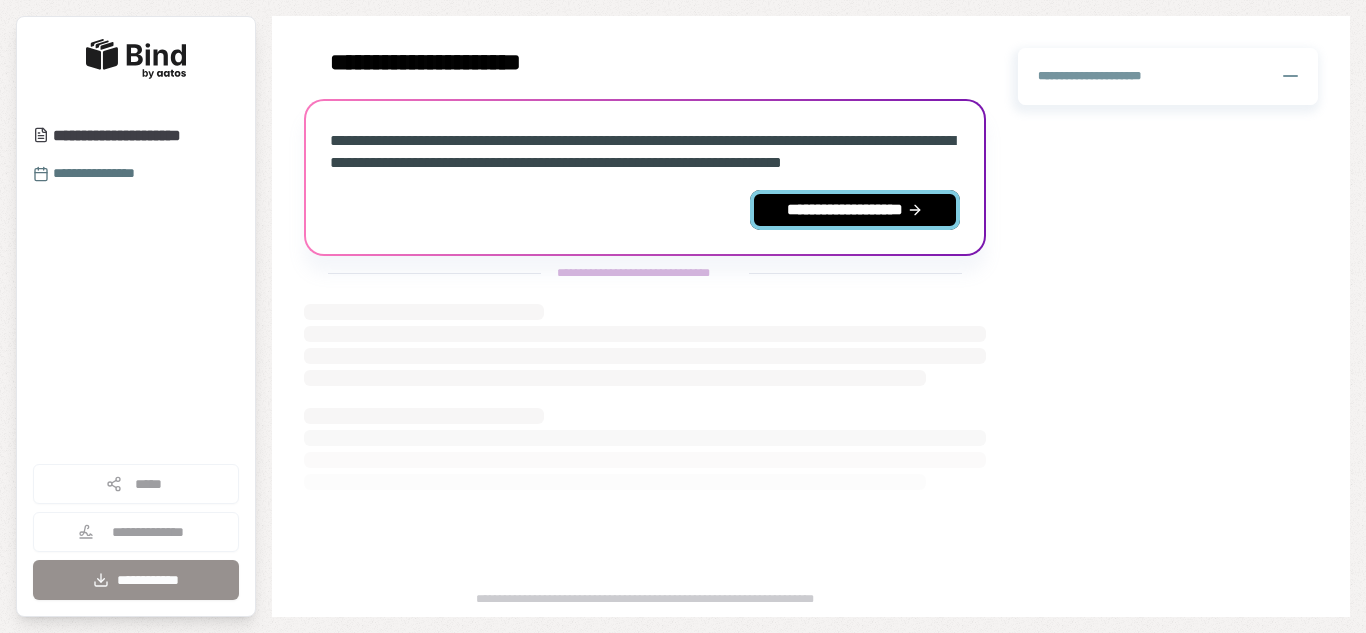 click on "**********" at bounding box center (855, 210) 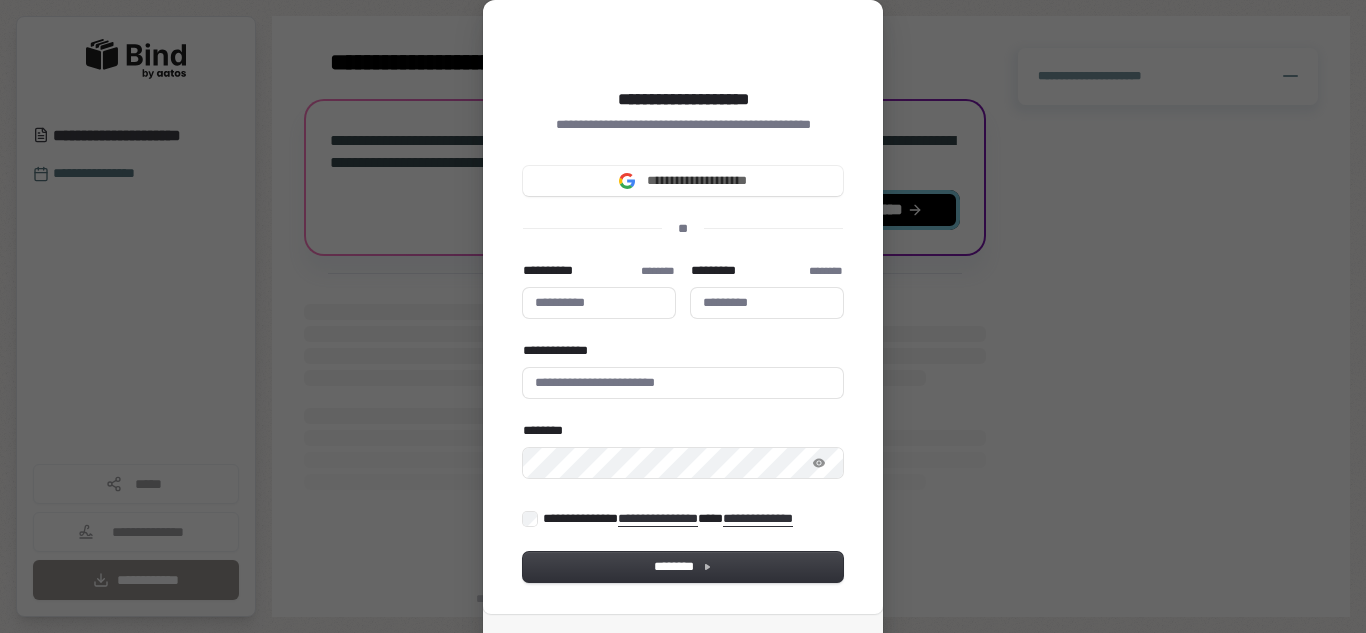 type 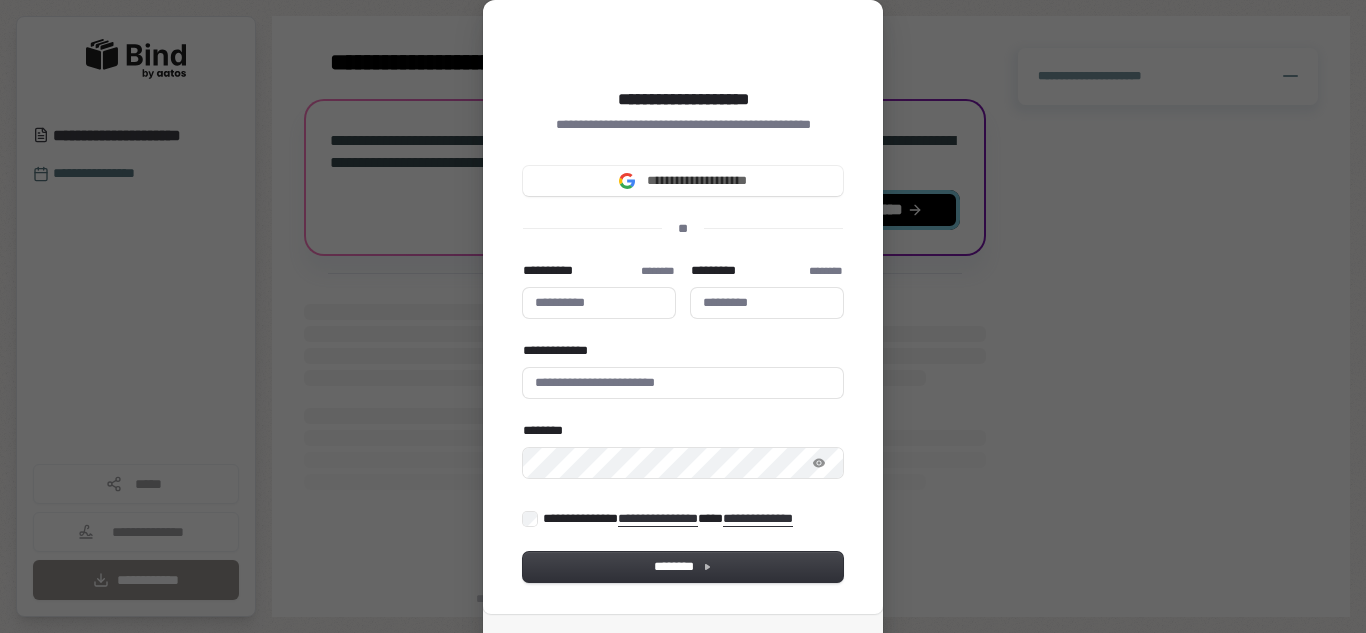 type 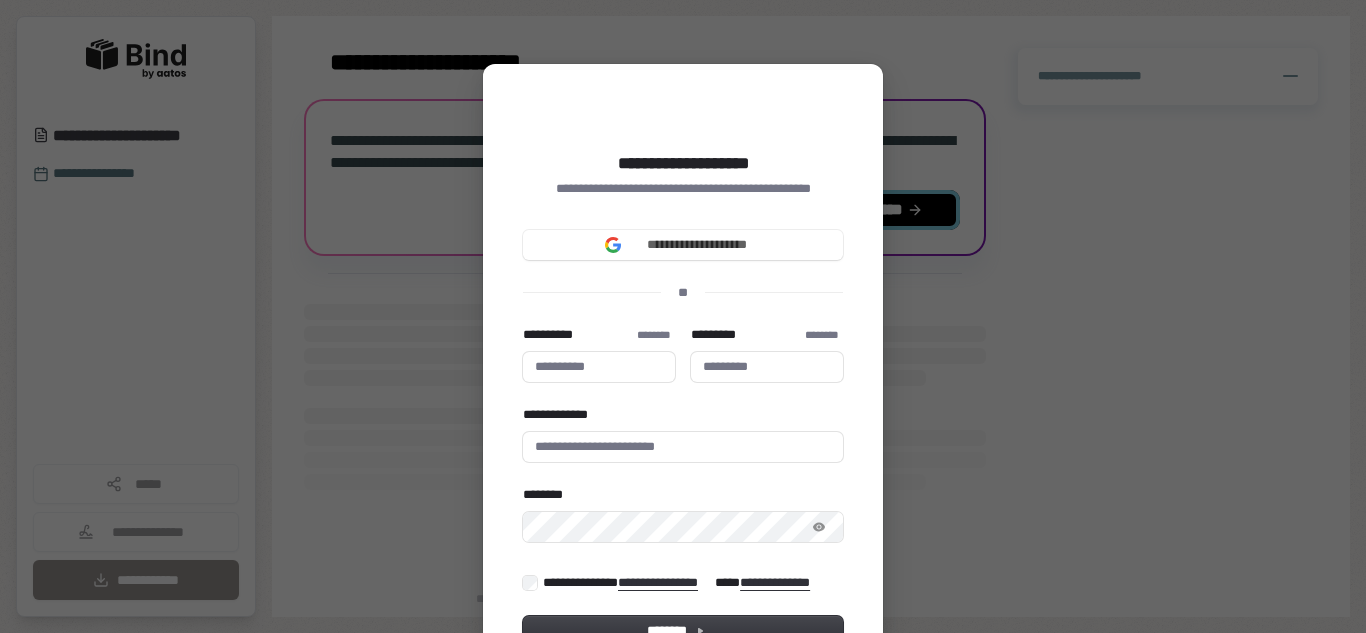 type 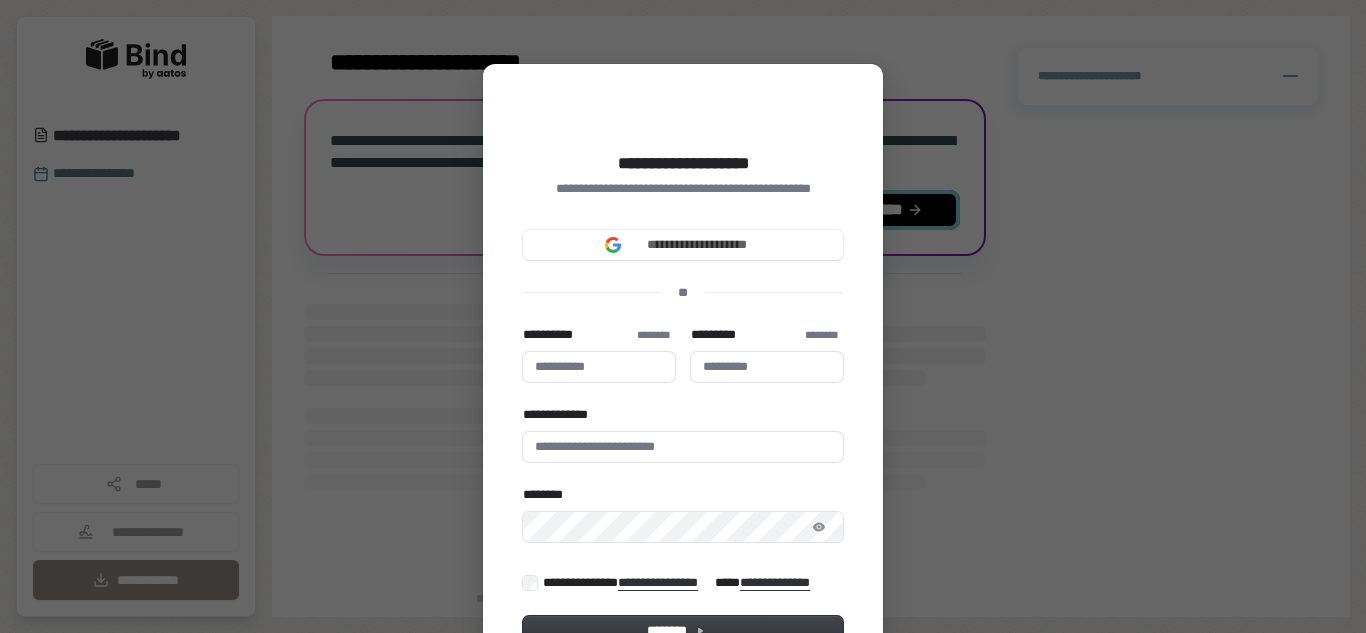 type 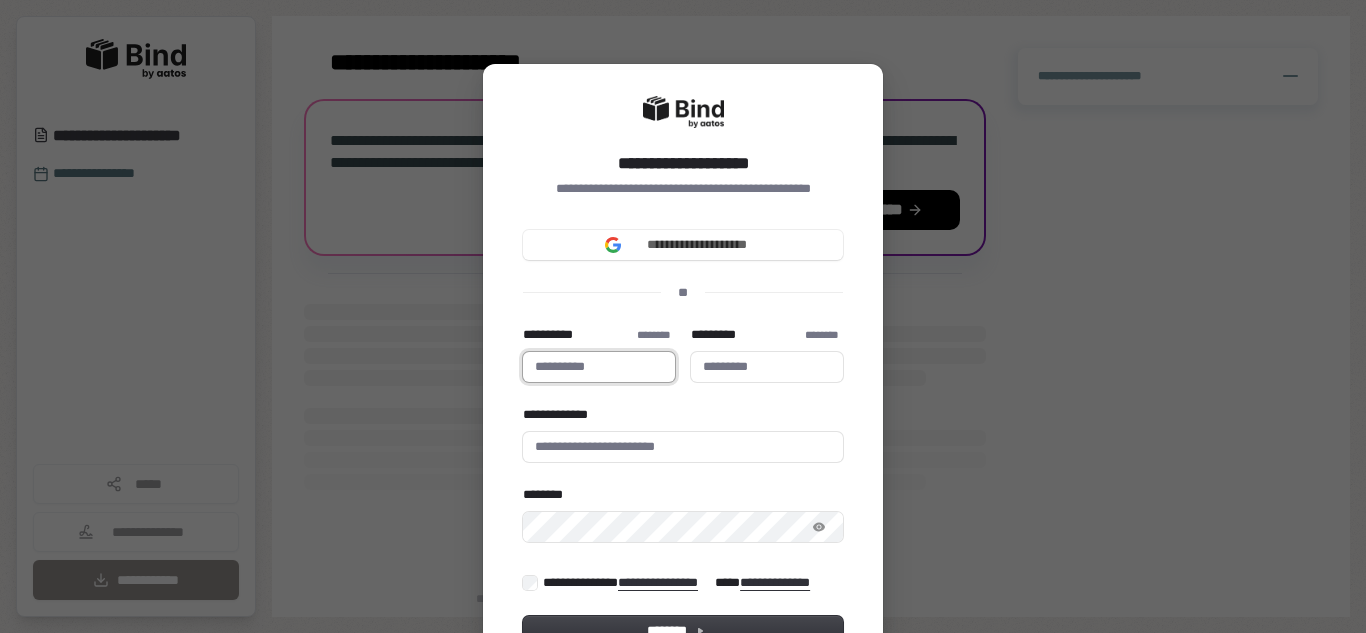type 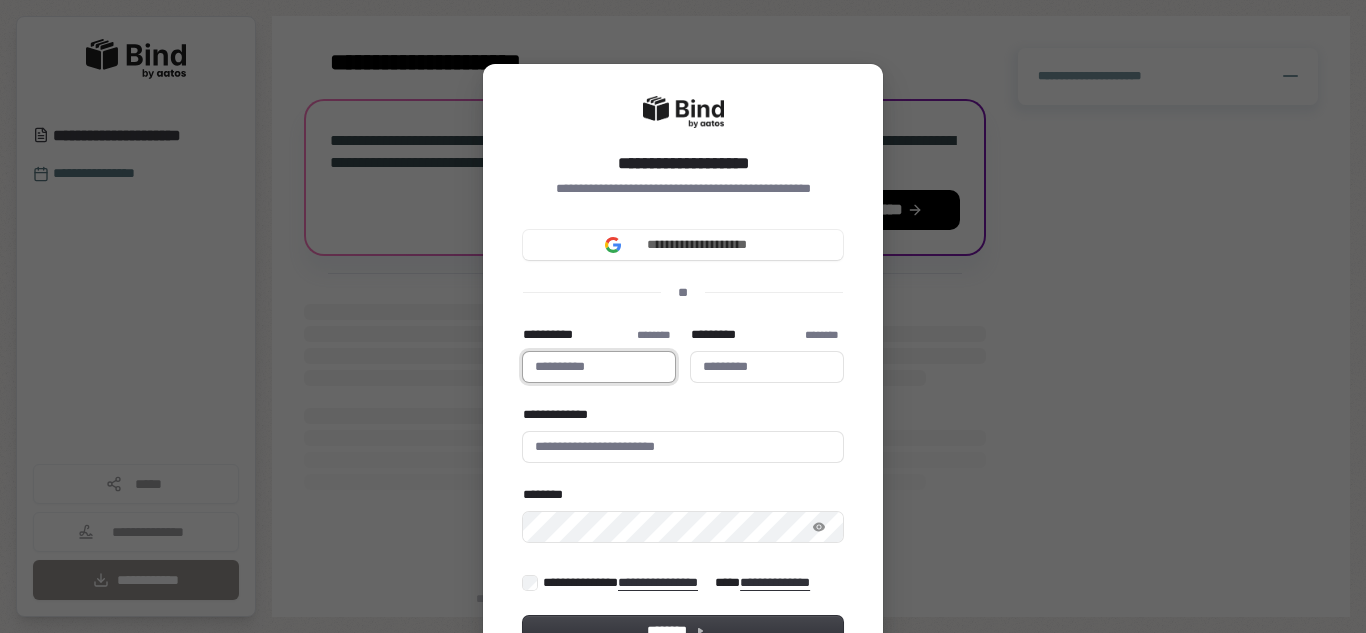 type on "*****" 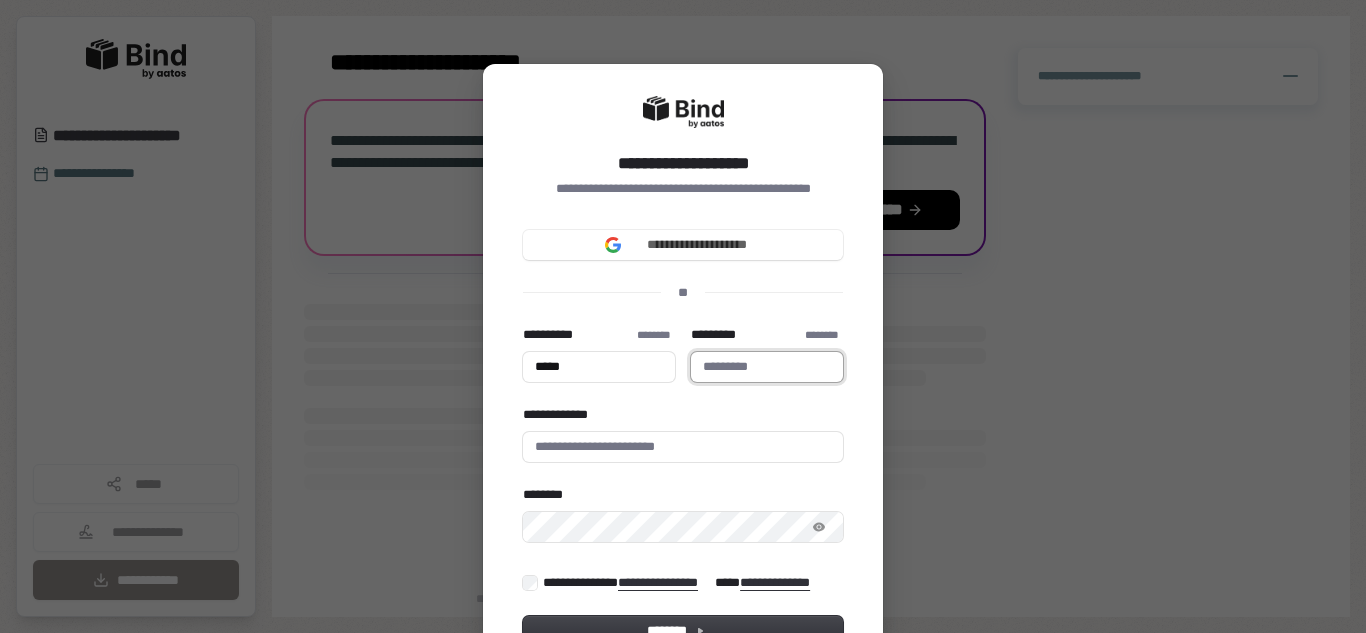 type on "****" 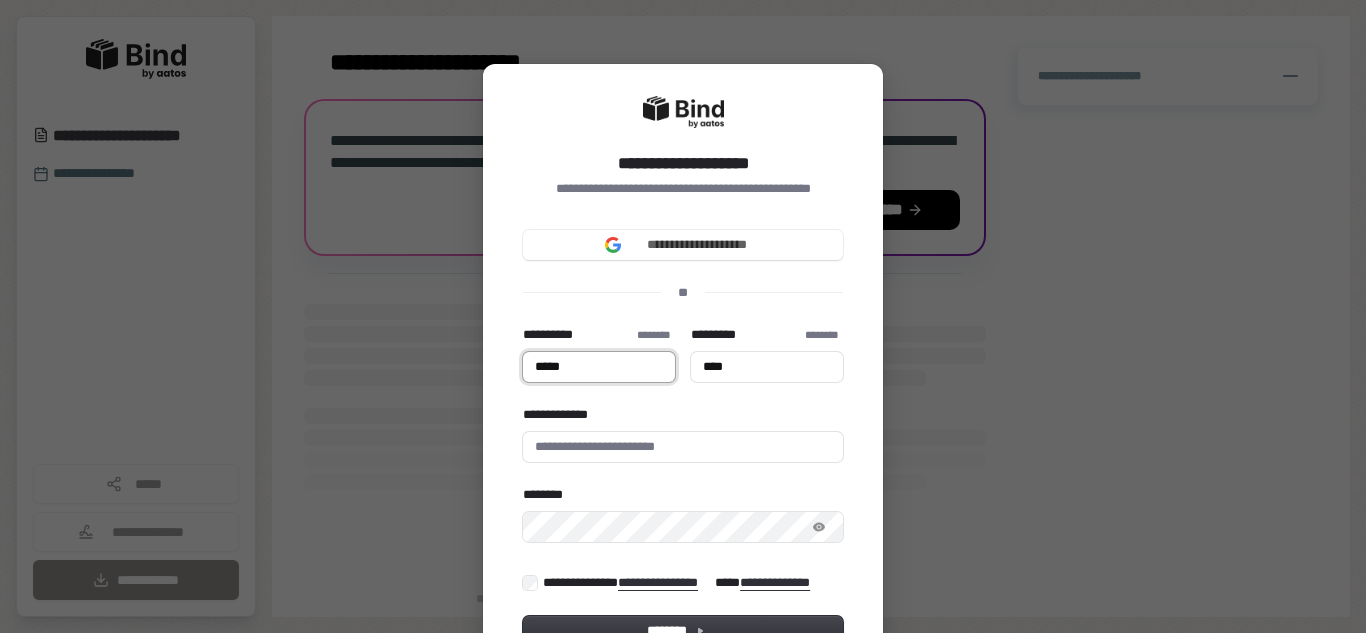 type on "*****" 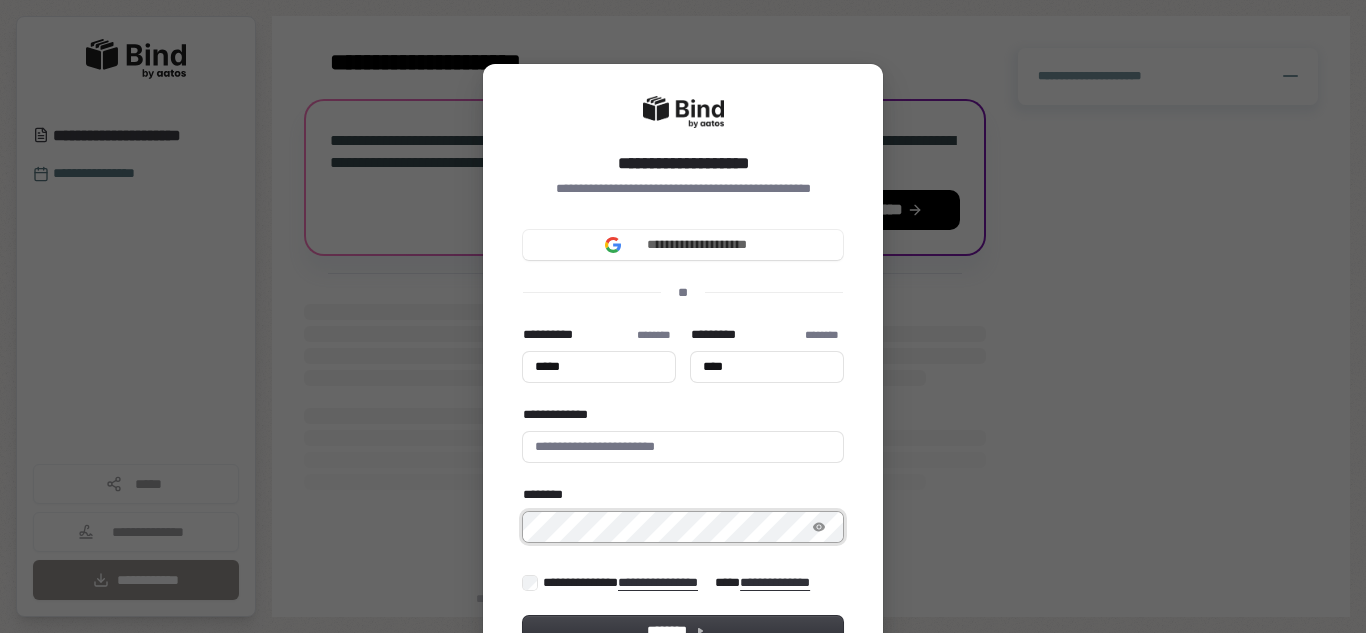 type on "*****" 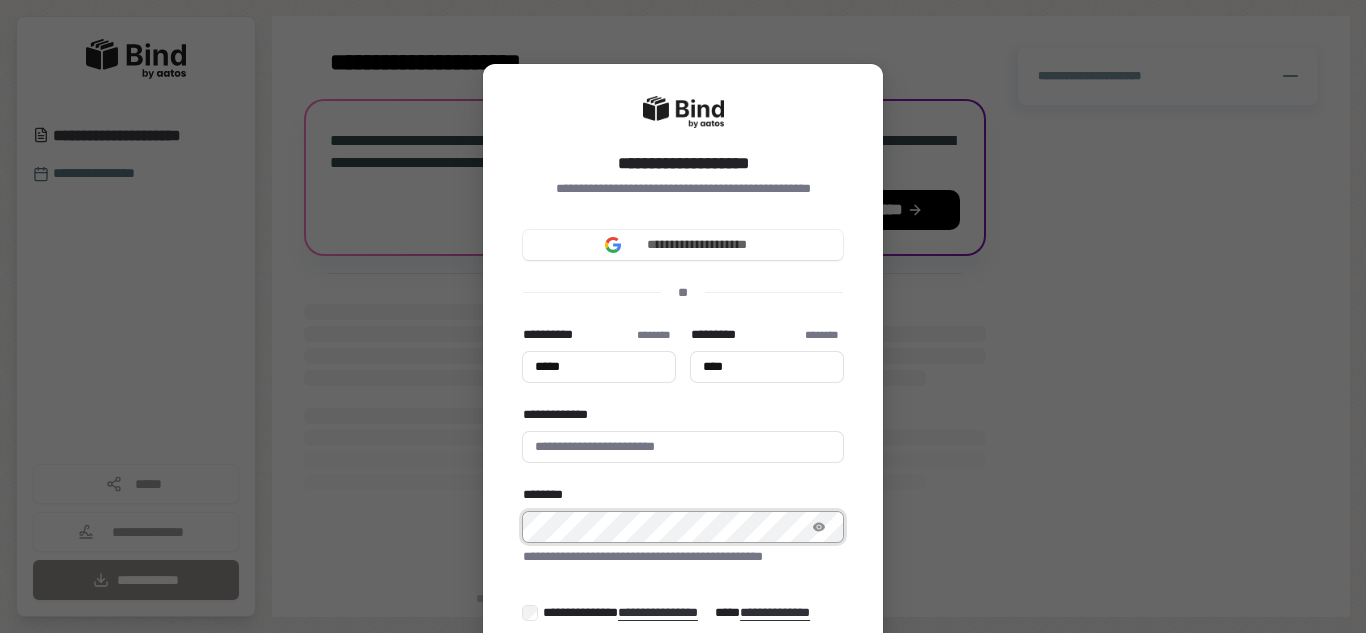 type on "*****" 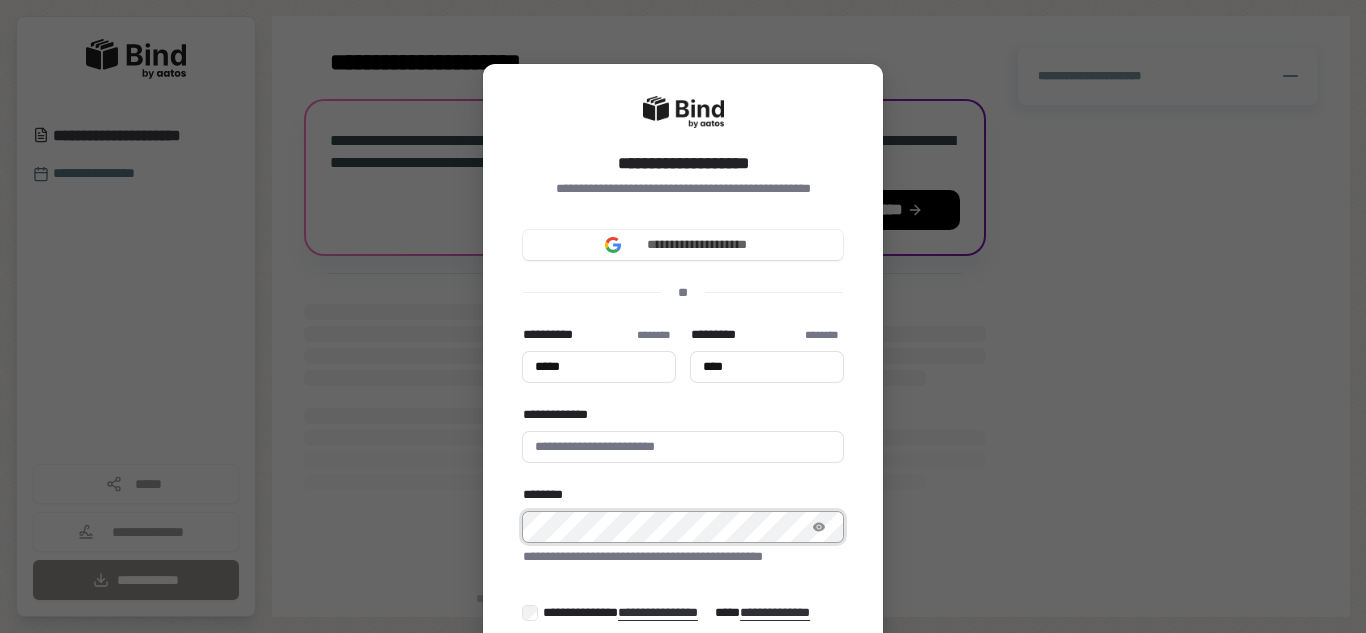 type on "****" 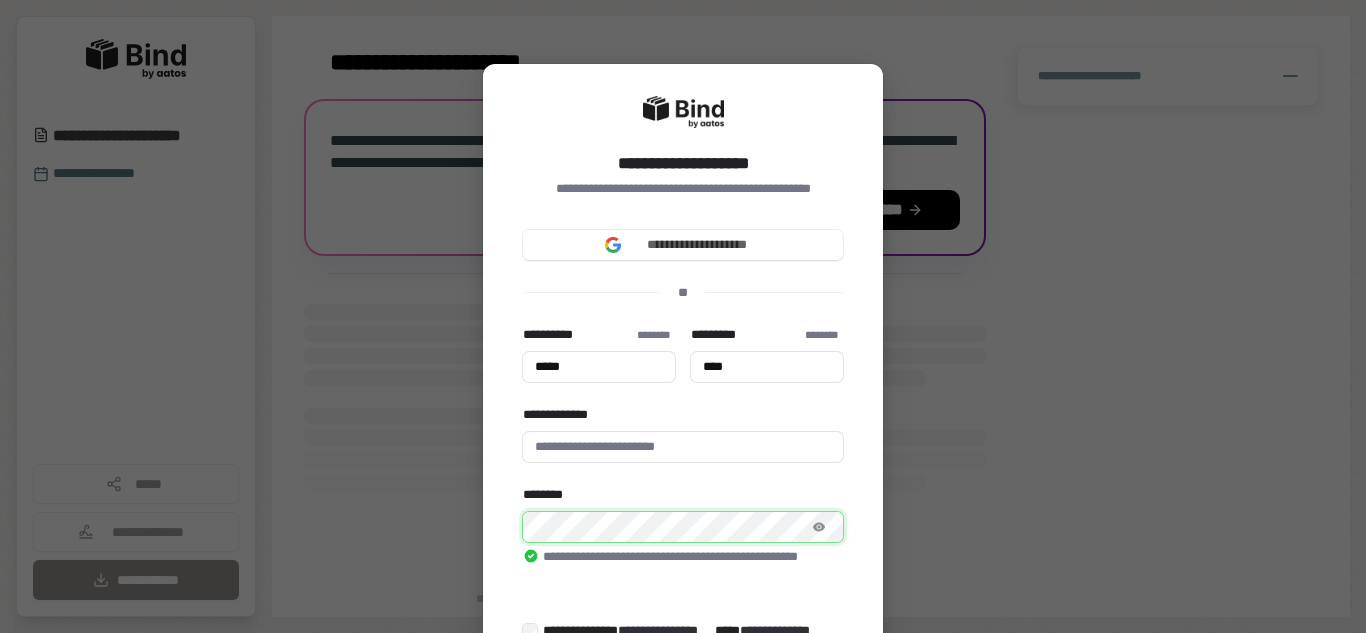type on "*****" 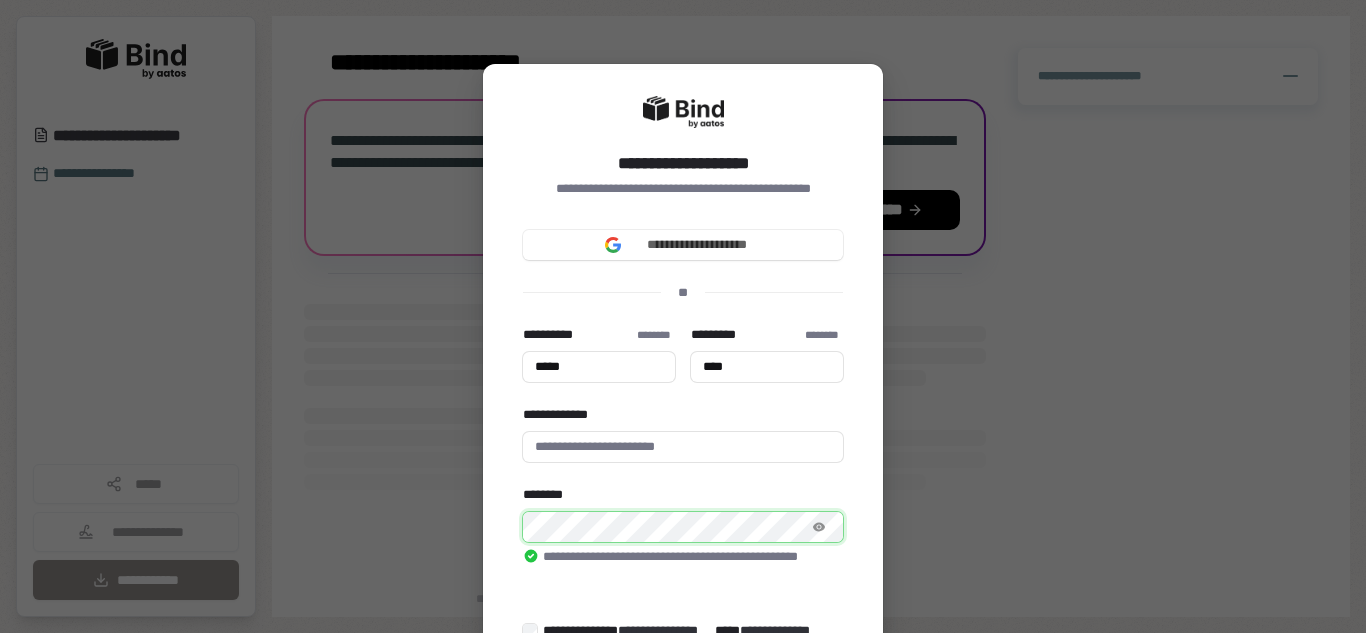 type on "****" 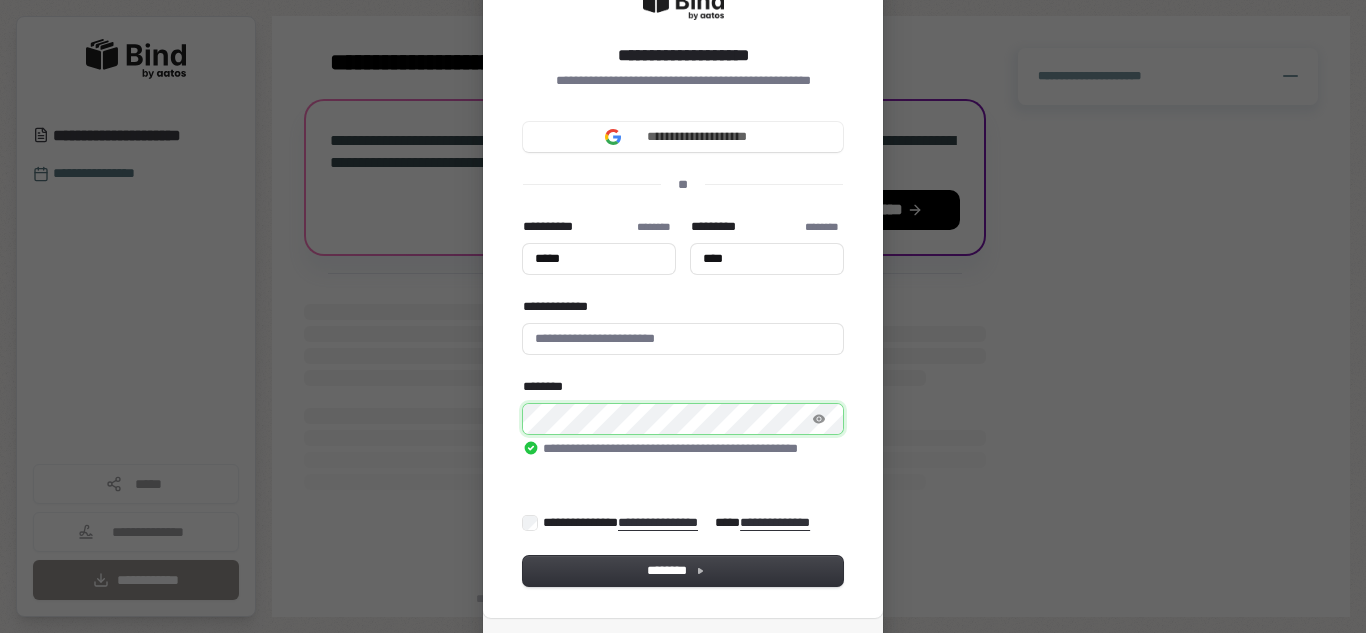 scroll, scrollTop: 120, scrollLeft: 0, axis: vertical 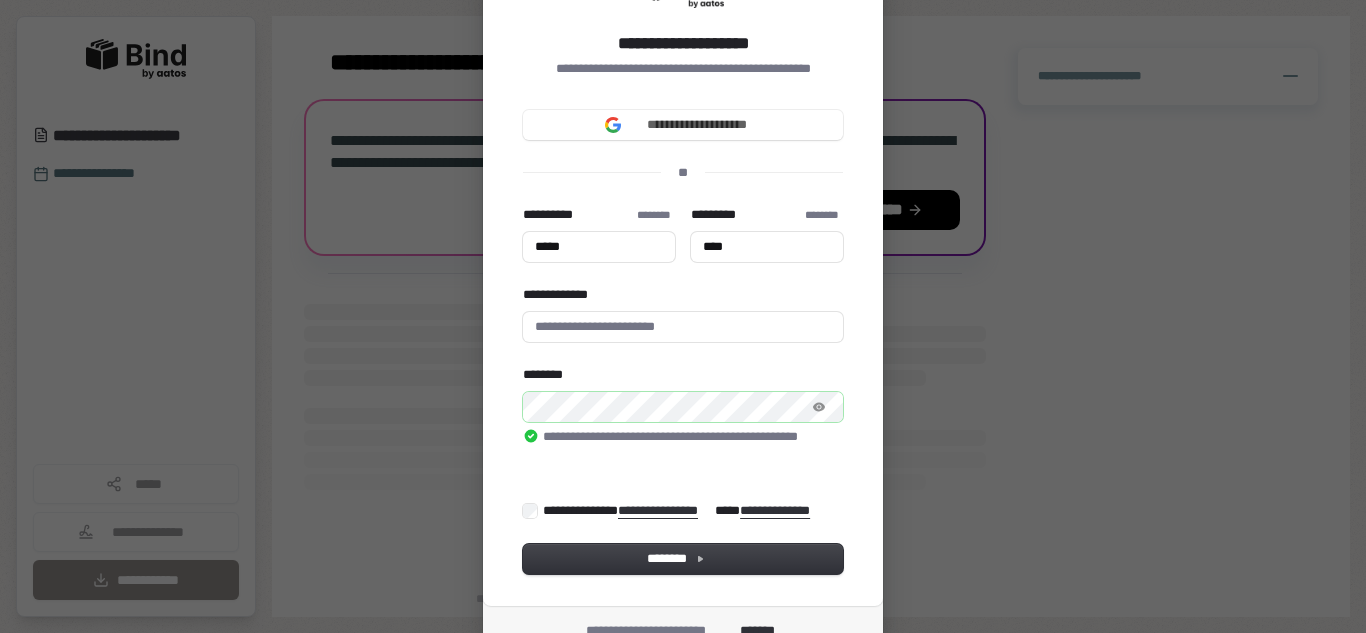 type on "*****" 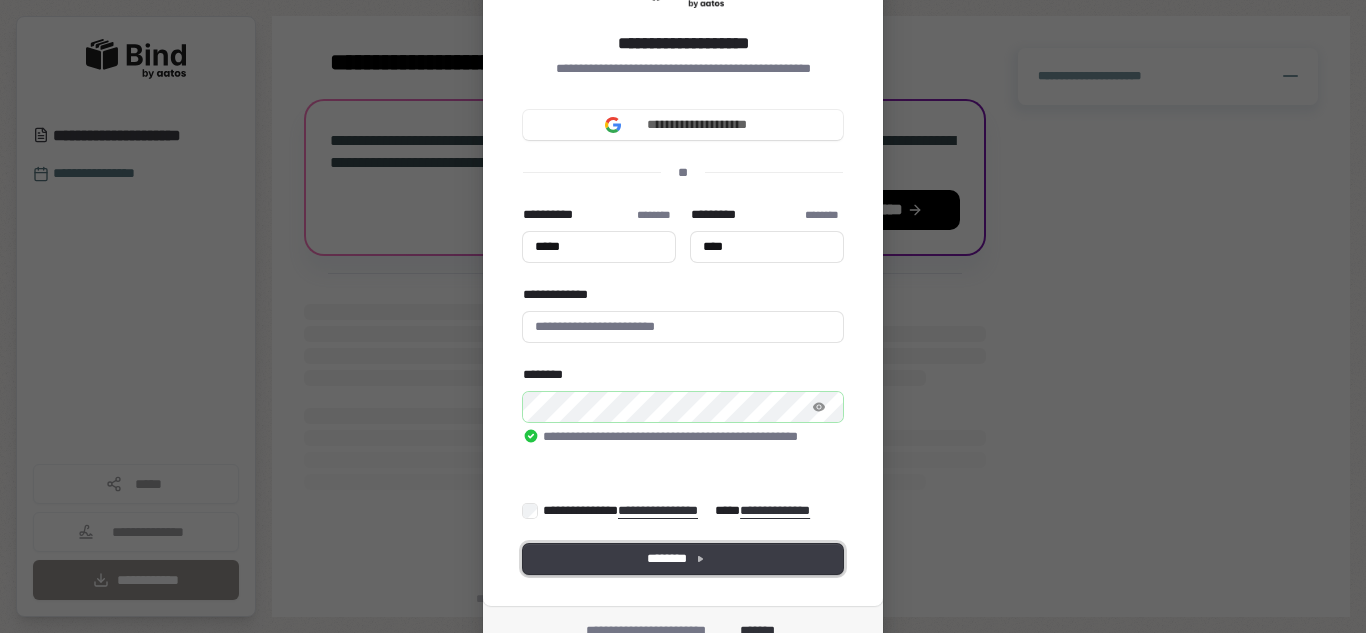 type on "*****" 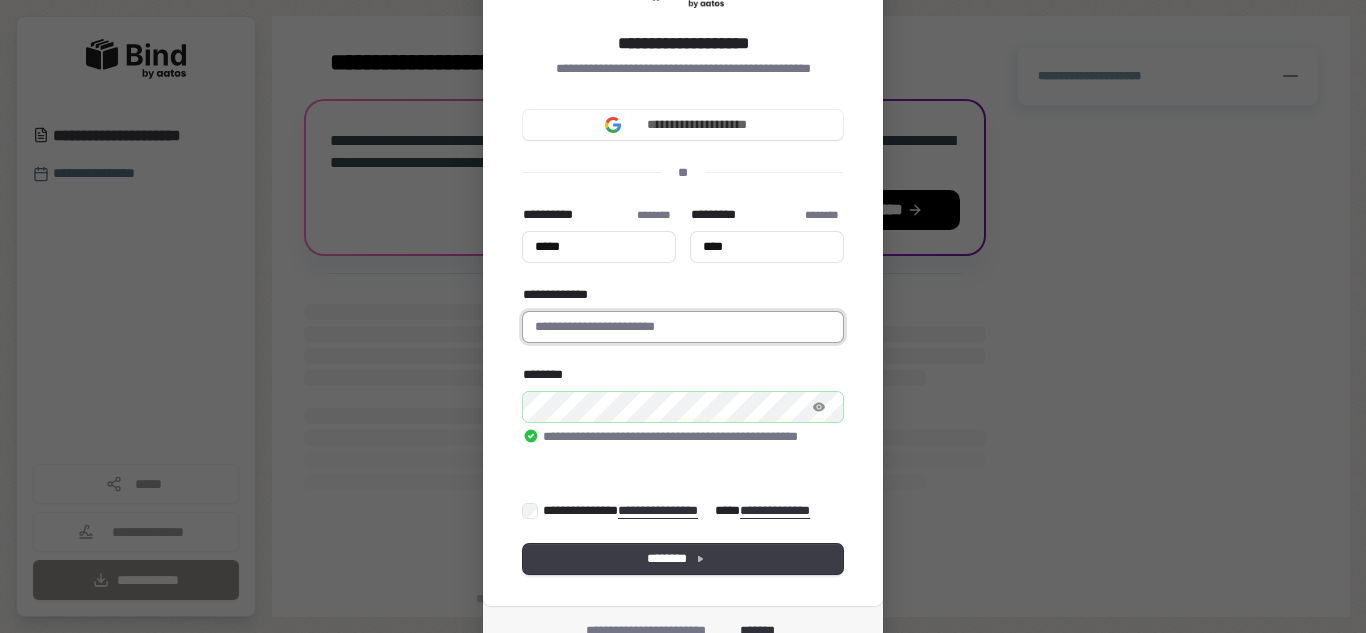 type on "*****" 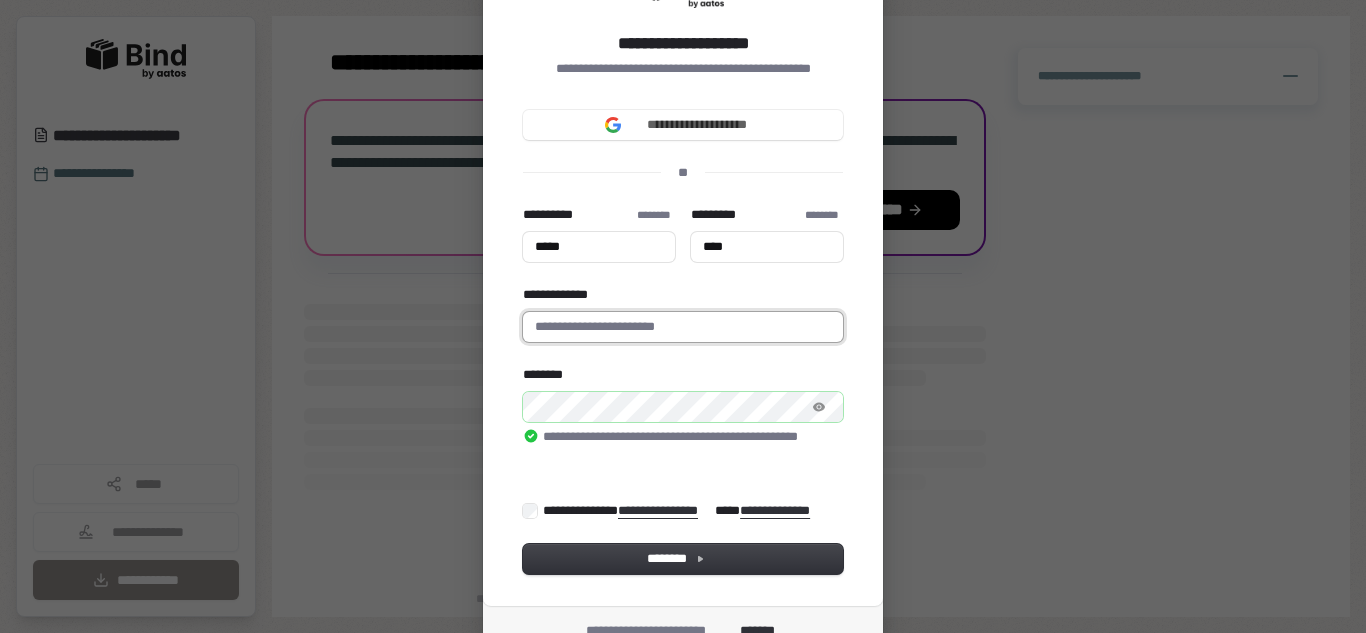 click on "**********" at bounding box center [683, 327] 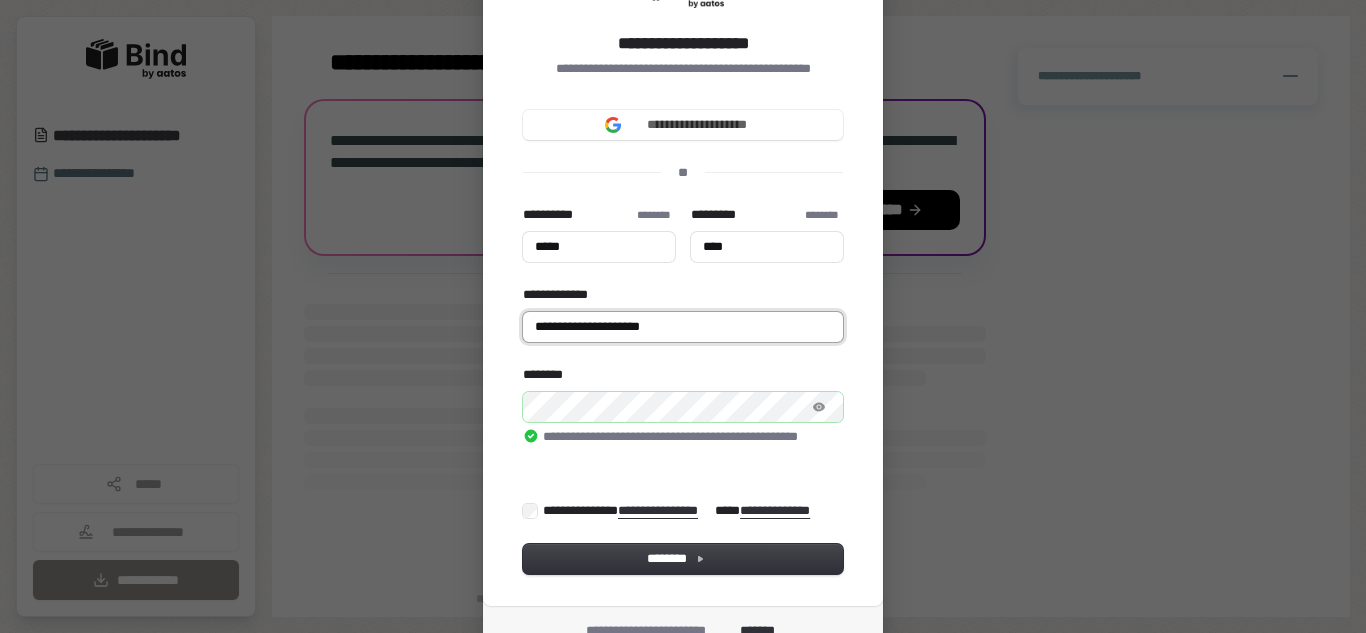 type on "*****" 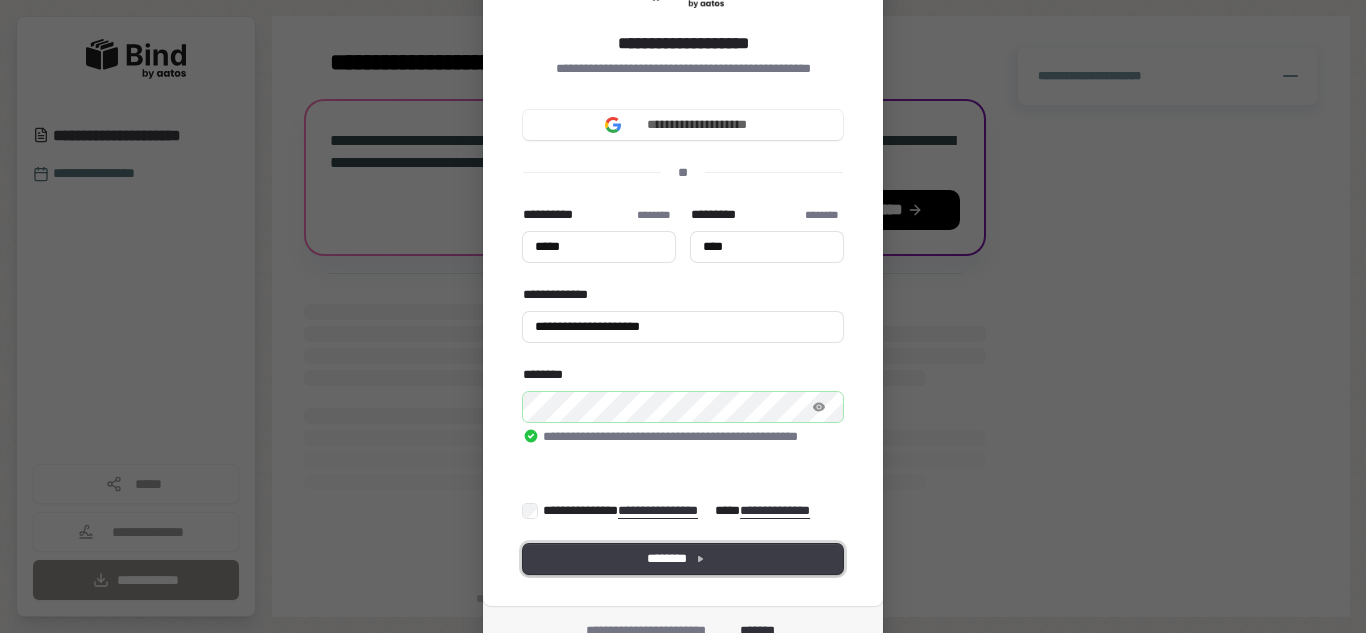 type on "*****" 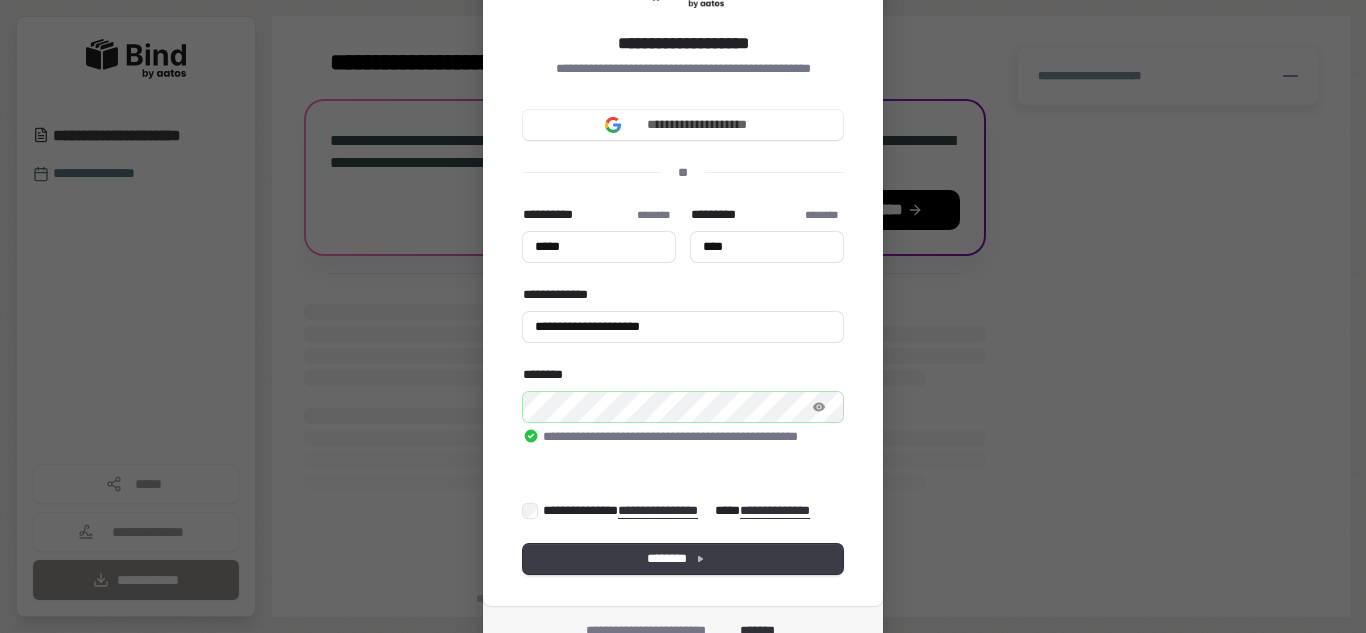 type on "*****" 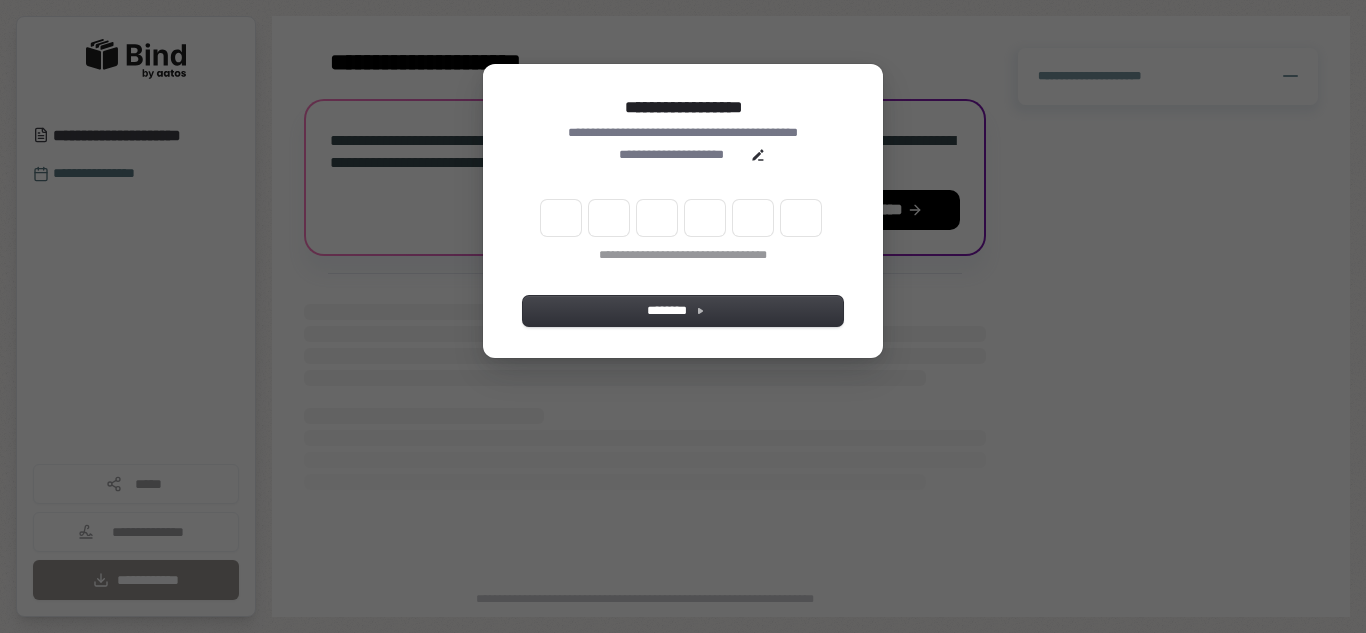 scroll, scrollTop: 0, scrollLeft: 0, axis: both 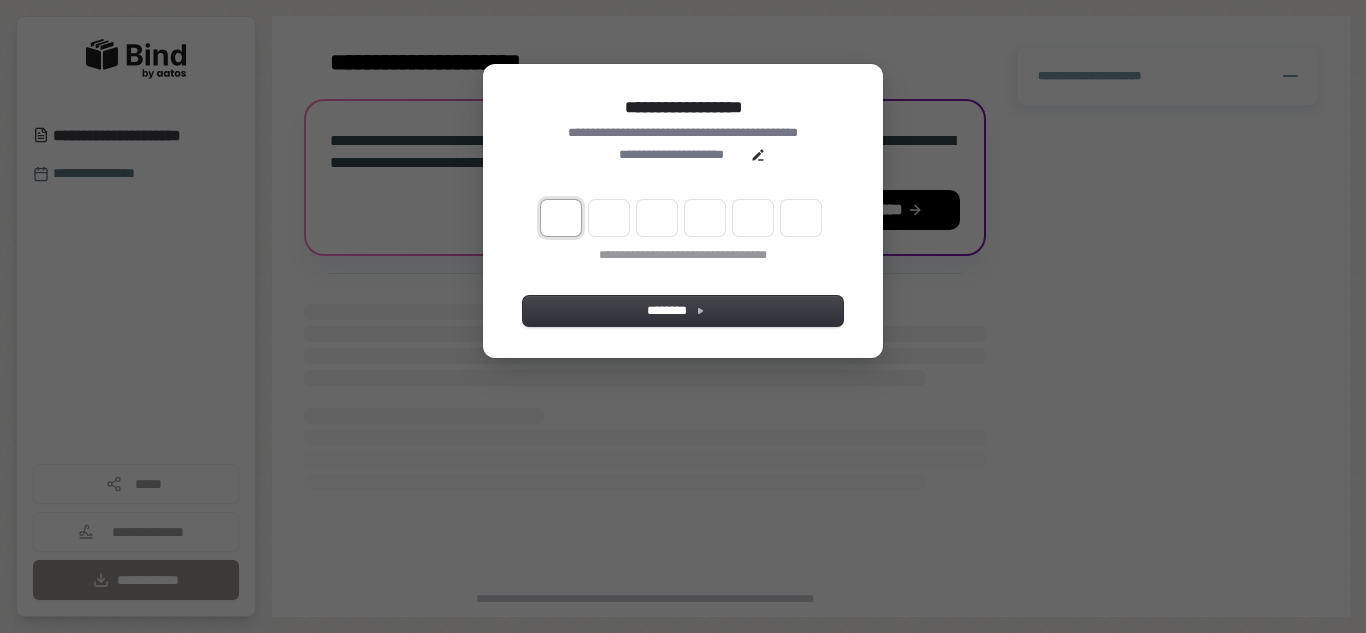 type on "*" 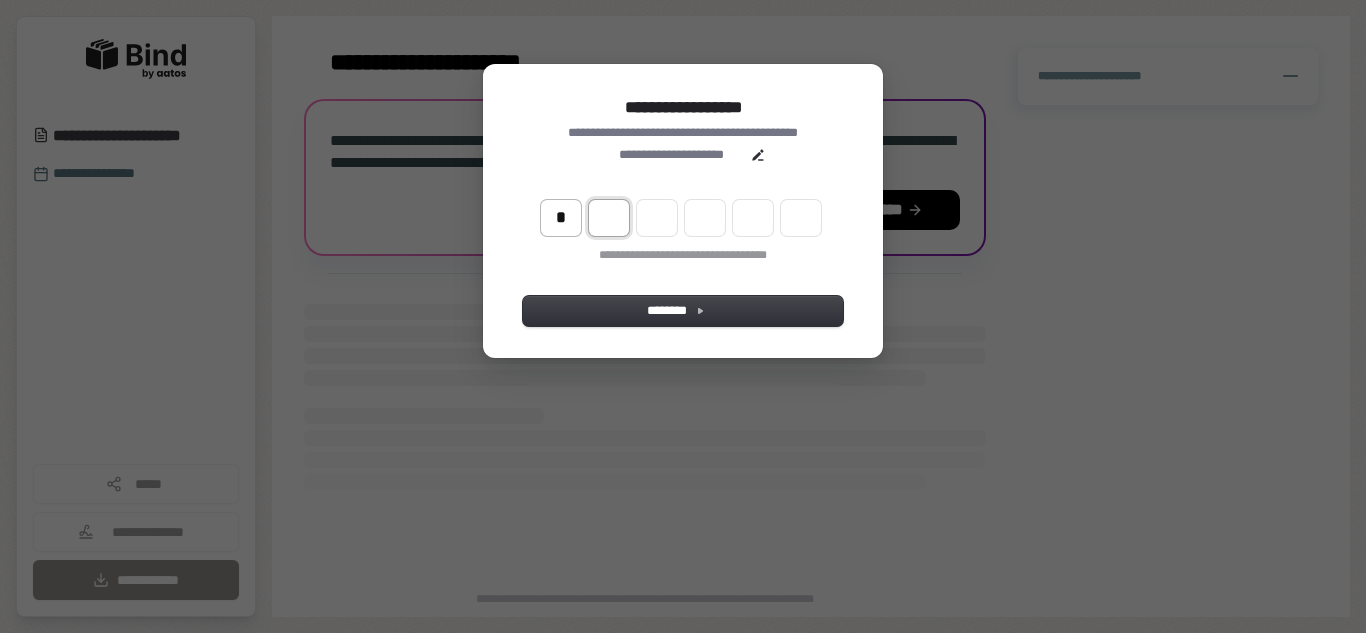 type on "*" 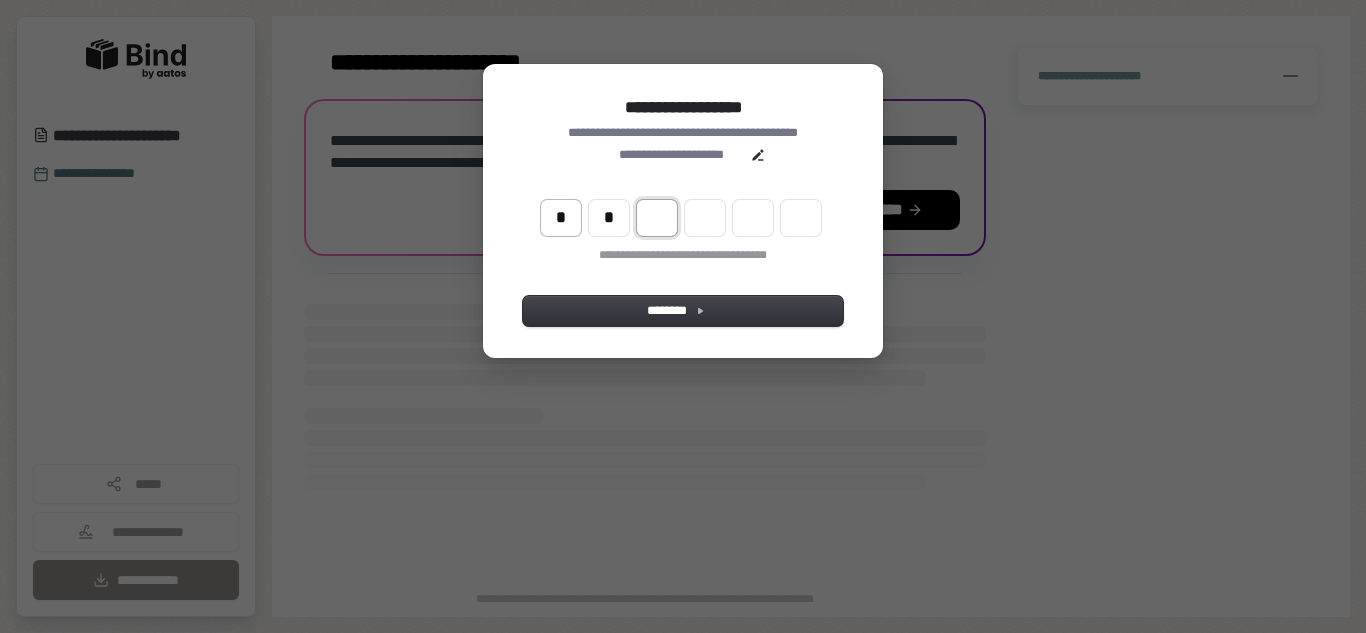 type on "**" 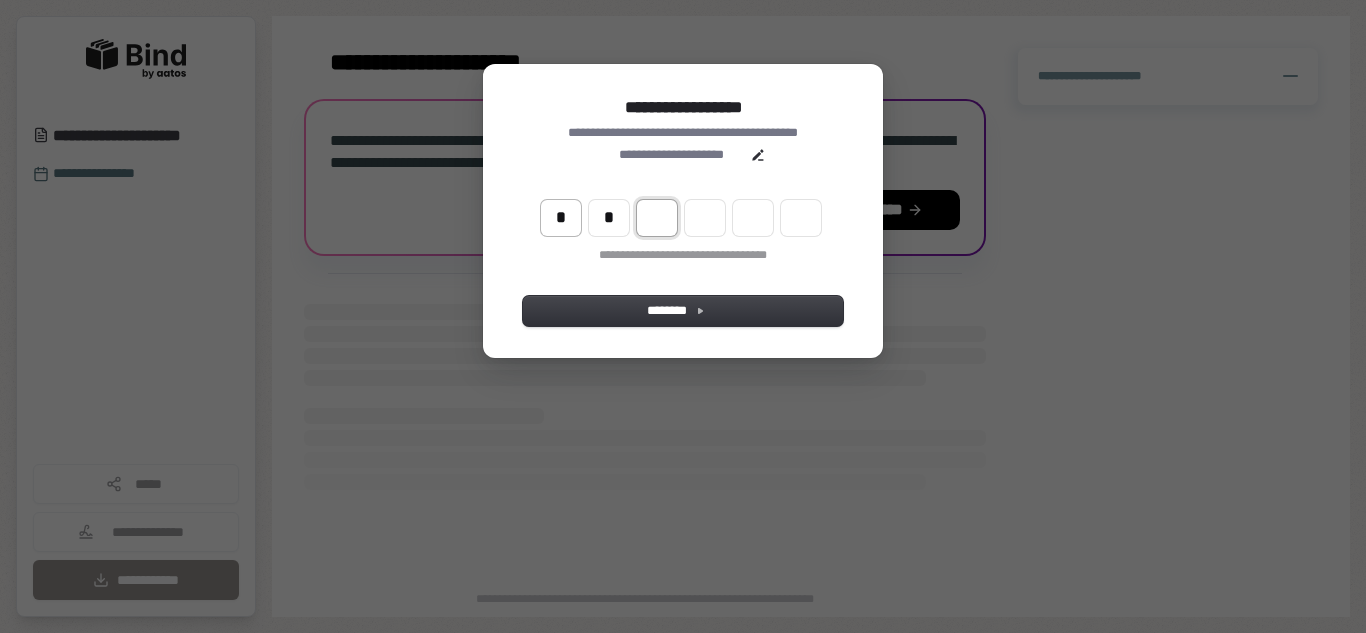 type on "*" 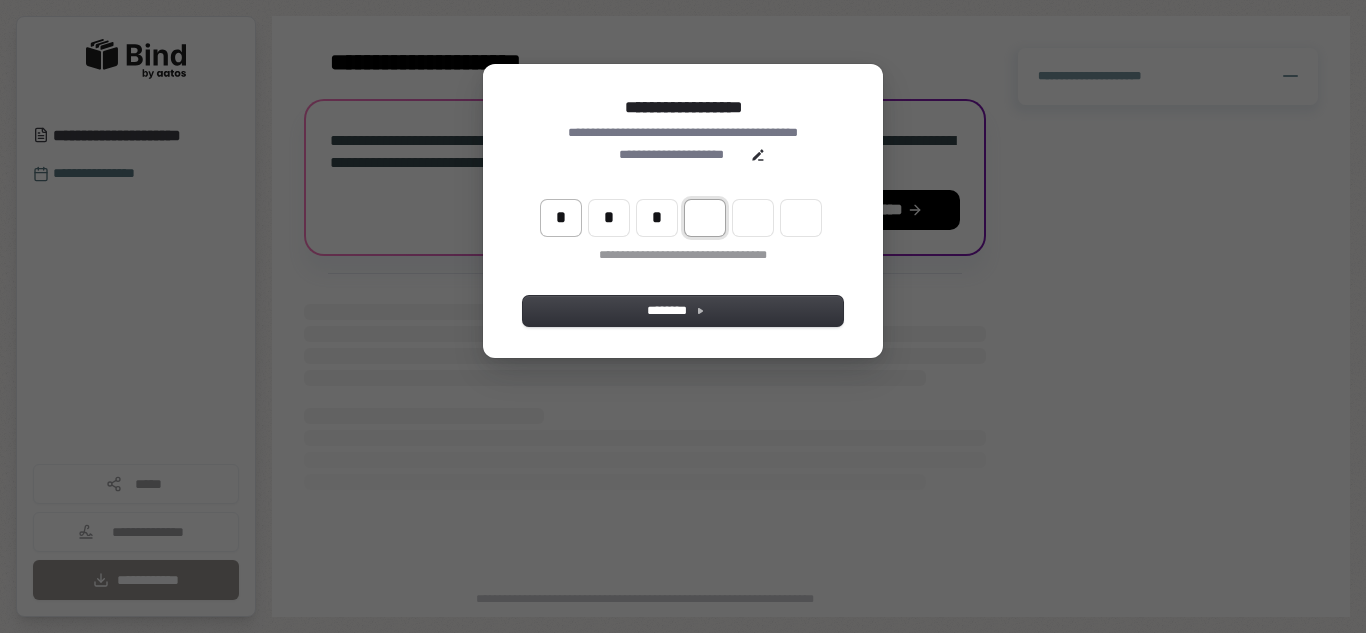 type on "***" 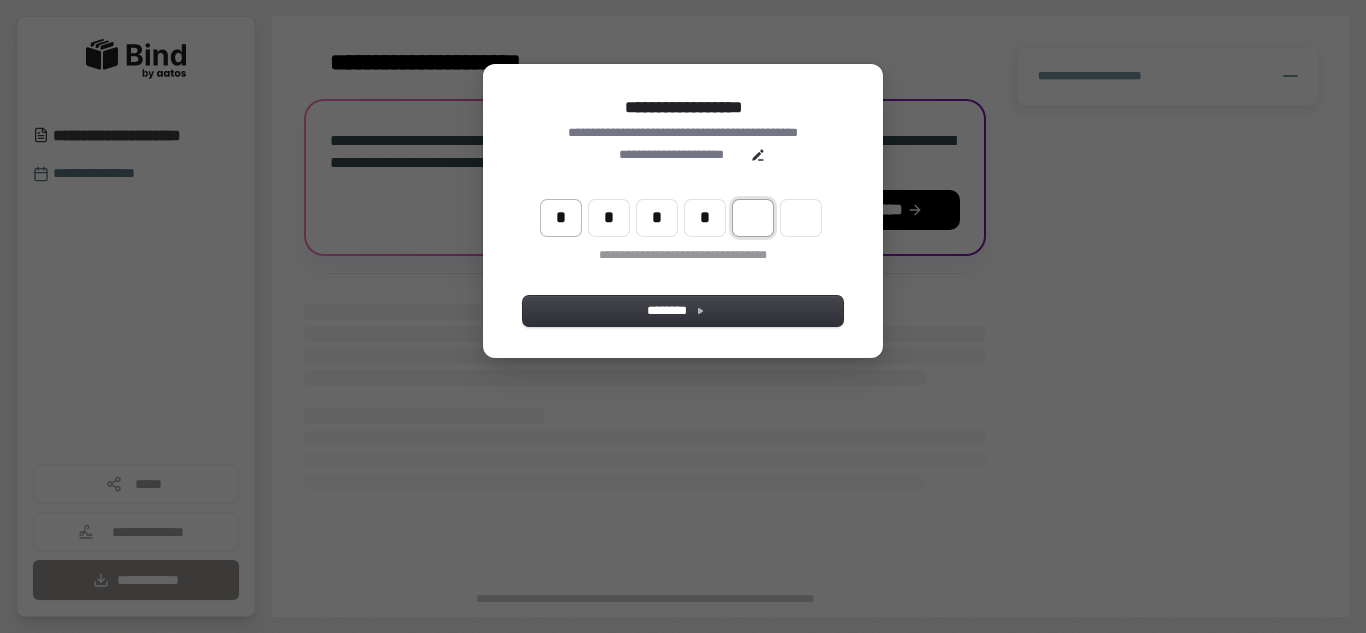 type on "****" 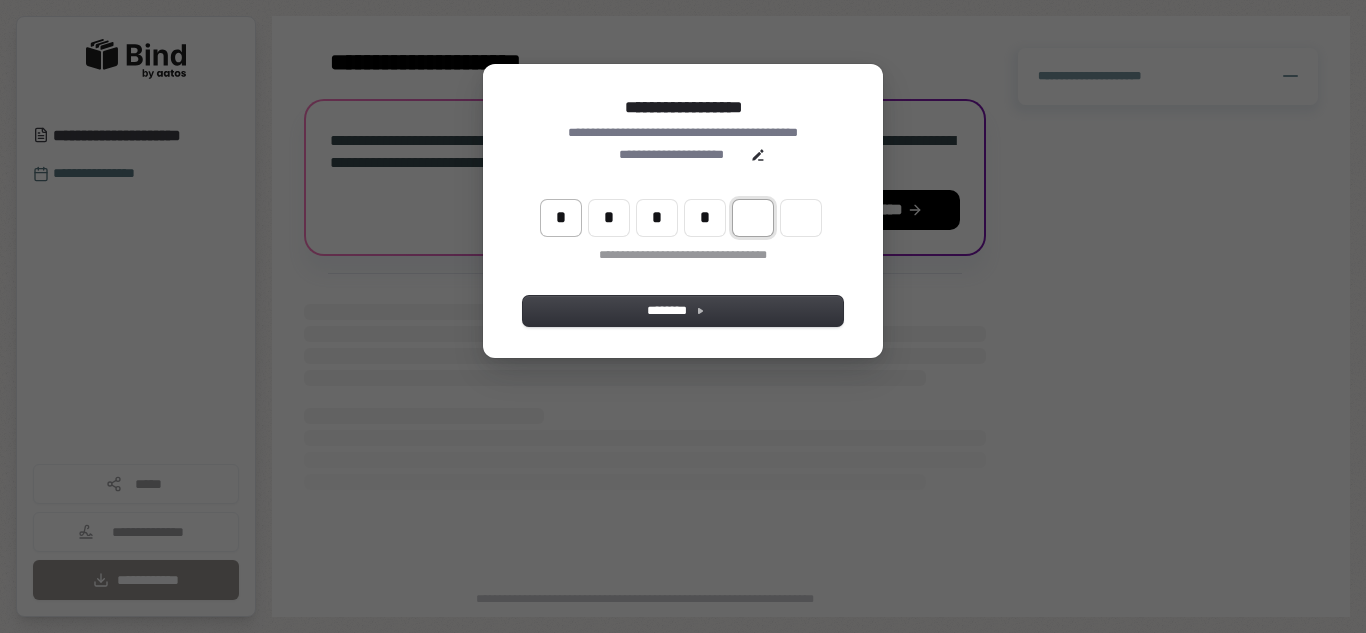 type on "*" 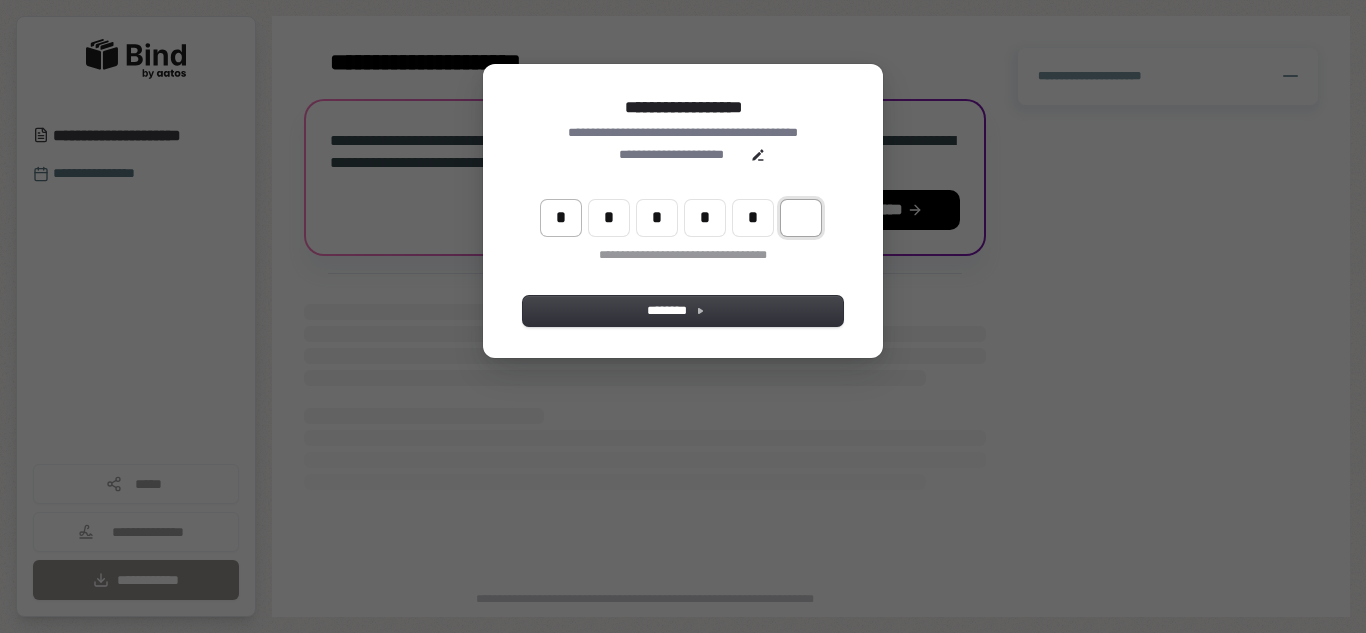 type on "******" 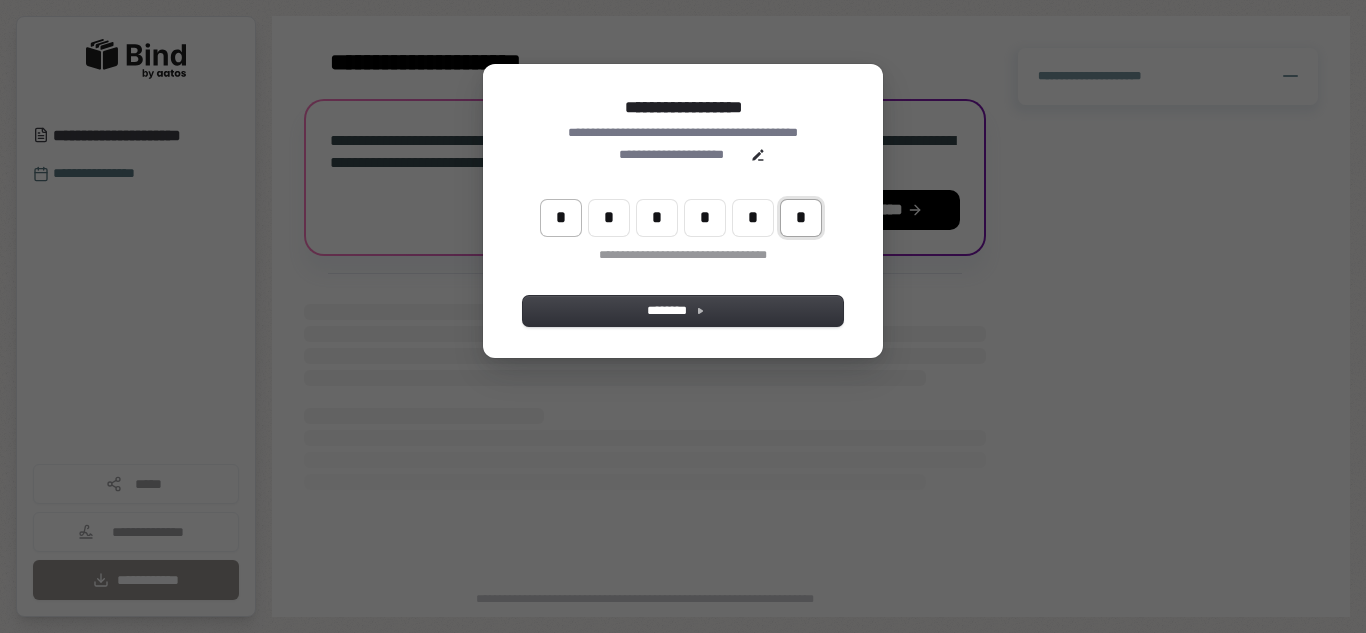 type on "*" 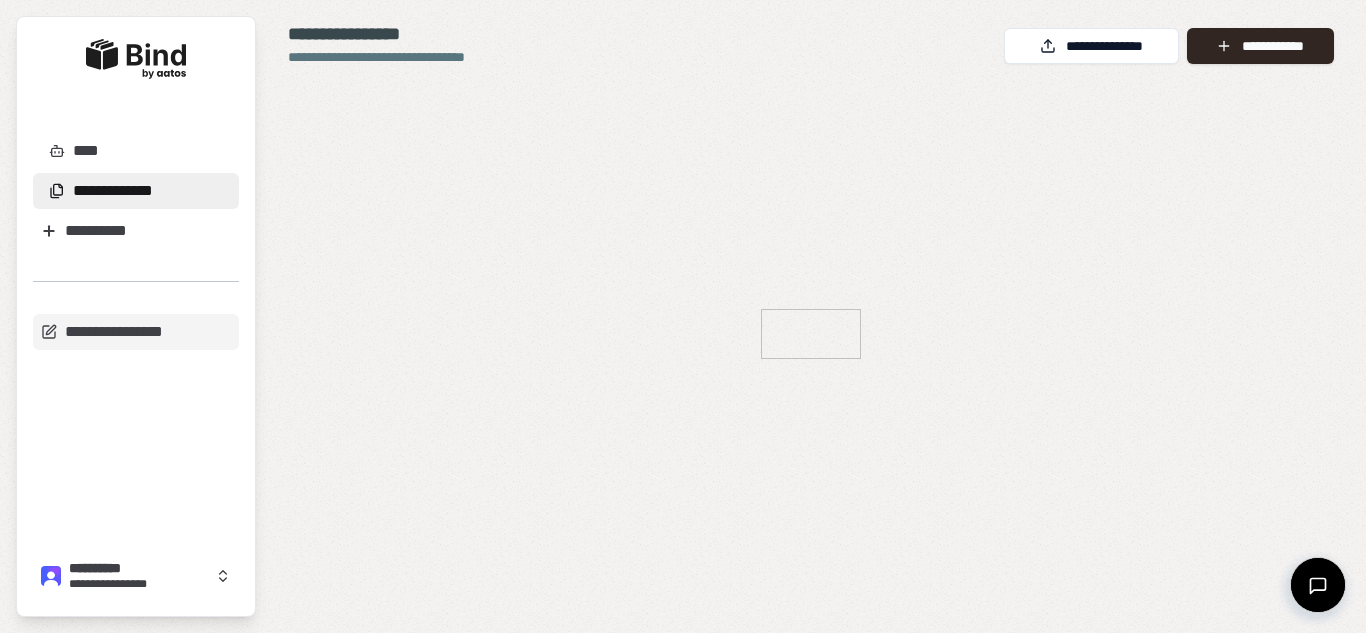 scroll, scrollTop: 0, scrollLeft: 0, axis: both 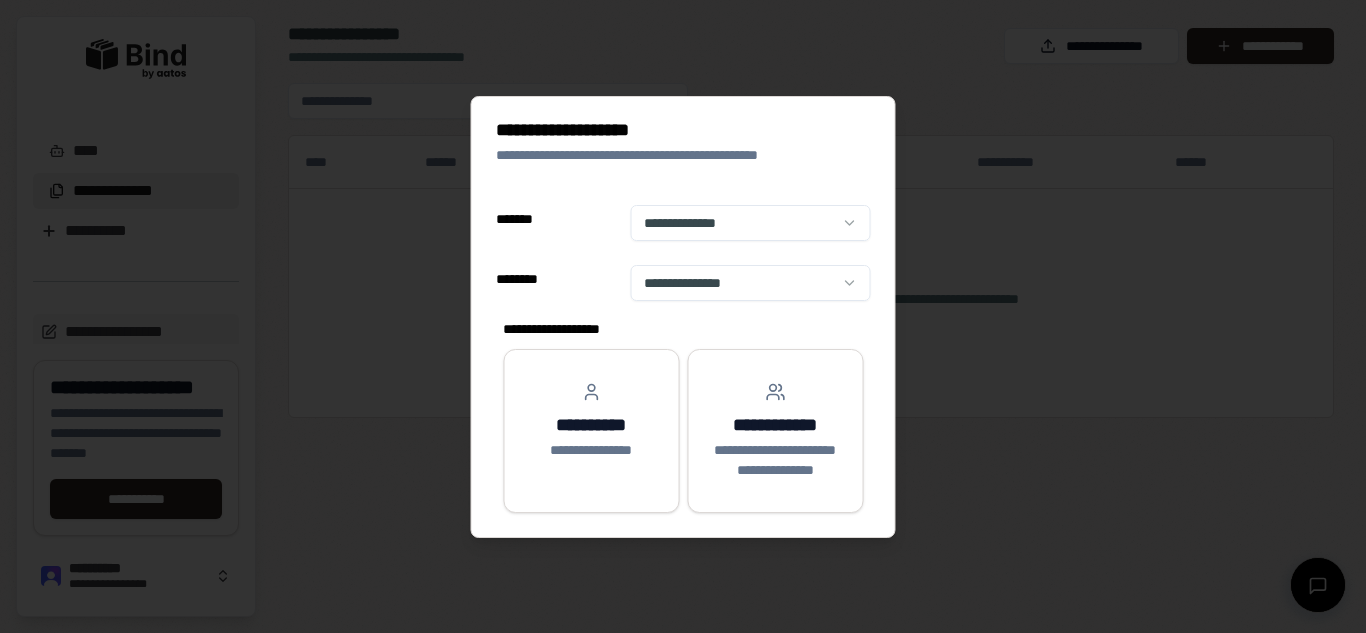 select on "**" 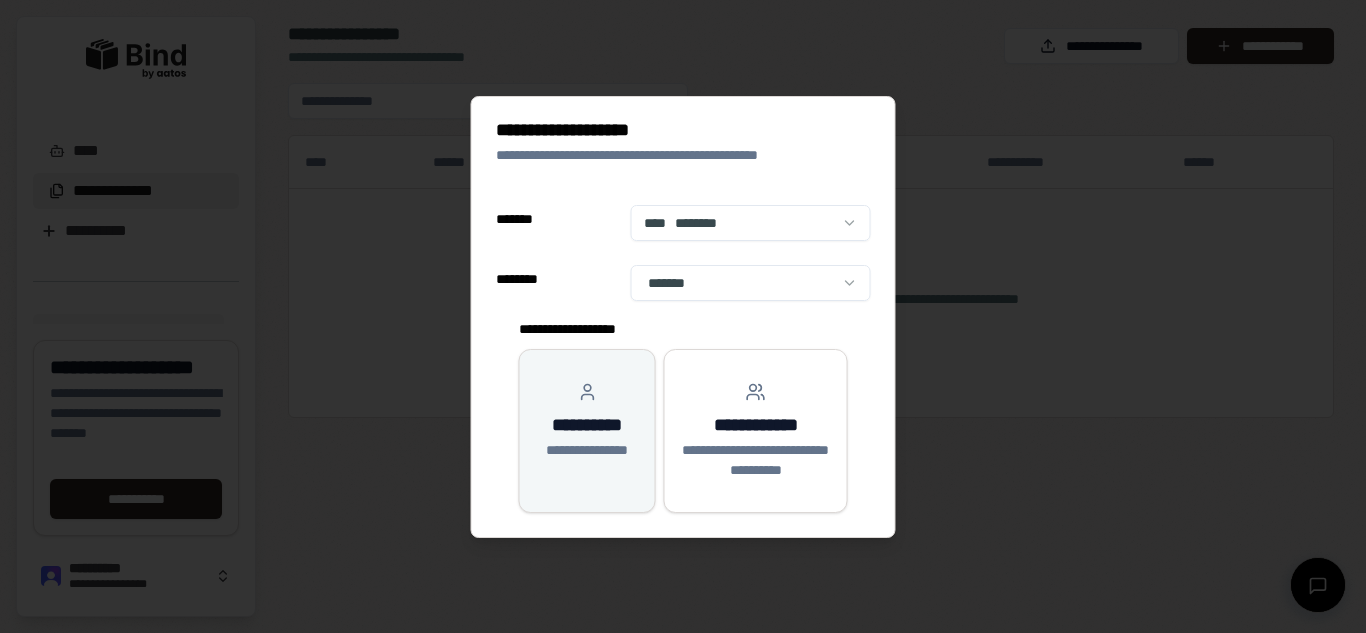 click on "**********" at bounding box center [587, 425] 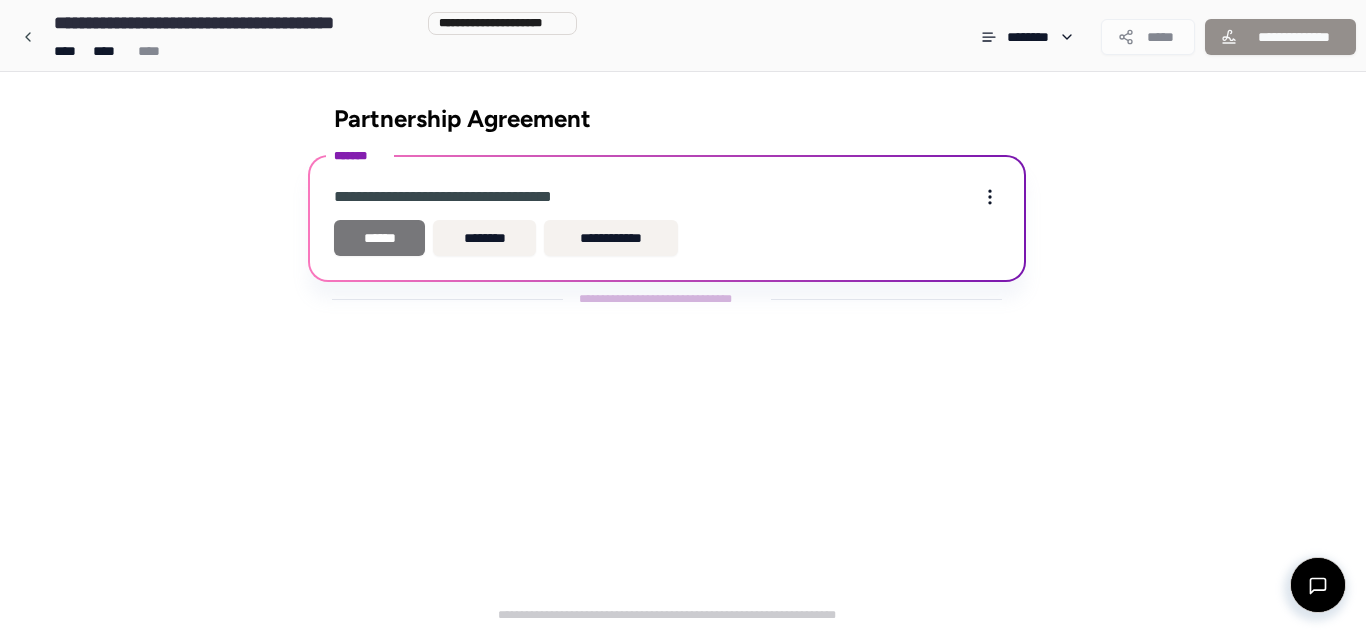 click on "******" at bounding box center [379, 238] 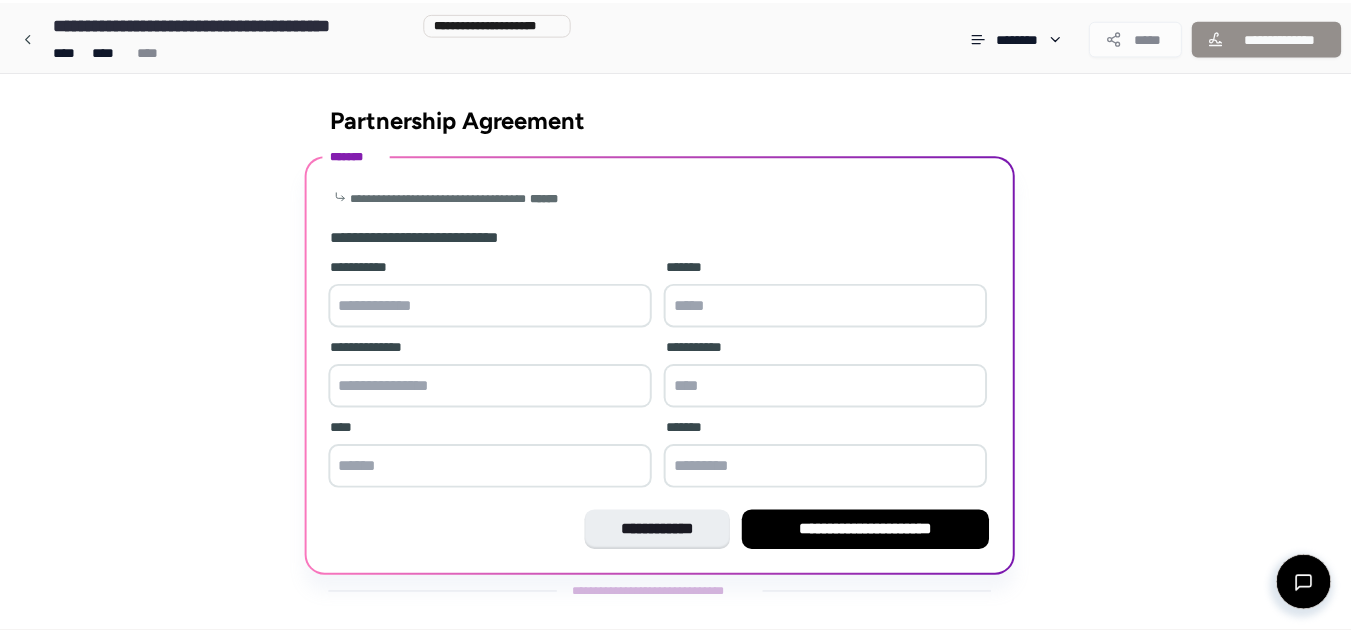 scroll, scrollTop: 23, scrollLeft: 0, axis: vertical 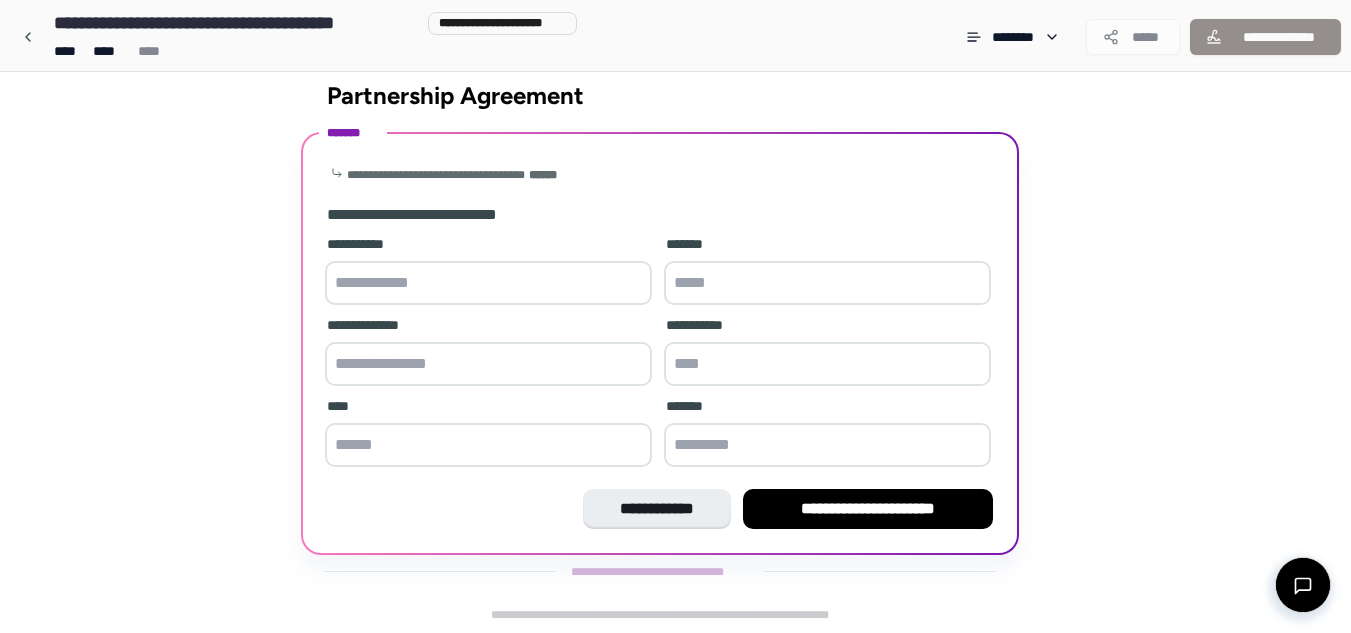 click at bounding box center [488, 283] 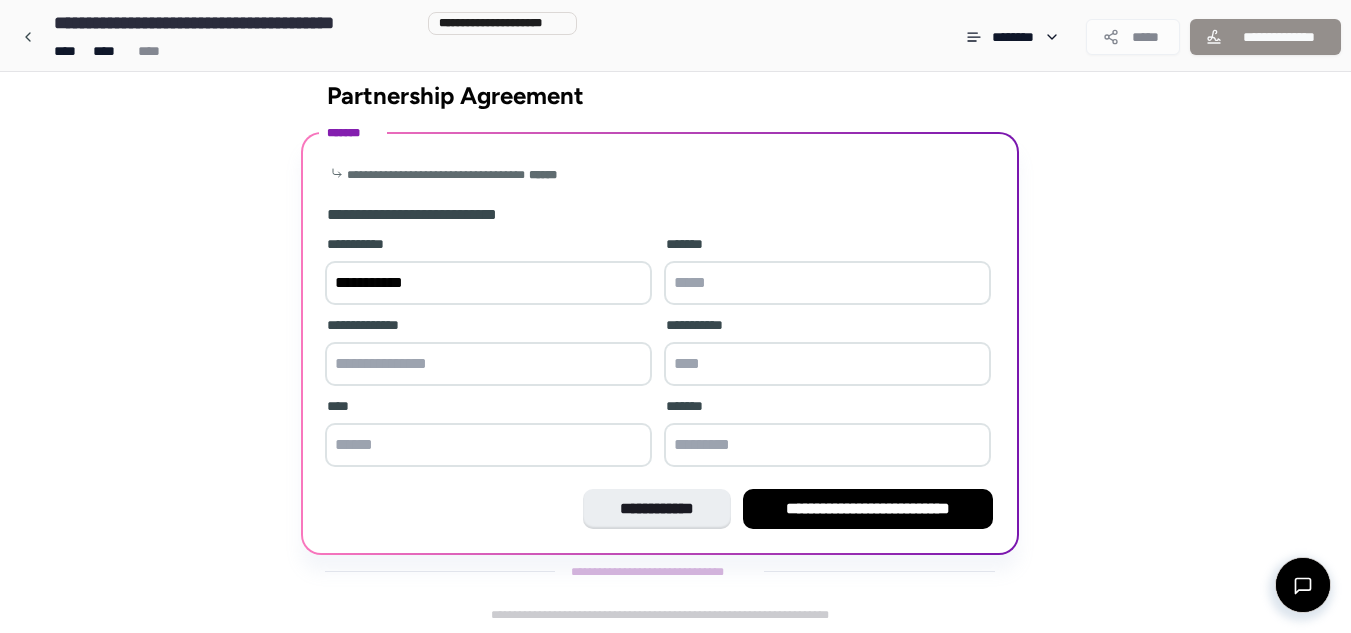 type on "**********" 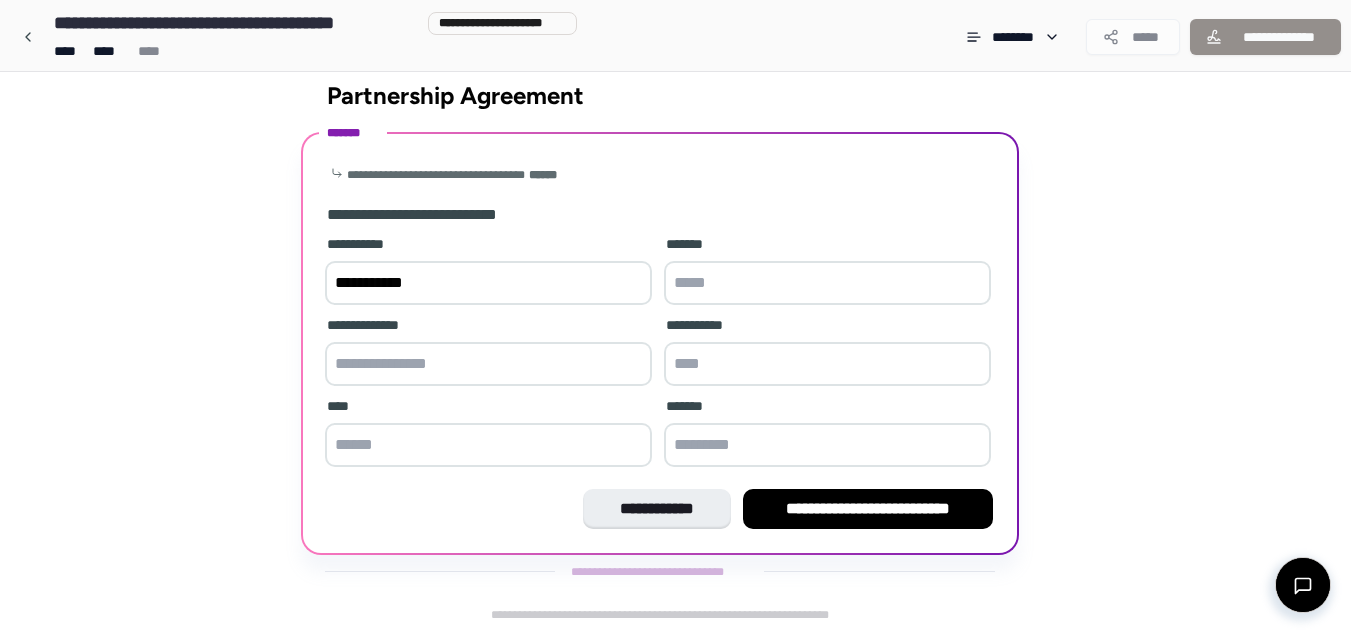 click at bounding box center (827, 283) 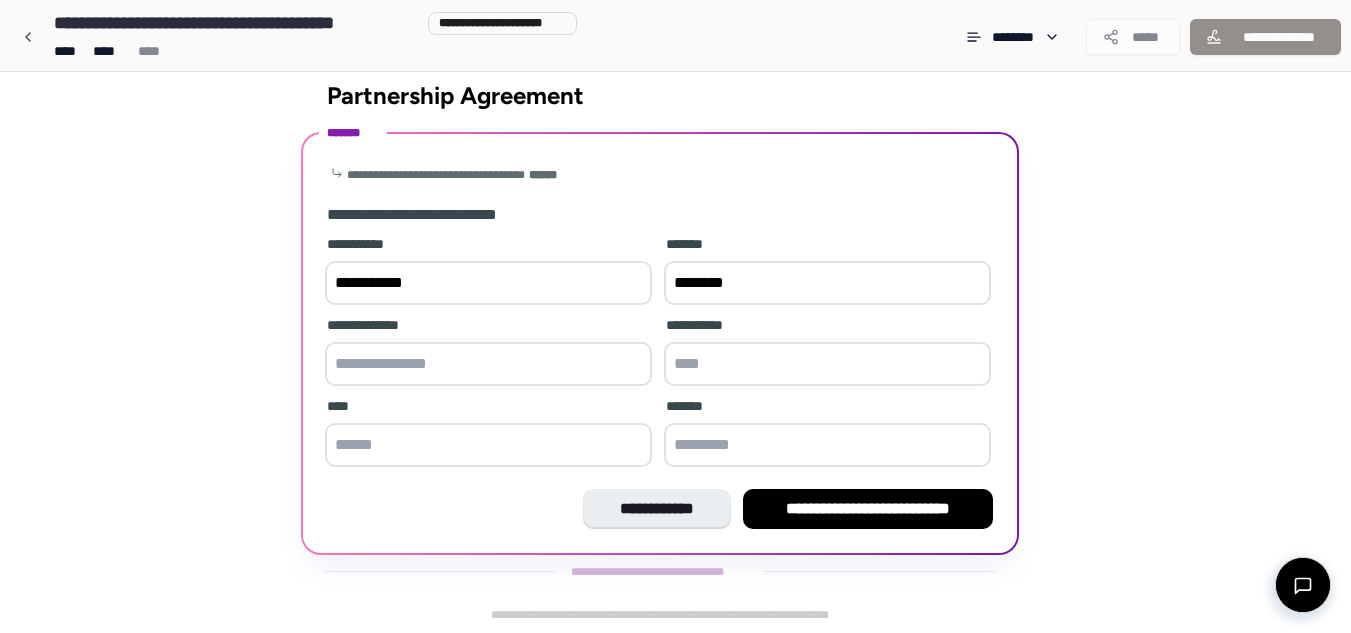 type on "********" 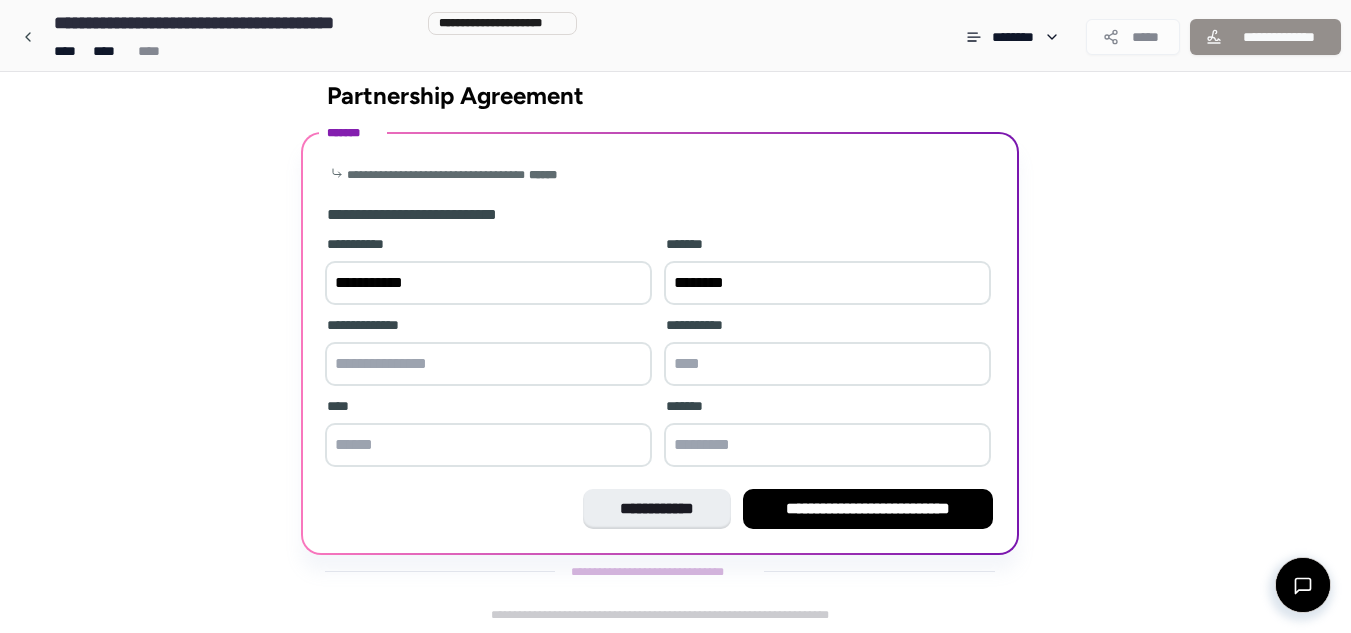 click at bounding box center (488, 364) 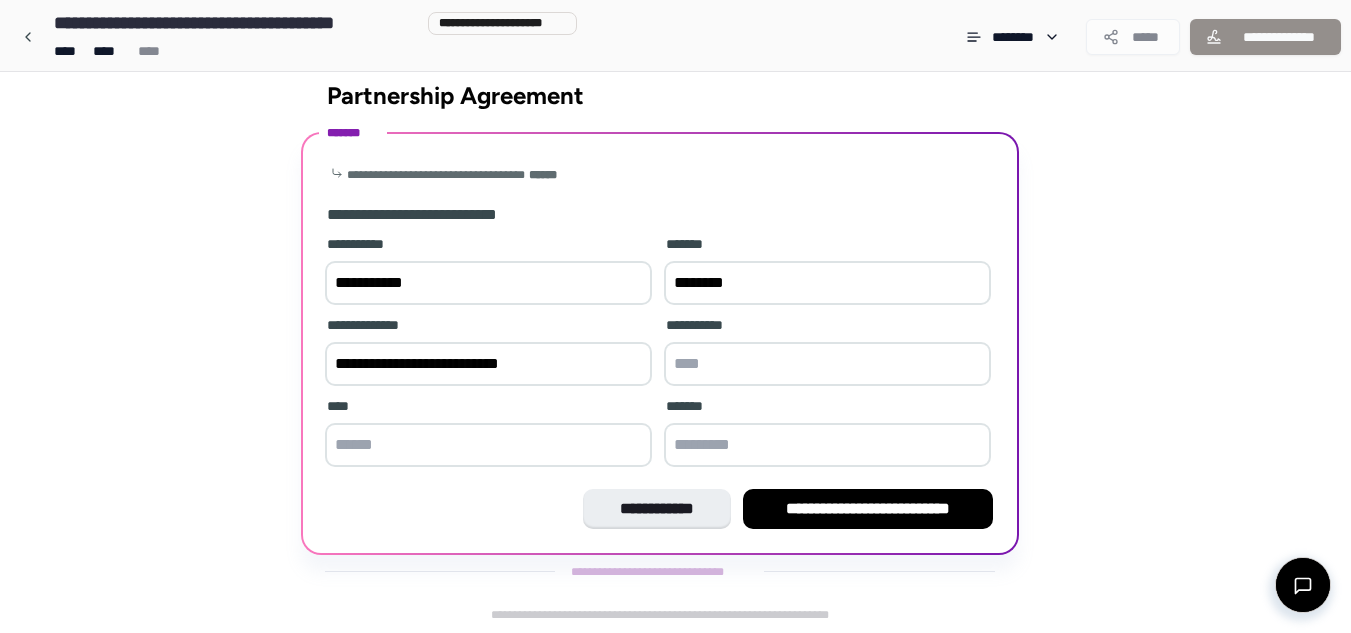 type on "**********" 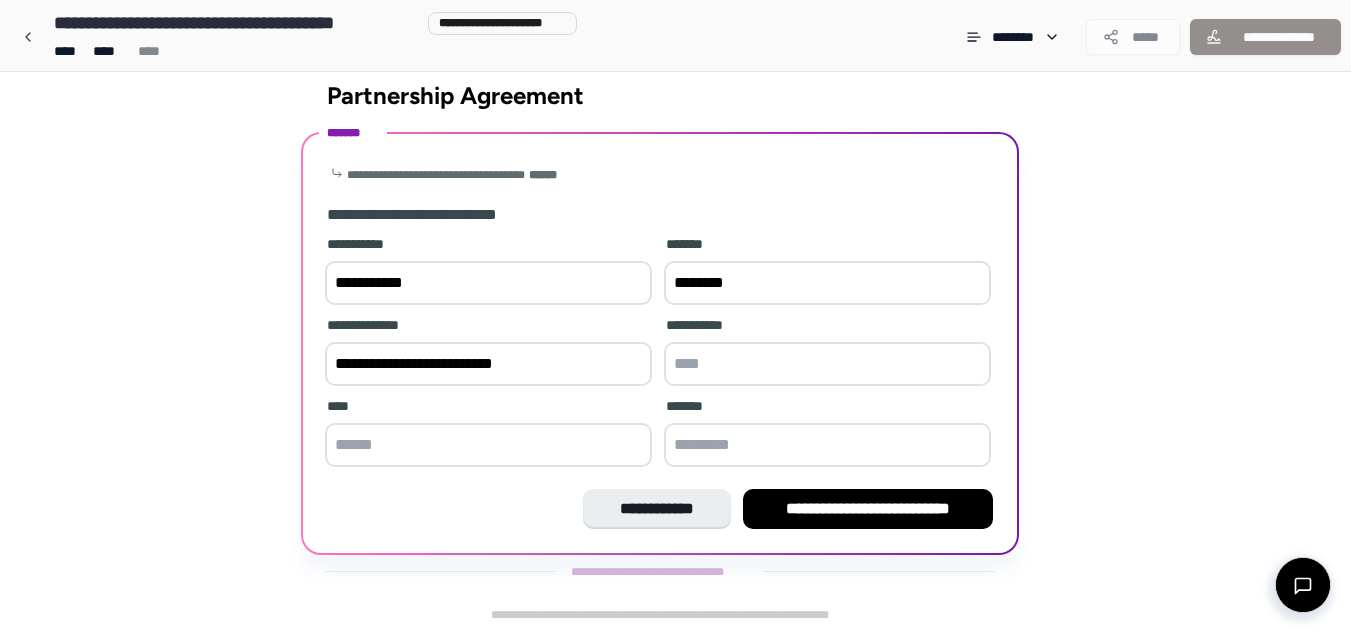 click at bounding box center [827, 364] 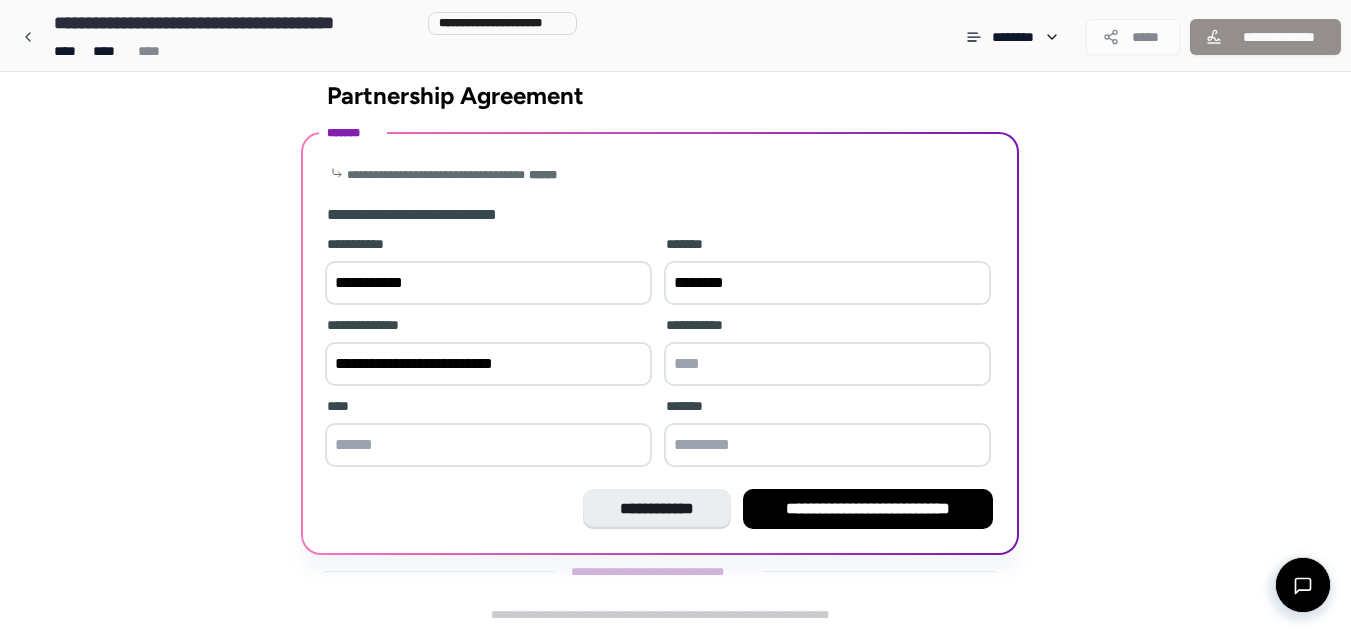 click at bounding box center (488, 445) 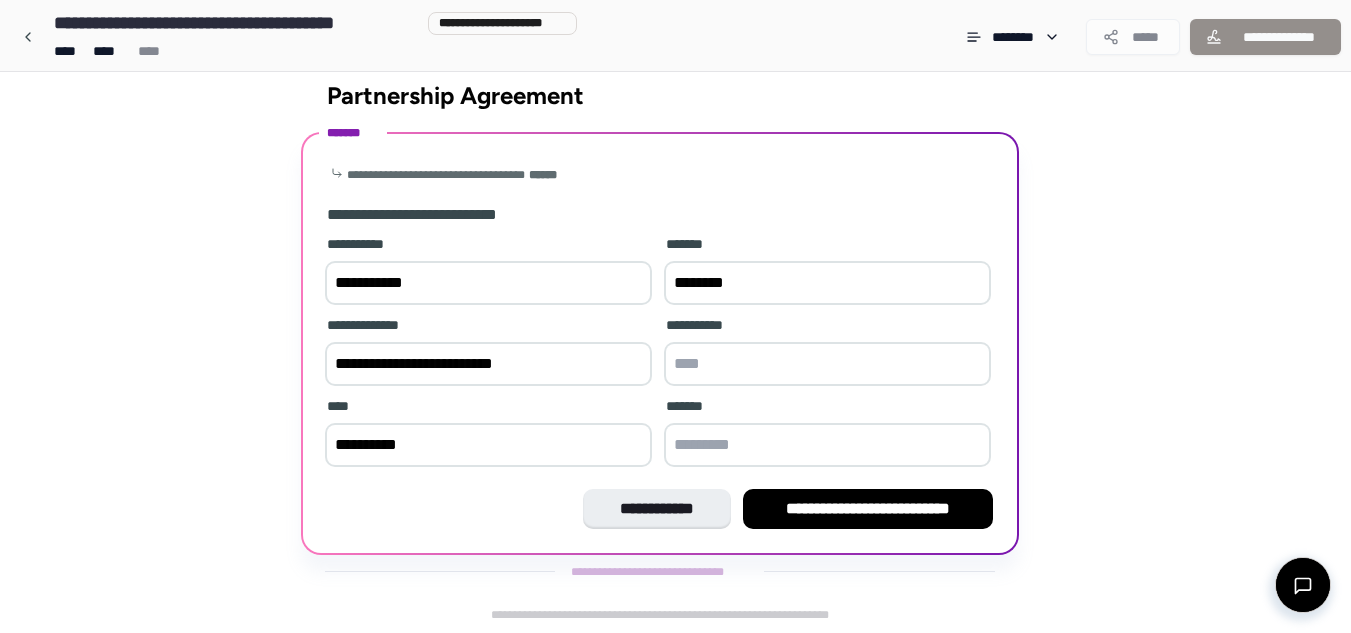 type on "*********" 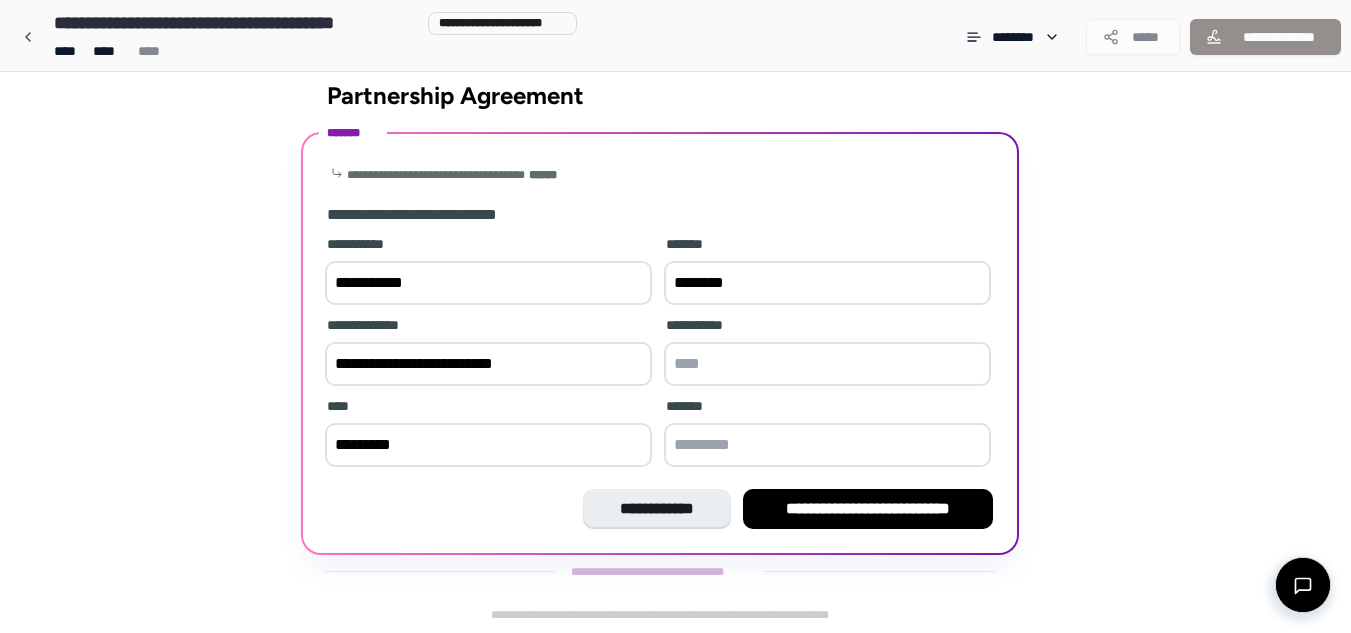 click at bounding box center (827, 364) 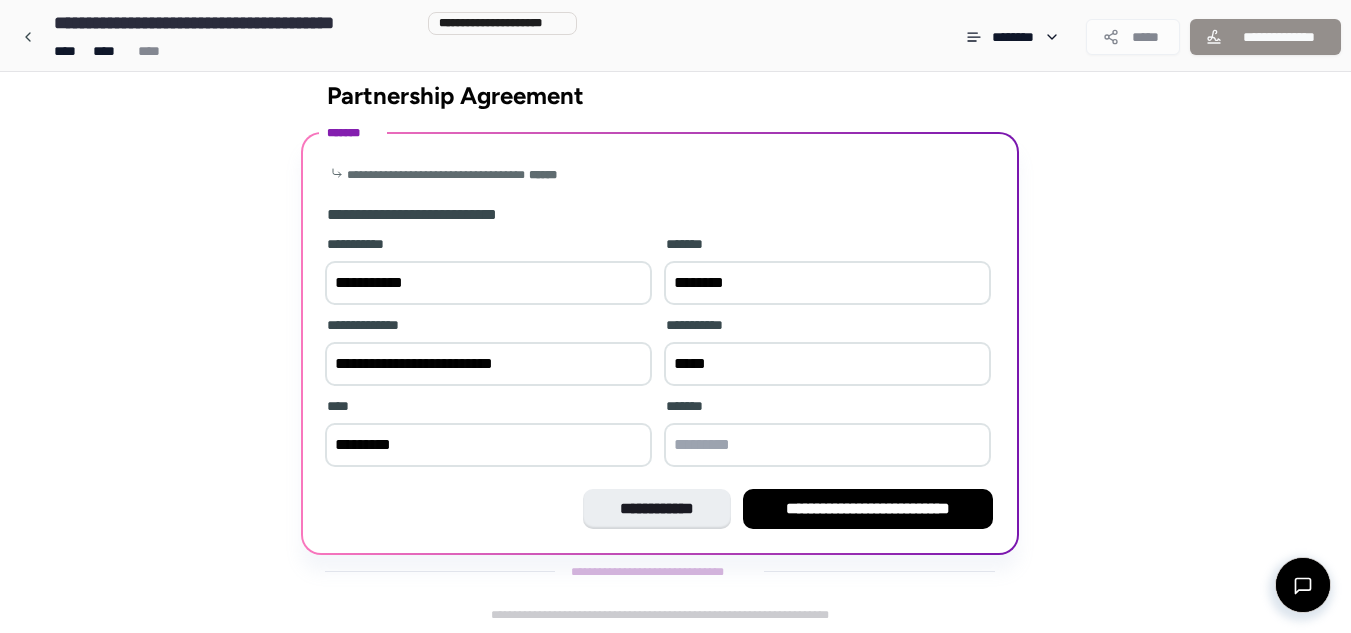 type on "*****" 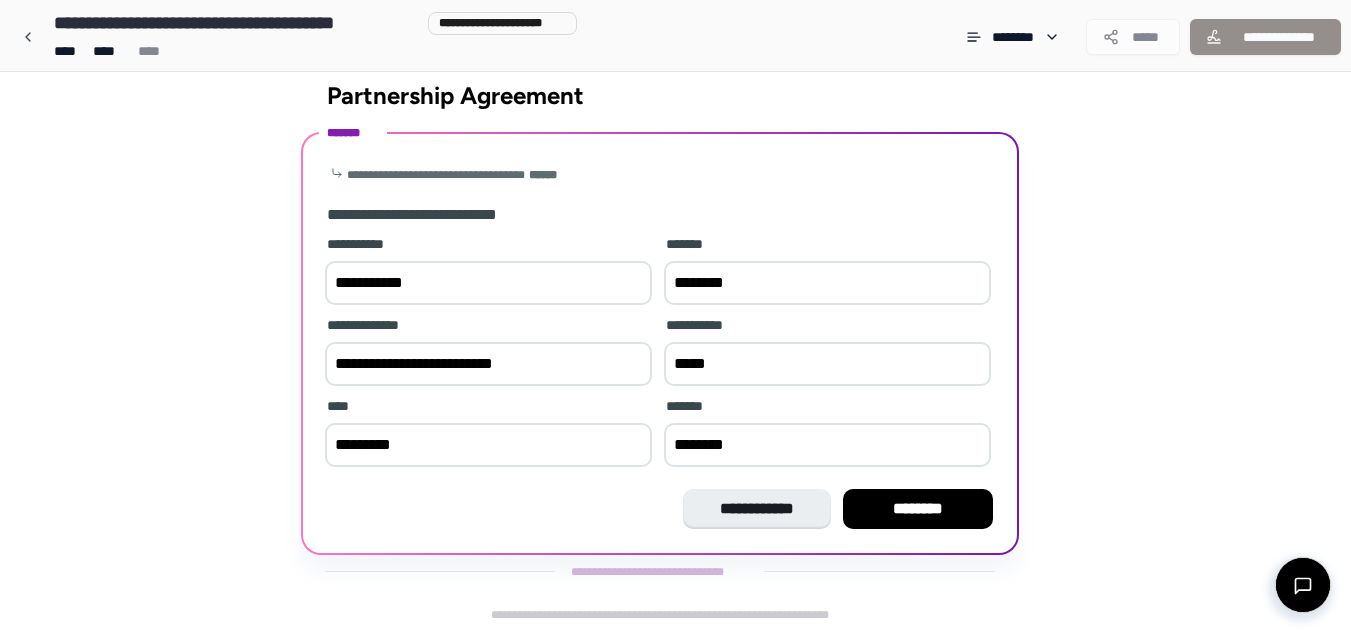 type on "********" 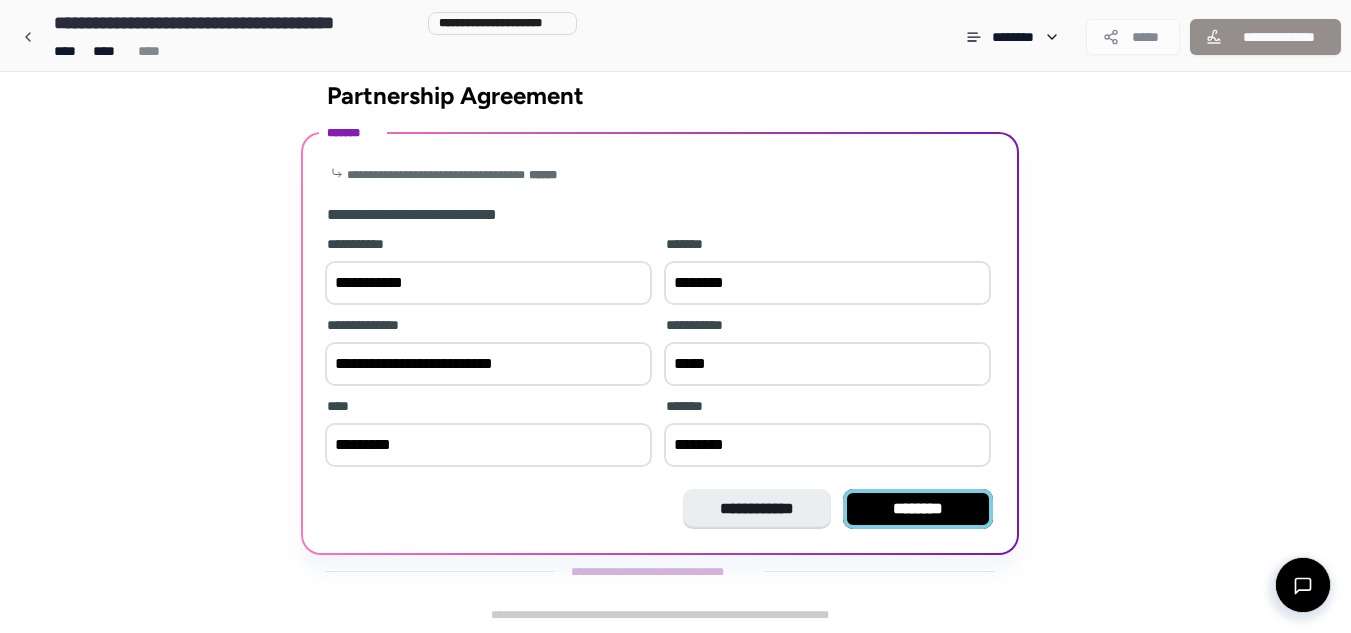 click on "********" at bounding box center (918, 509) 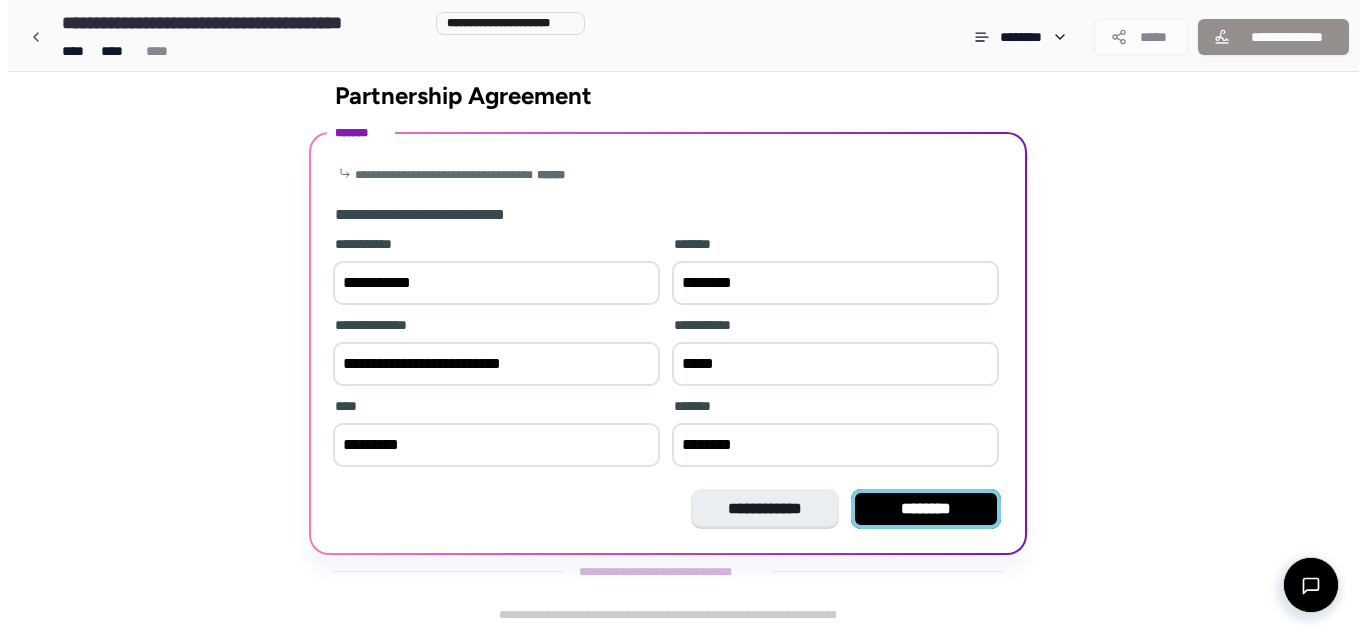 scroll, scrollTop: 0, scrollLeft: 0, axis: both 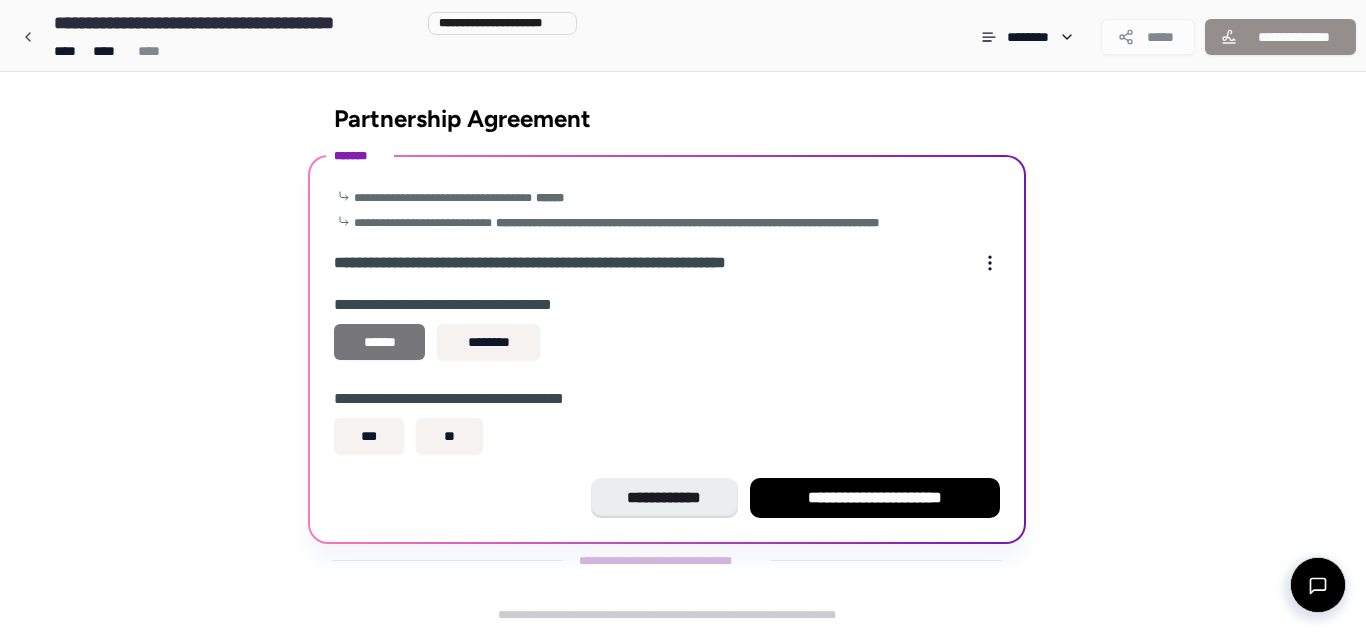 click on "******" at bounding box center [379, 342] 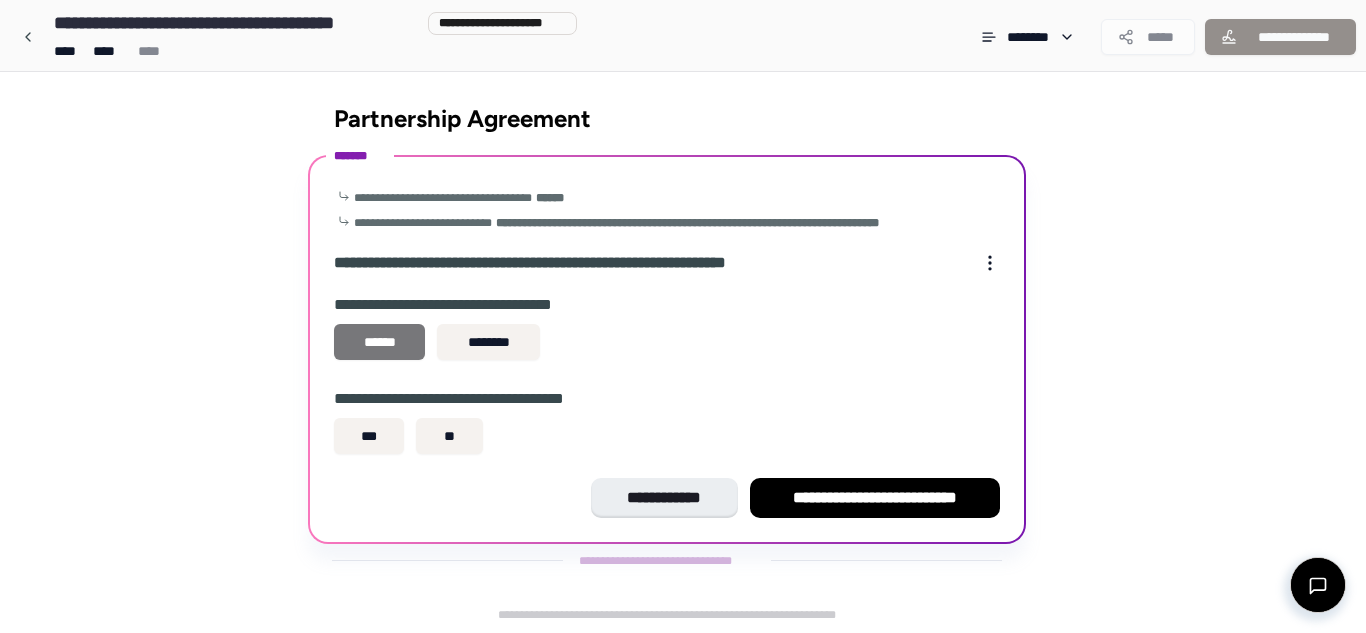 click on "******" at bounding box center [379, 342] 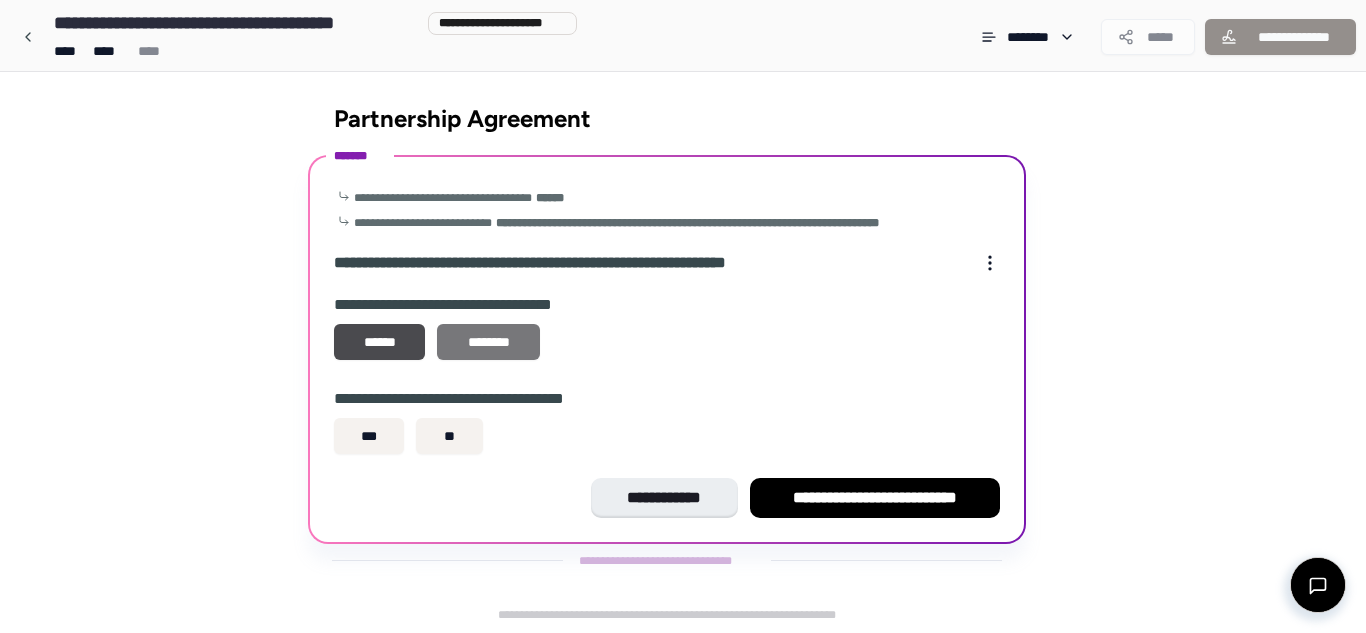 click on "********" at bounding box center (488, 342) 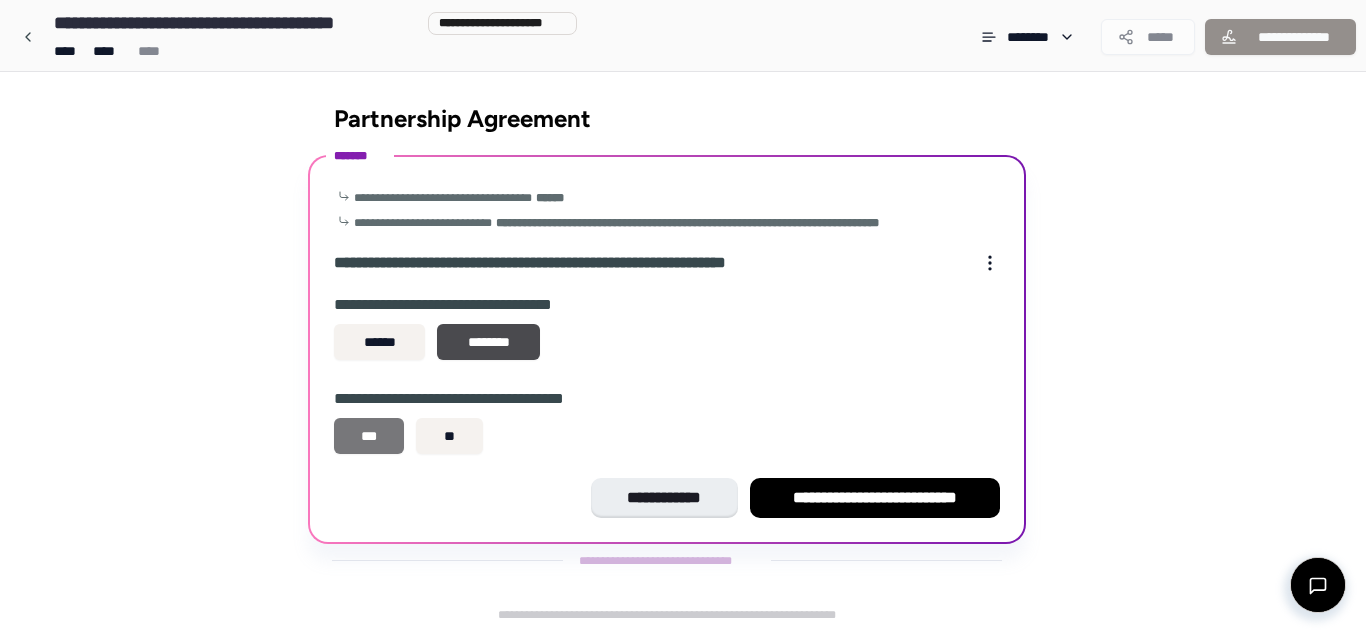 click on "***" at bounding box center (369, 436) 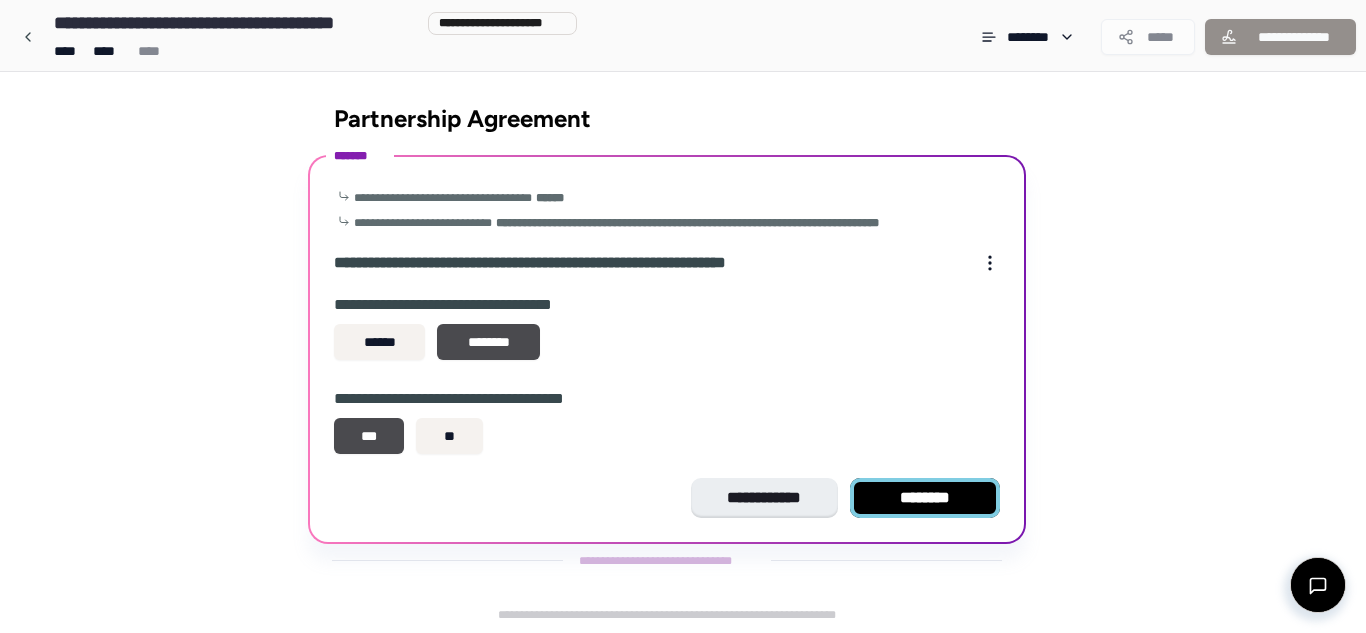 click on "********" at bounding box center (925, 498) 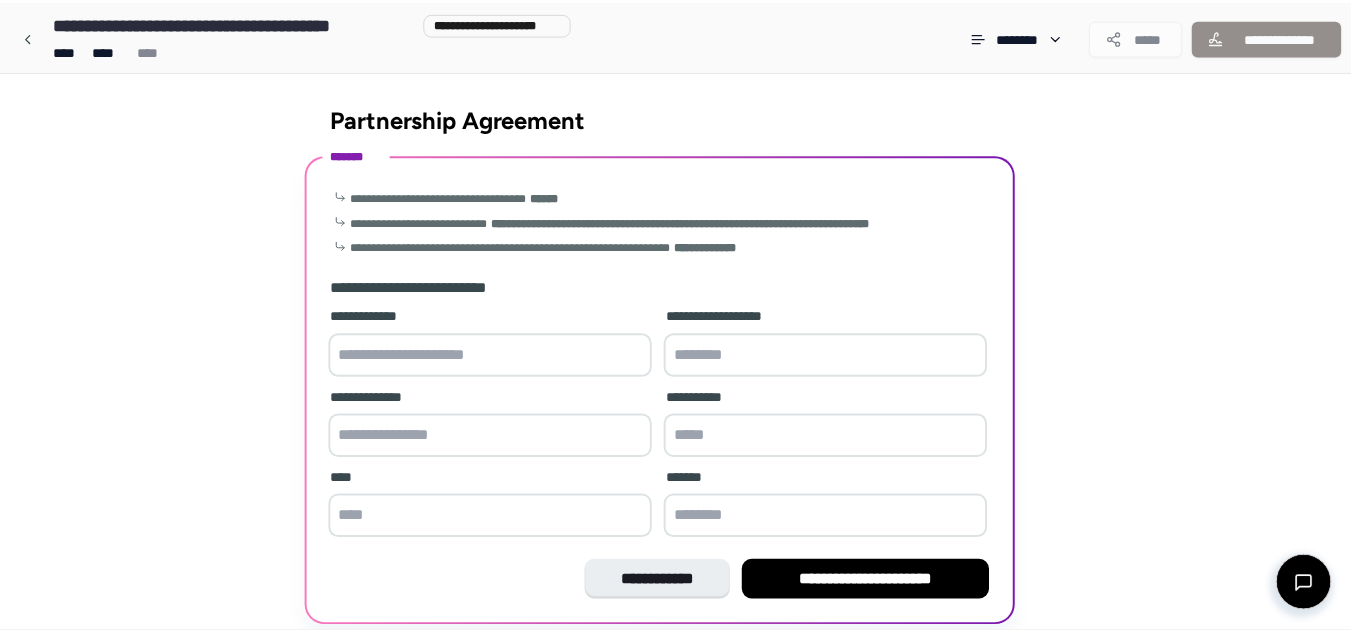 scroll, scrollTop: 73, scrollLeft: 0, axis: vertical 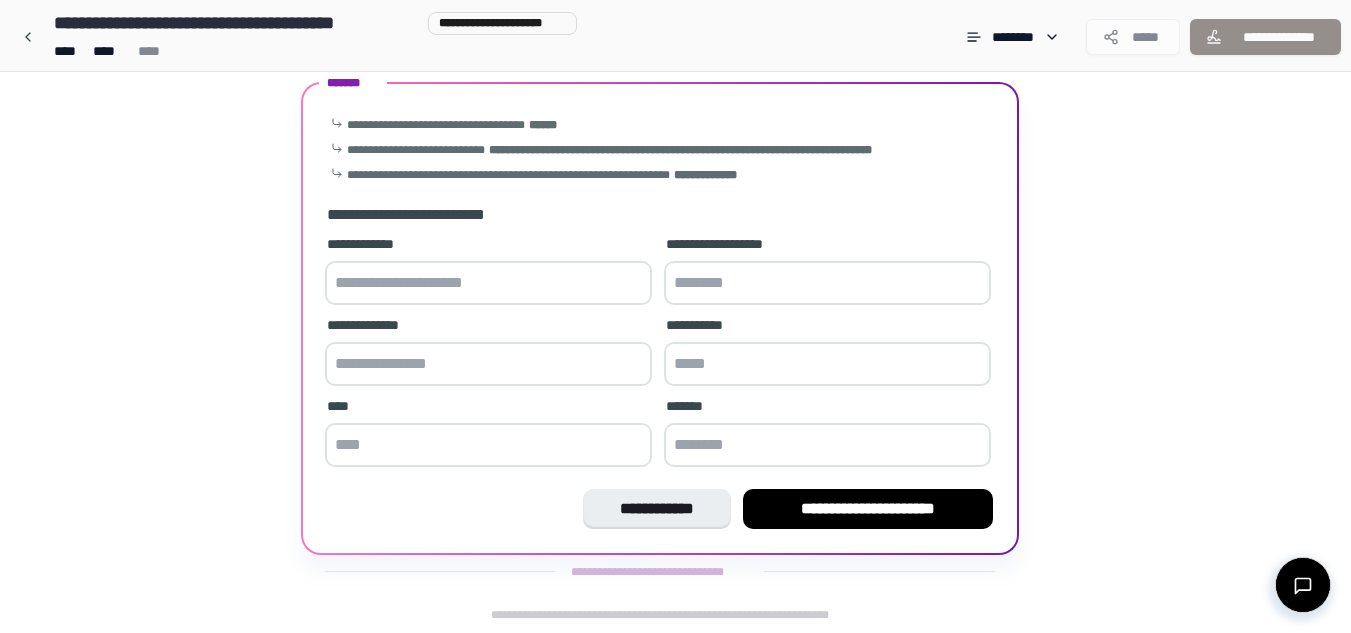 click at bounding box center [488, 283] 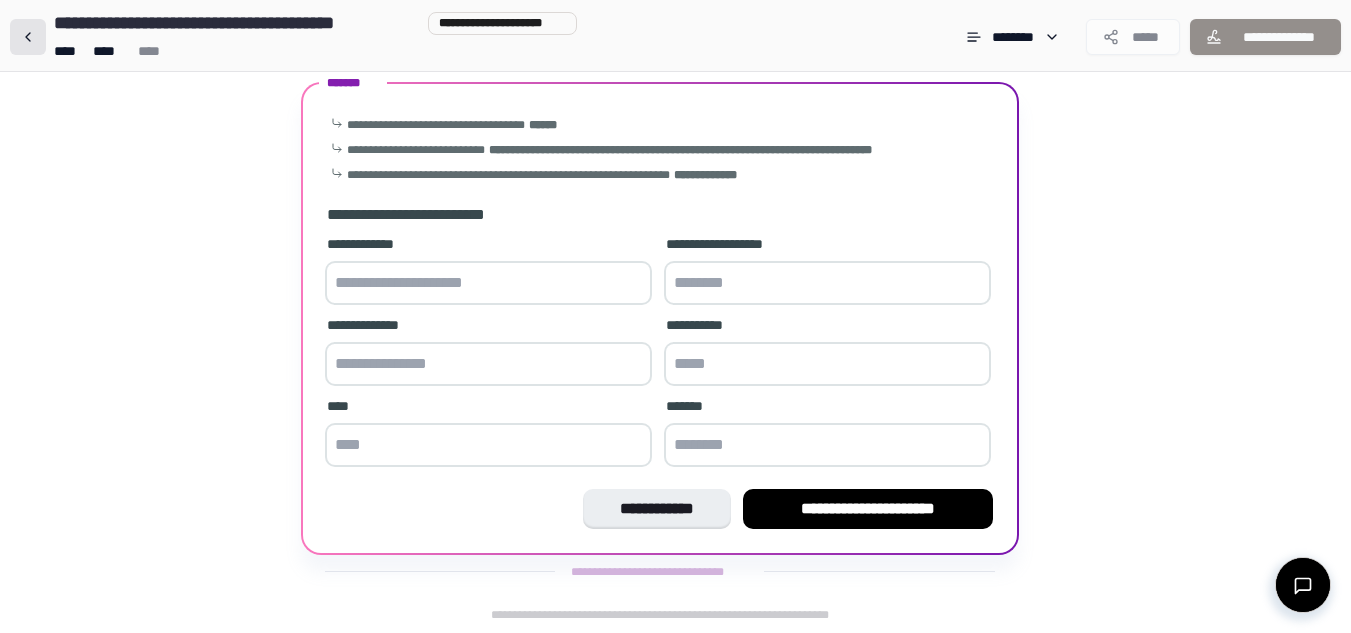 click at bounding box center (28, 37) 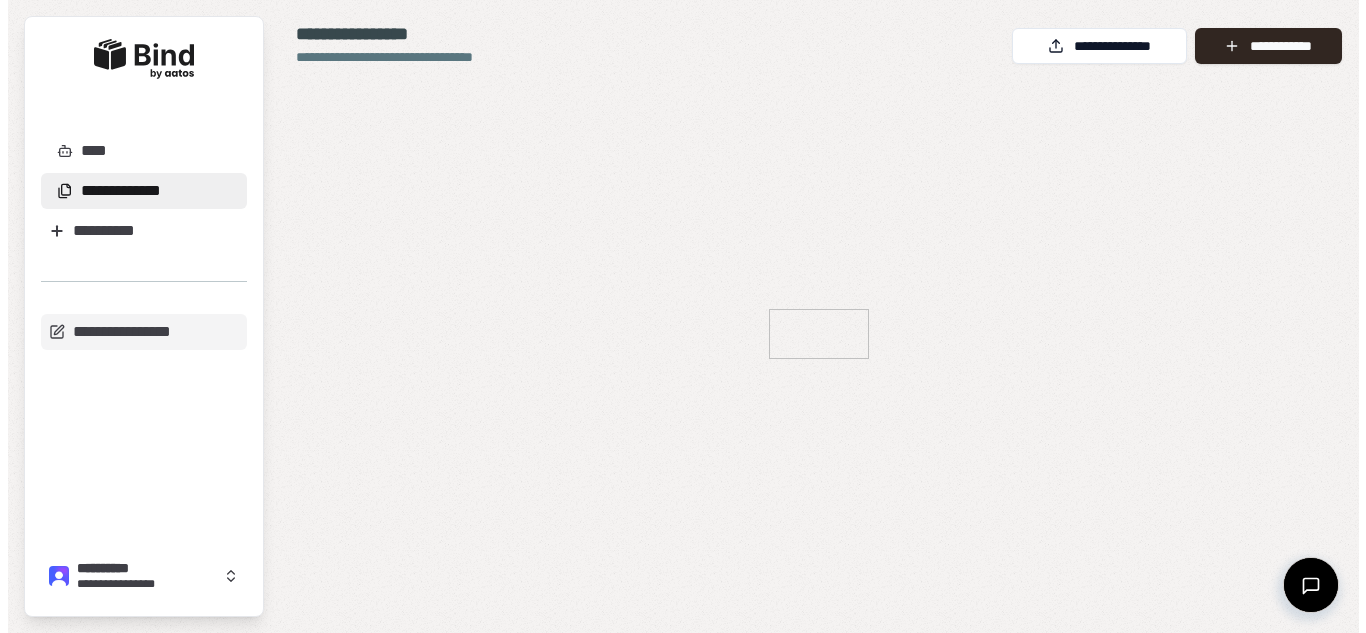 scroll, scrollTop: 0, scrollLeft: 0, axis: both 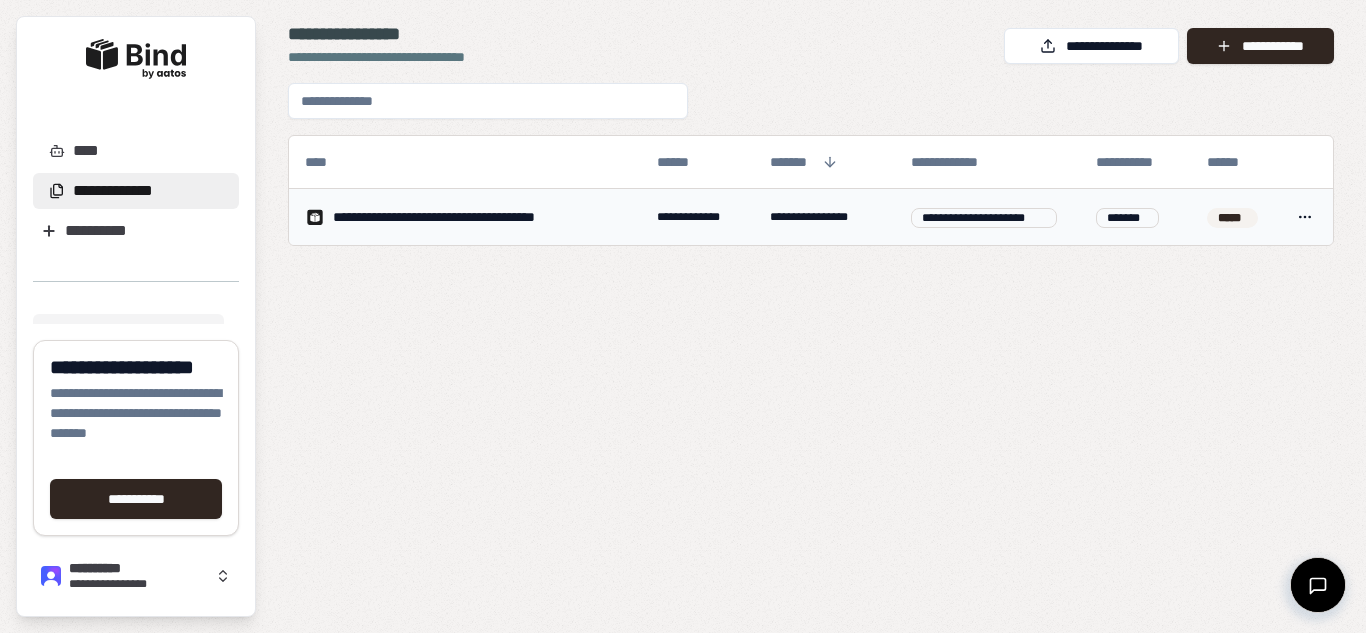 click on "**********" at bounding box center [472, 217] 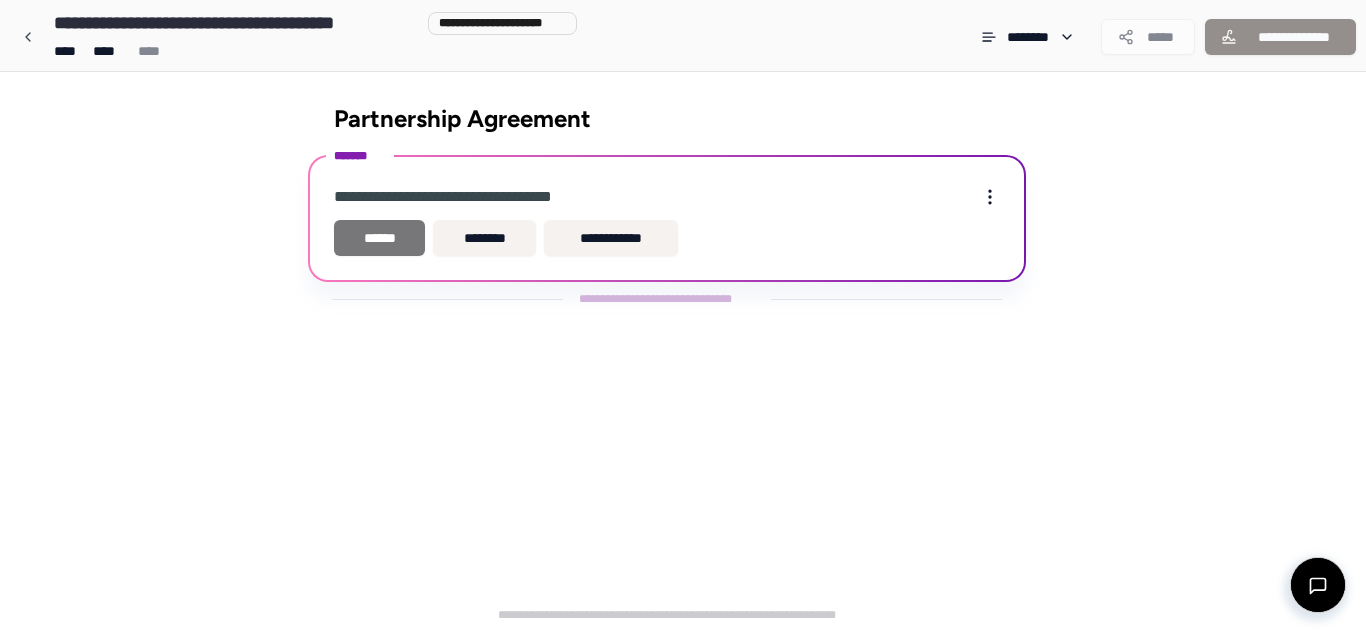 click on "******" at bounding box center (379, 238) 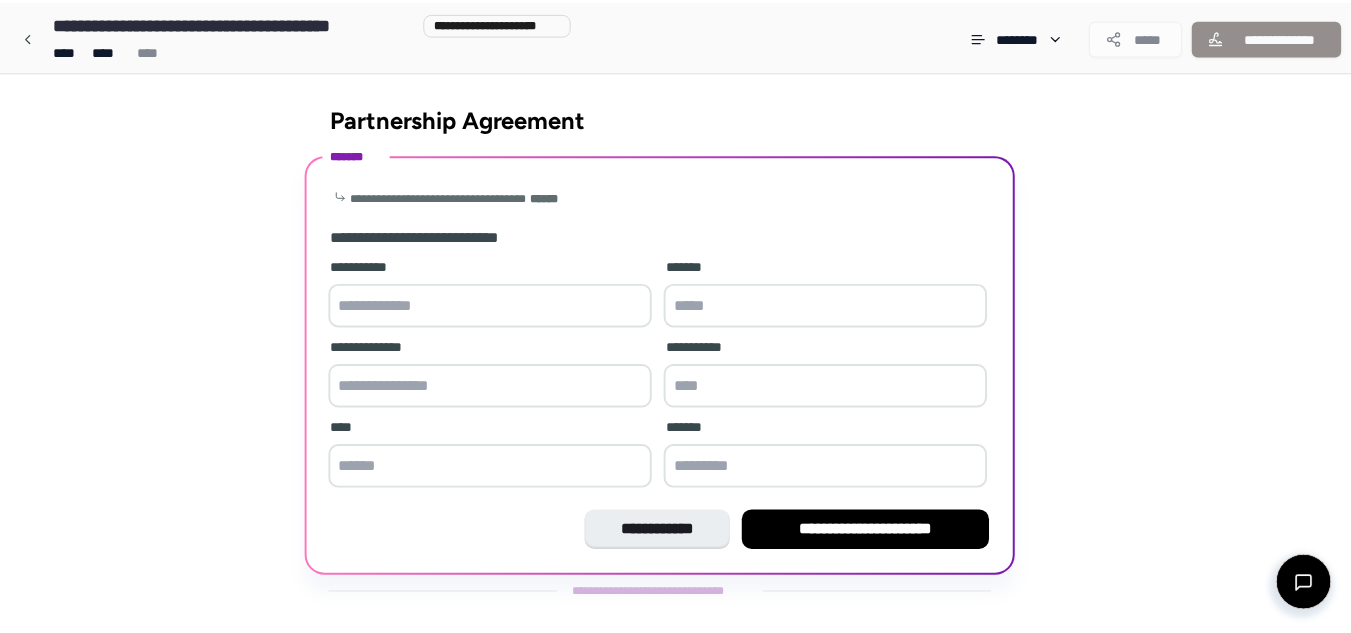 scroll, scrollTop: 23, scrollLeft: 0, axis: vertical 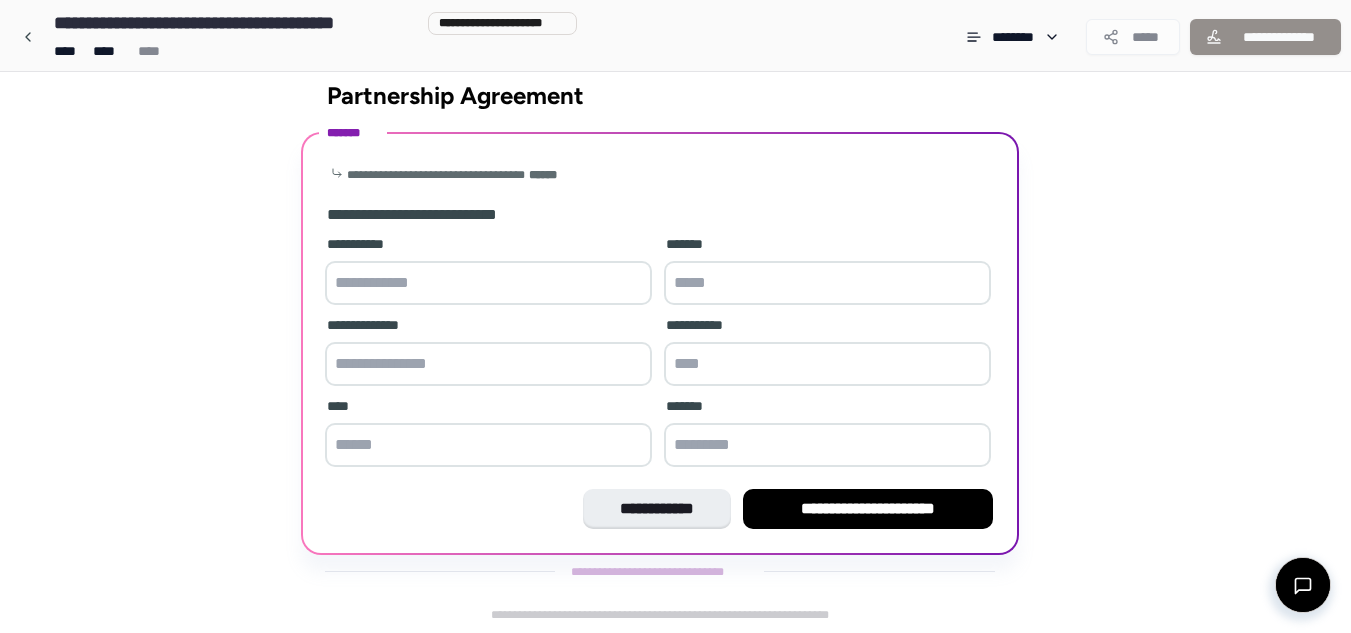 click at bounding box center [488, 283] 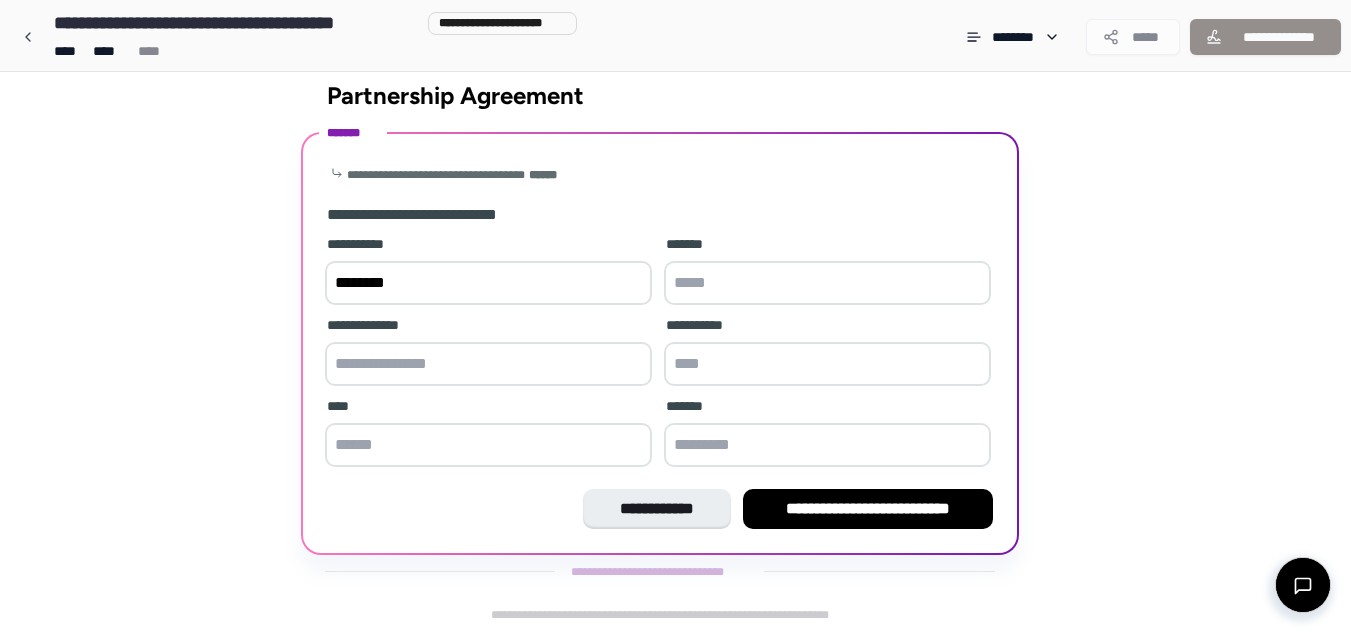type on "*******" 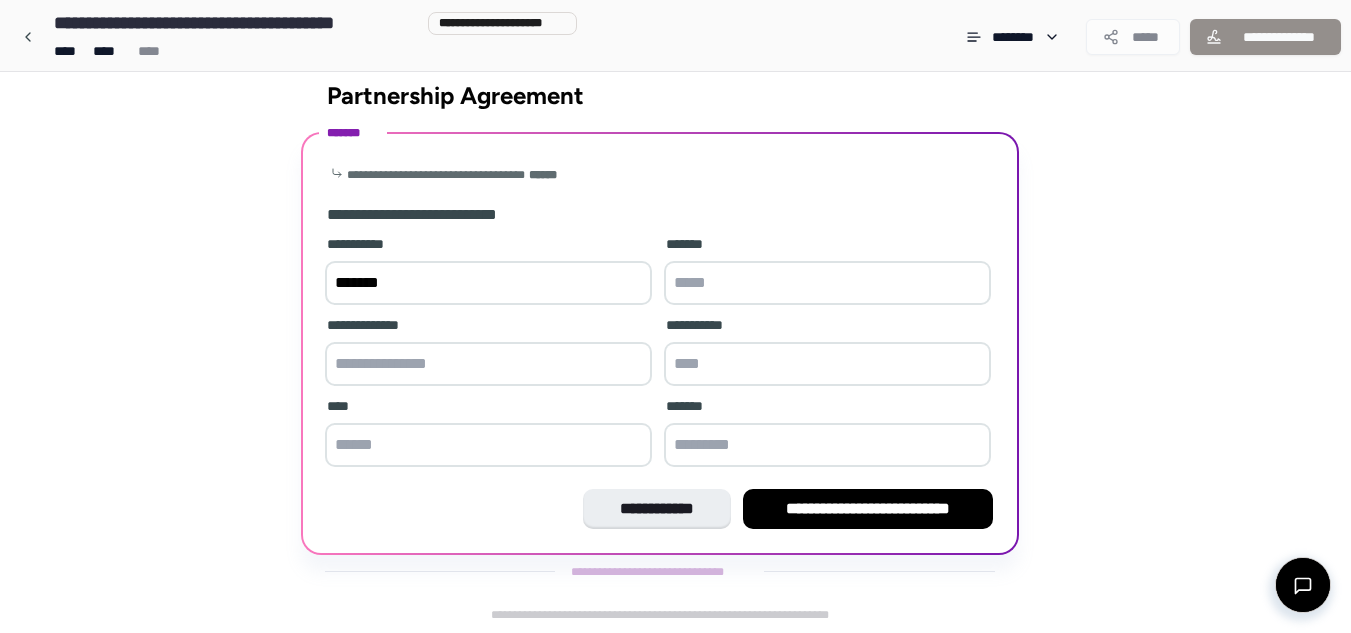 click at bounding box center [827, 283] 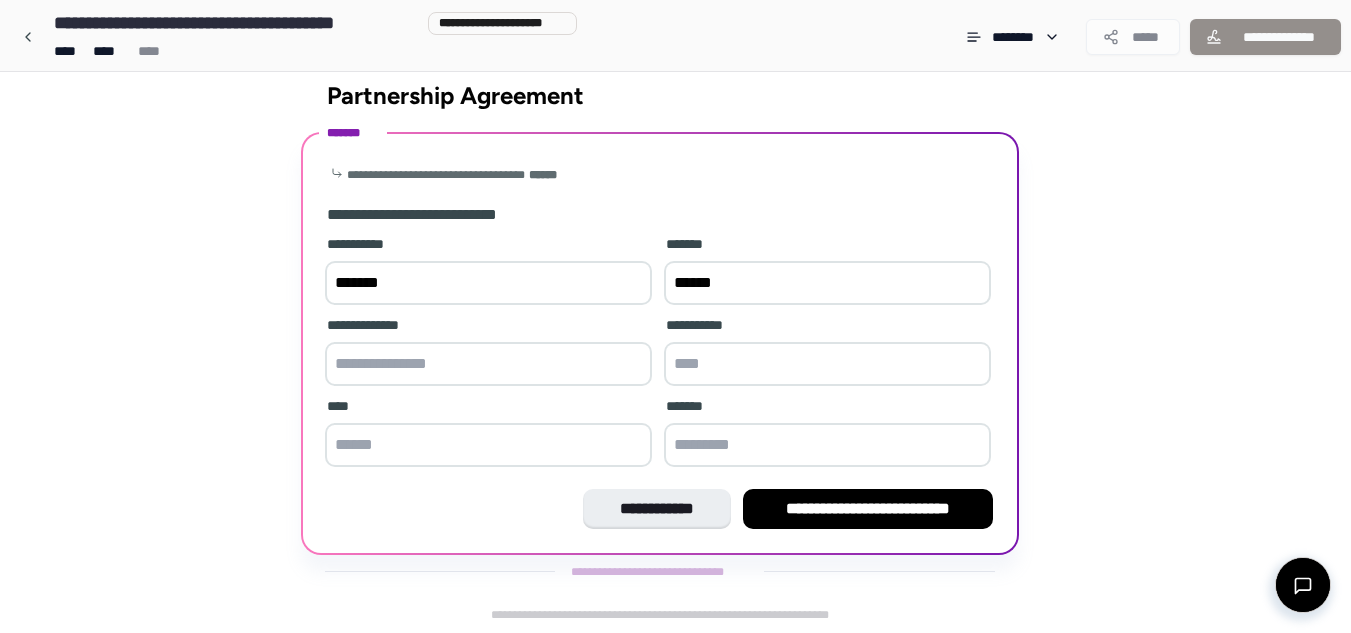 type on "******" 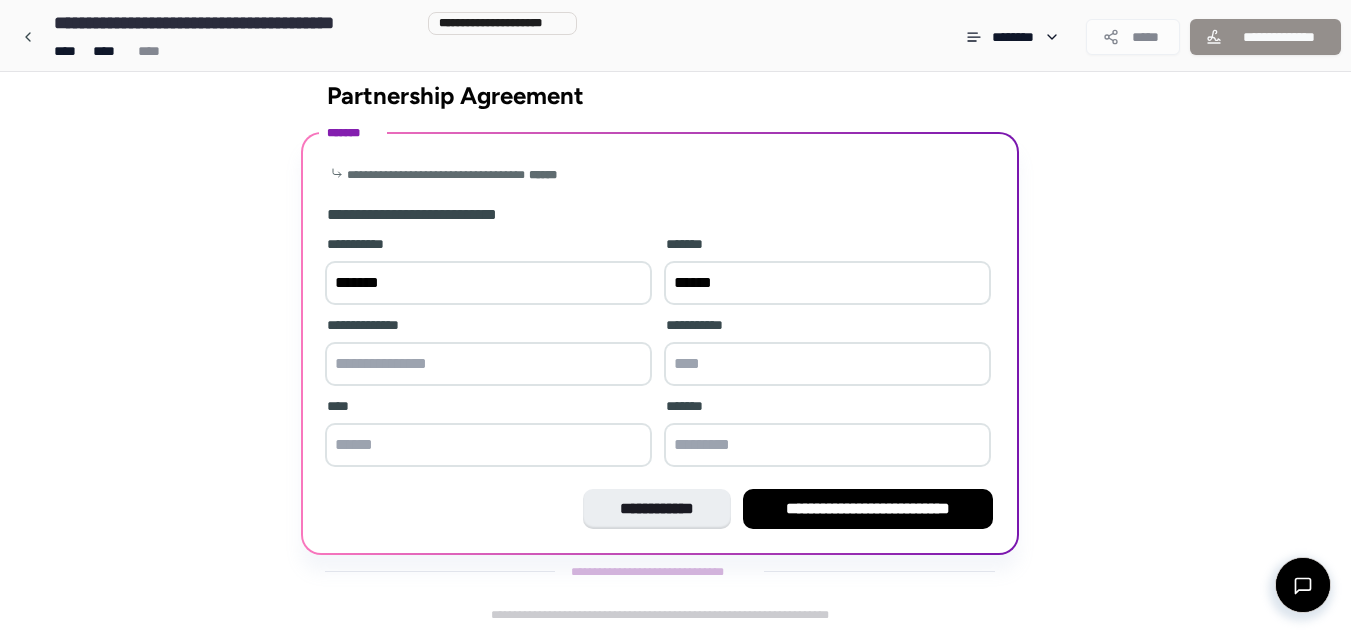 click at bounding box center [488, 364] 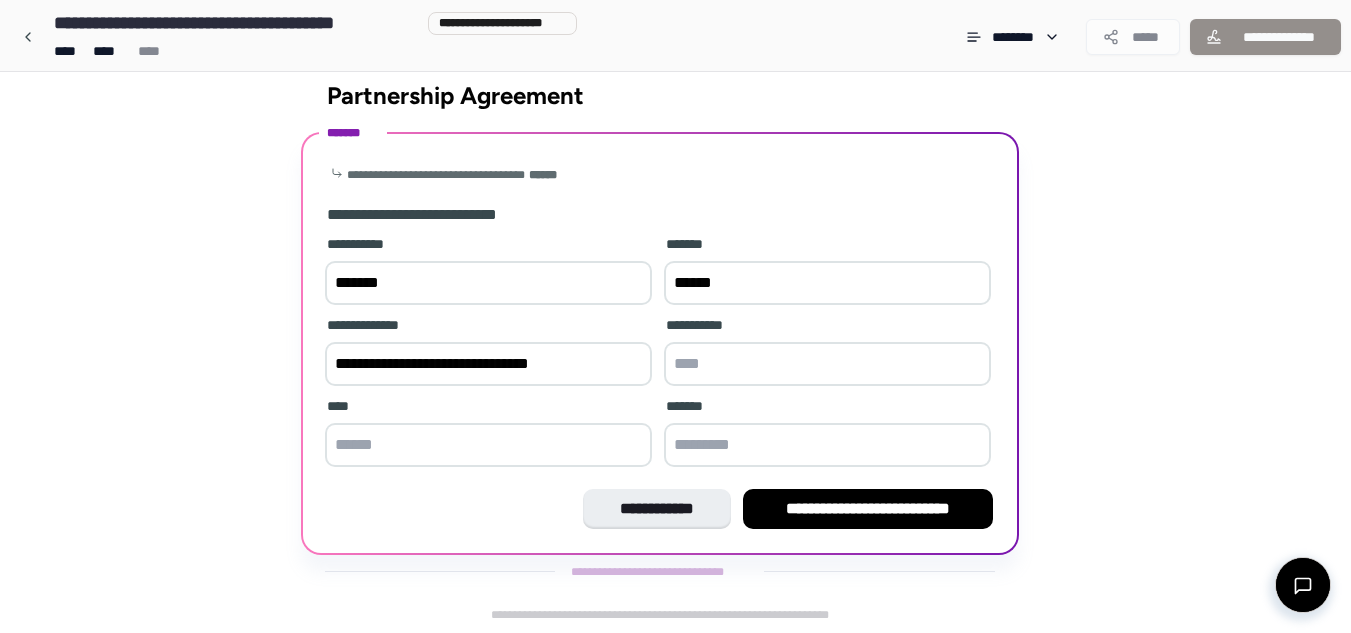 type on "**********" 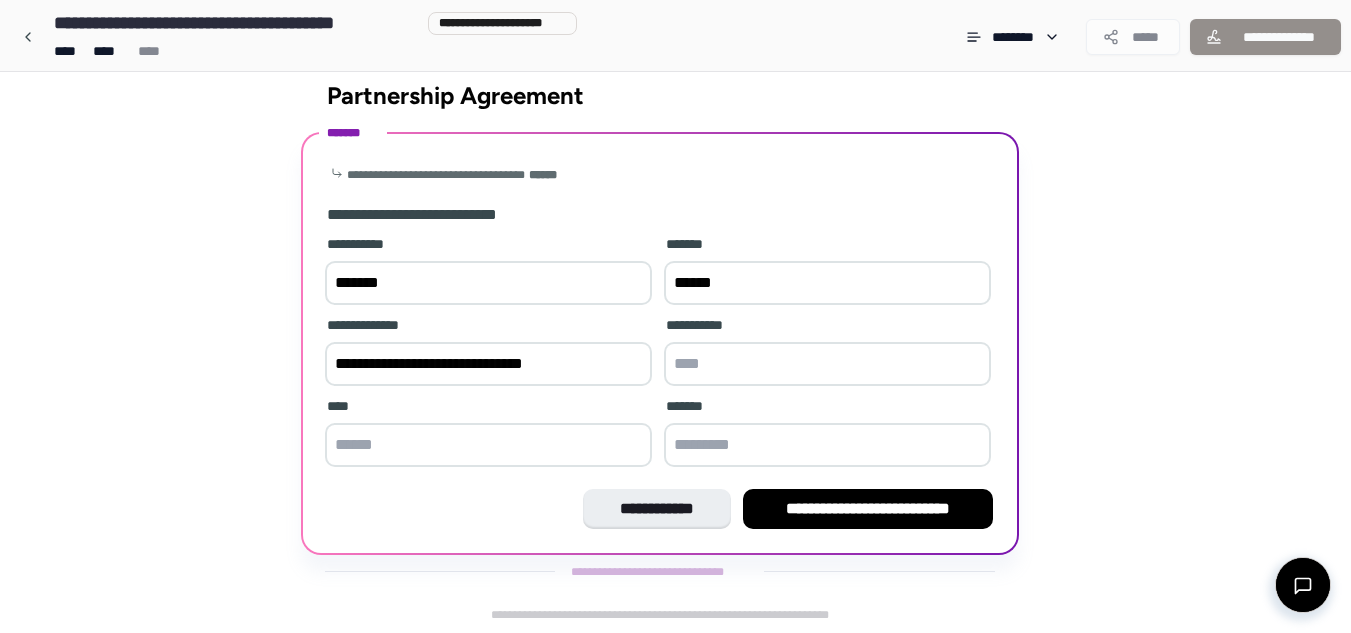 click at bounding box center [827, 364] 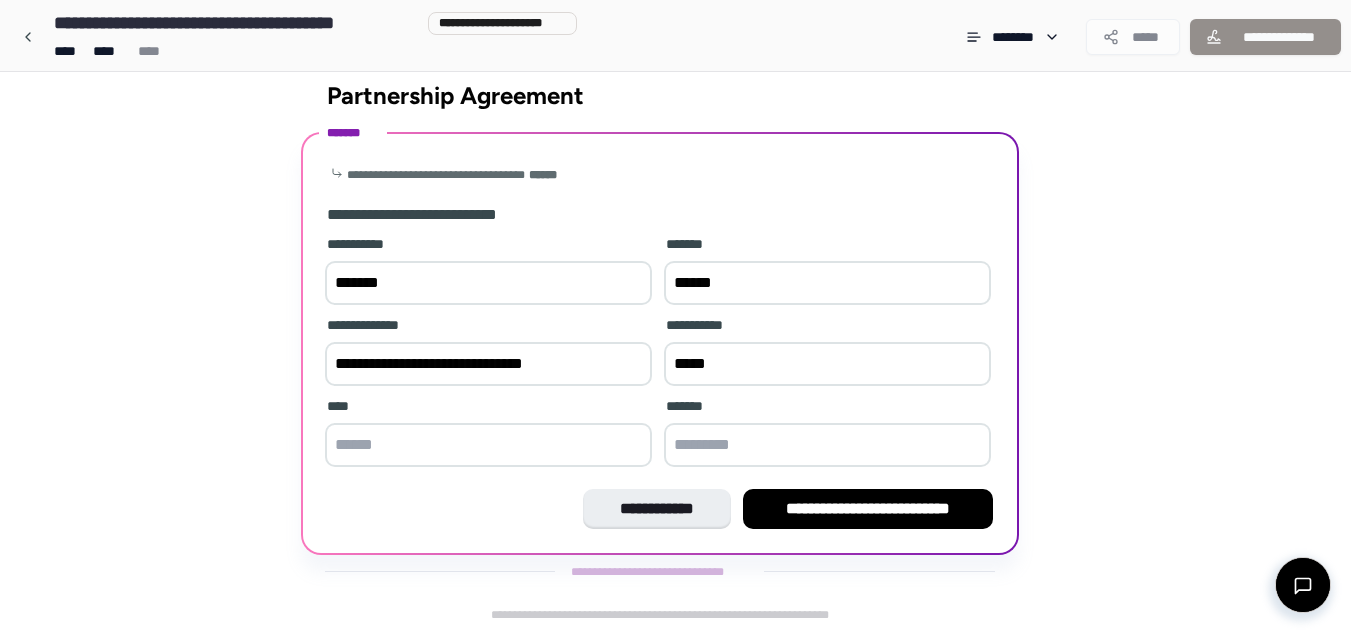 type on "*****" 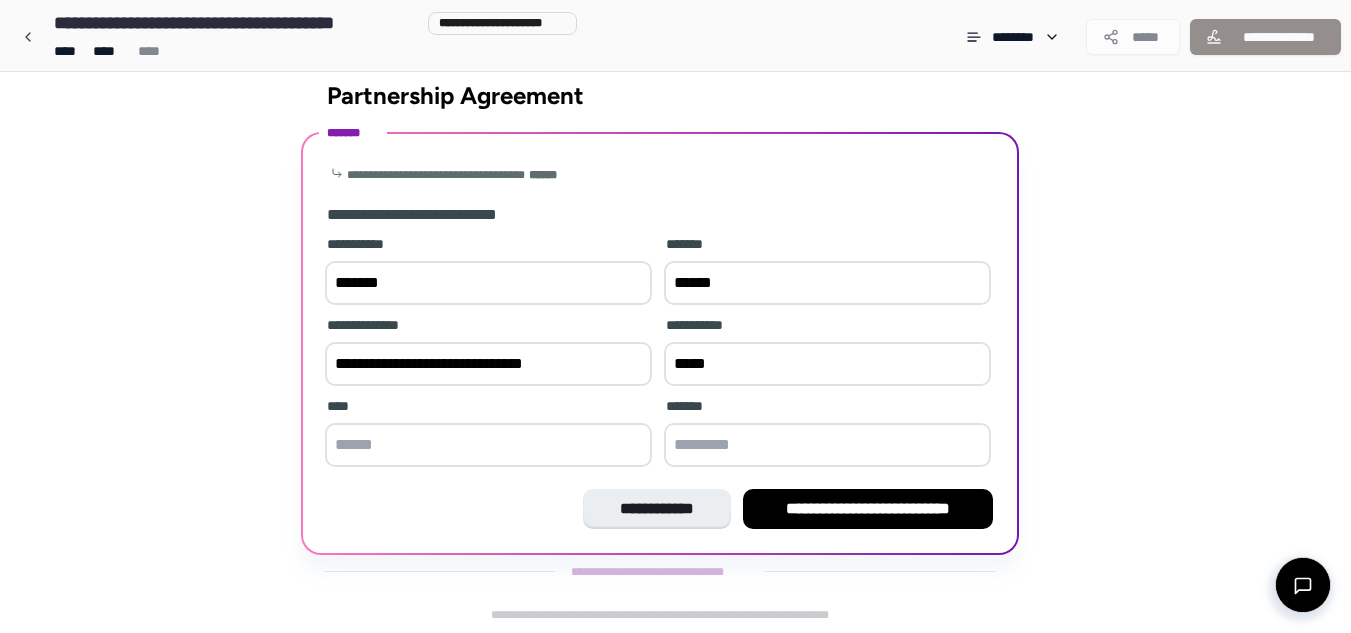click at bounding box center [488, 445] 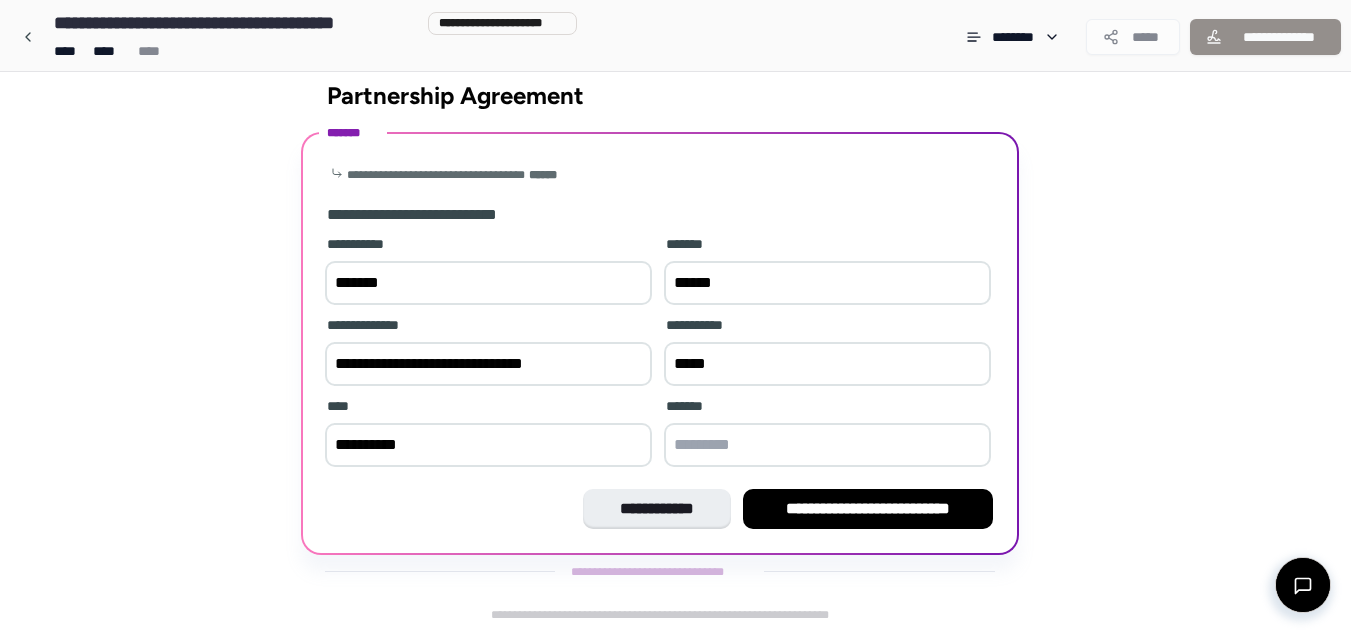 type on "*********" 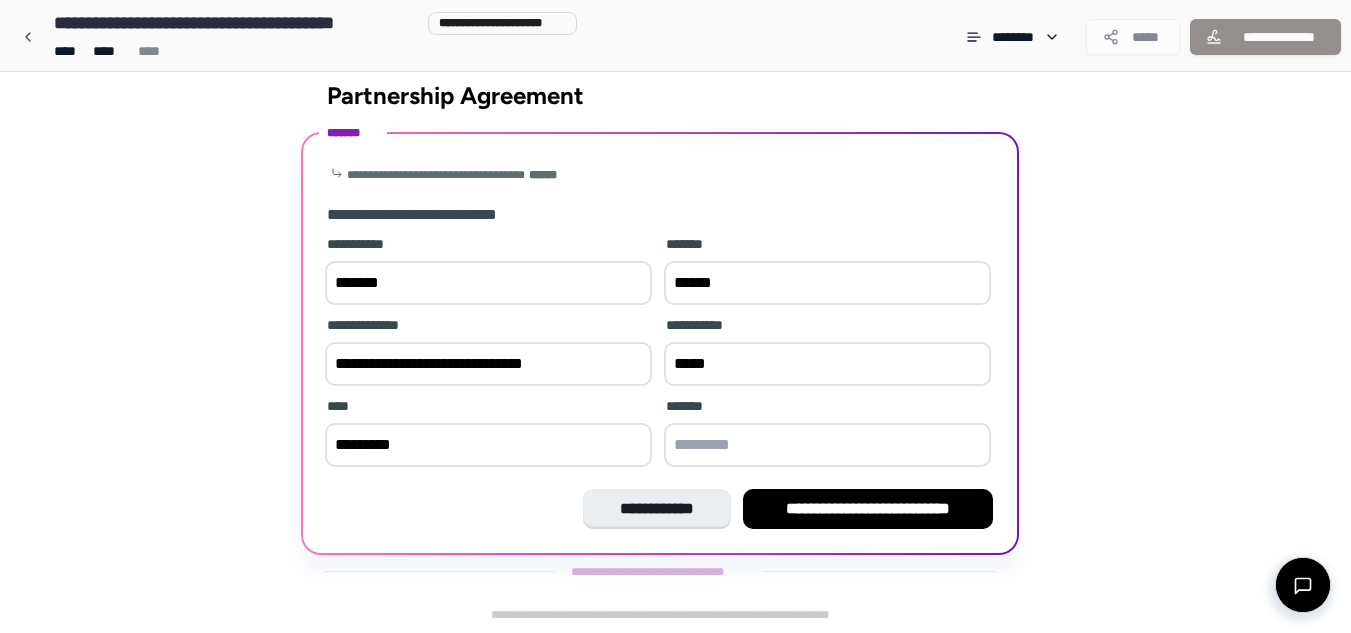 click at bounding box center (827, 445) 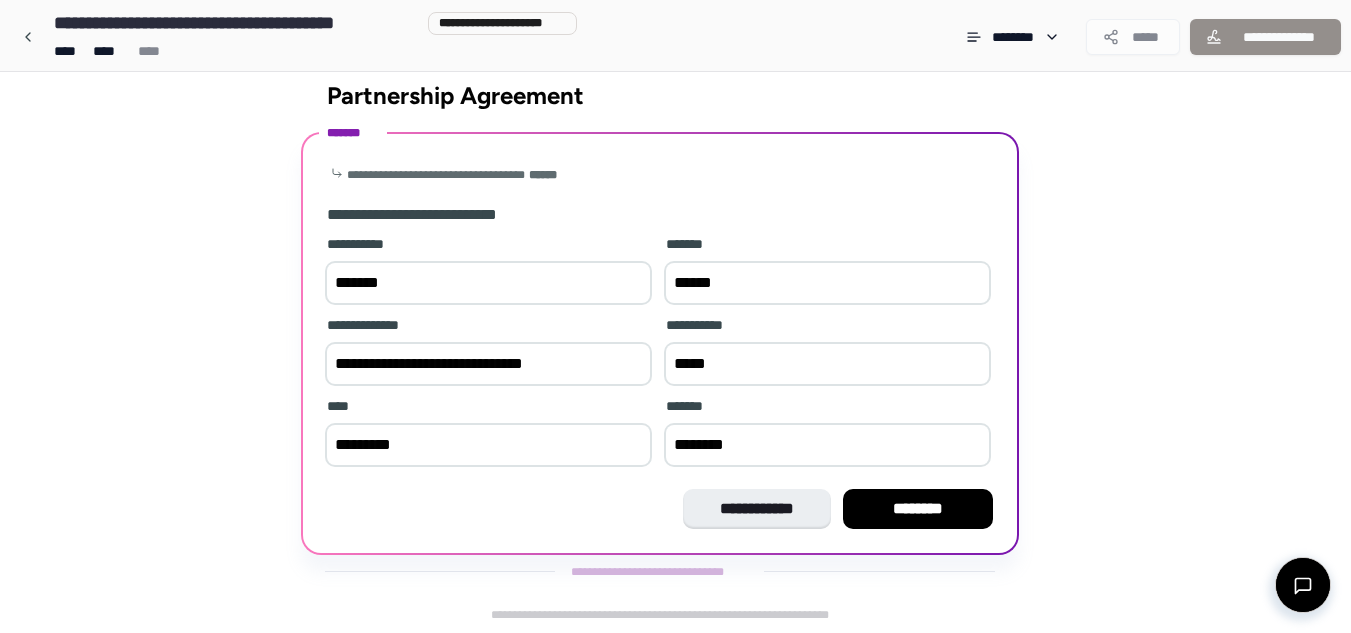 type on "********" 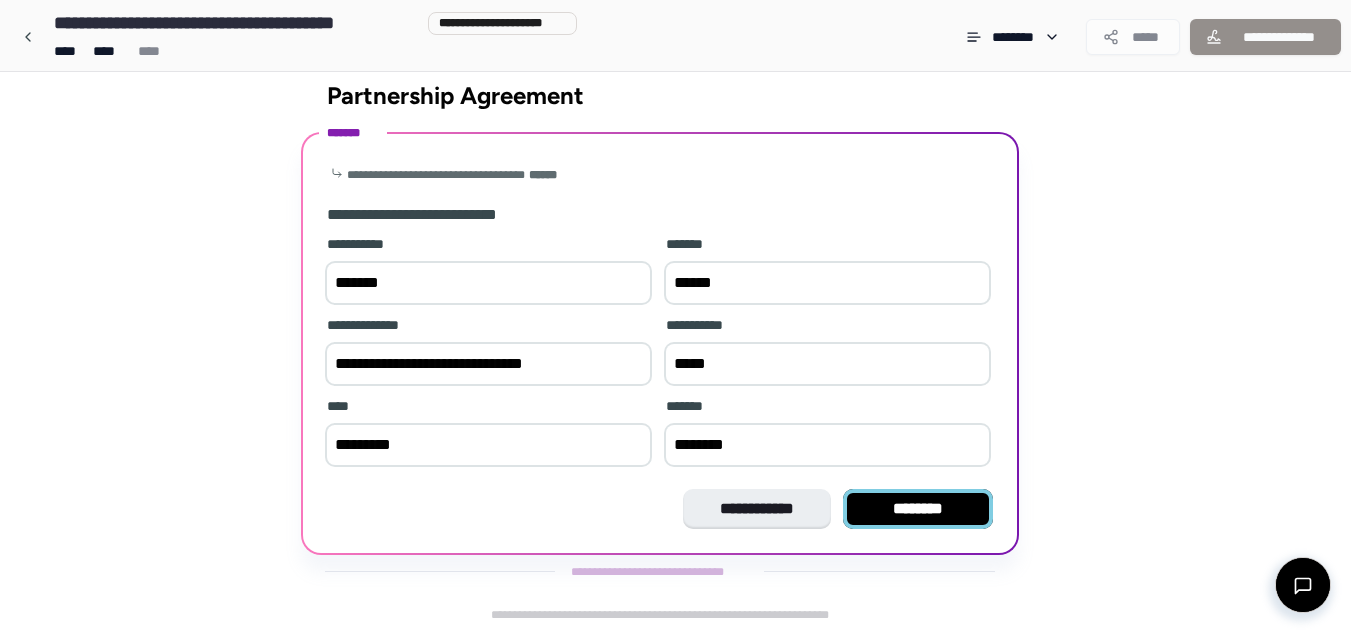 click on "********" at bounding box center (918, 509) 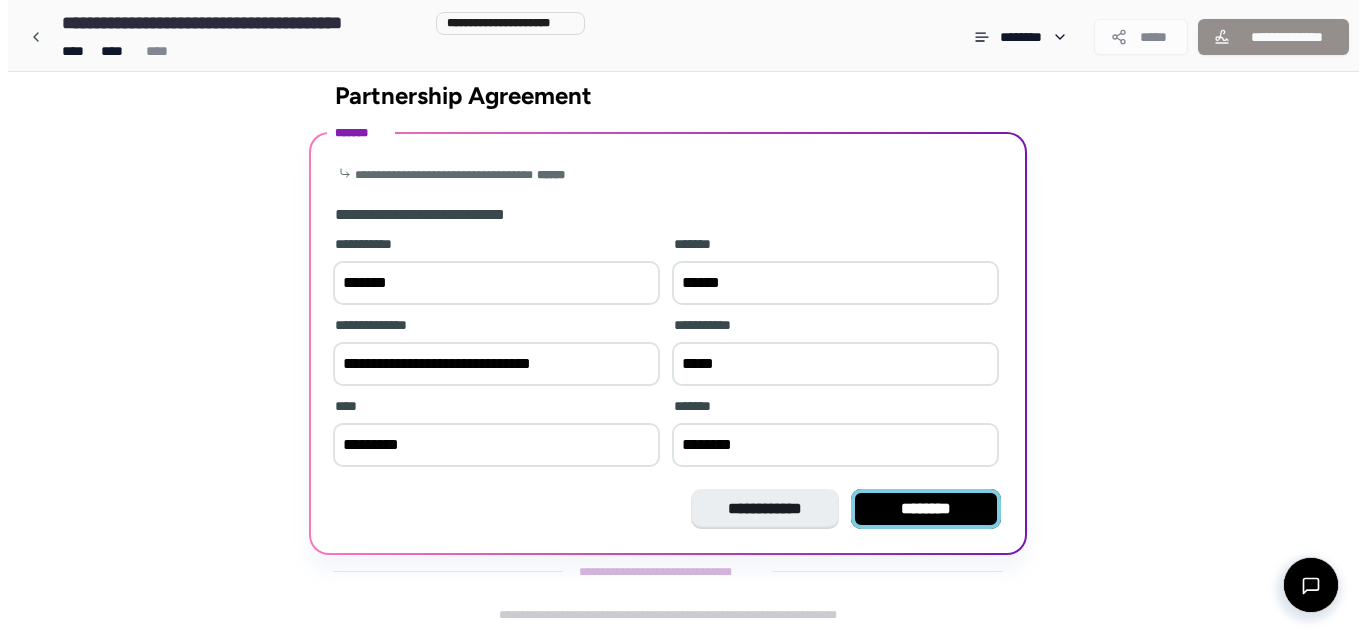 scroll, scrollTop: 0, scrollLeft: 0, axis: both 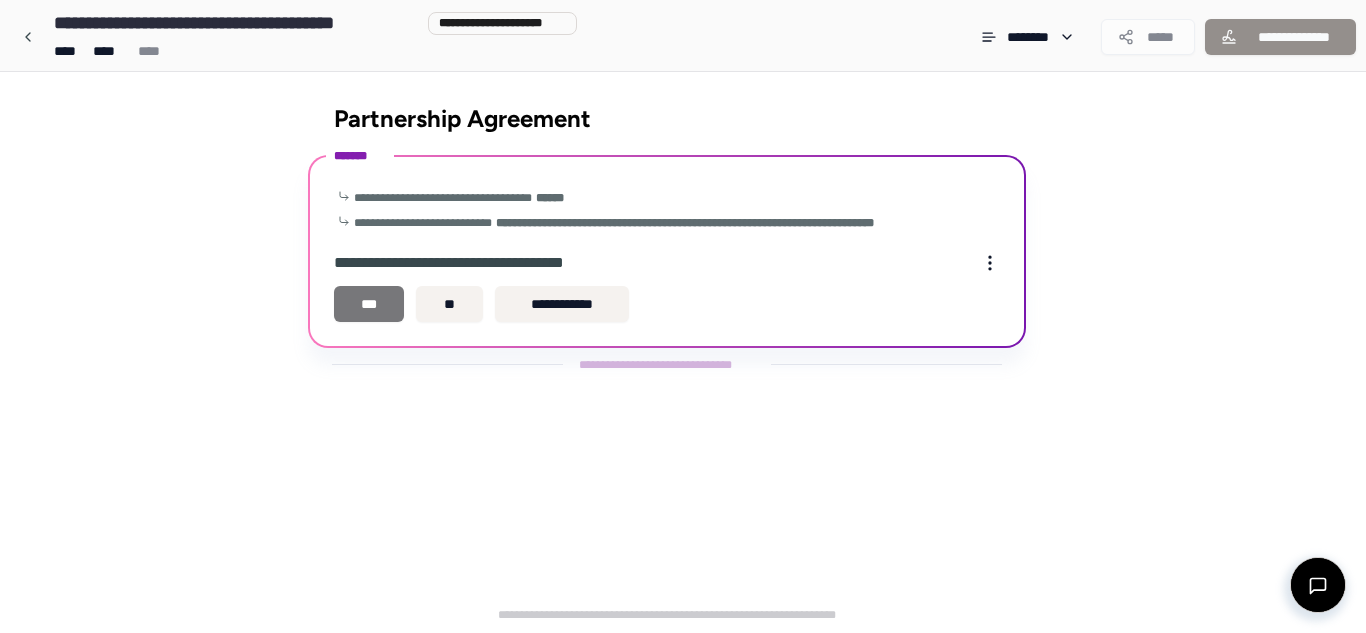 click on "***" at bounding box center [369, 304] 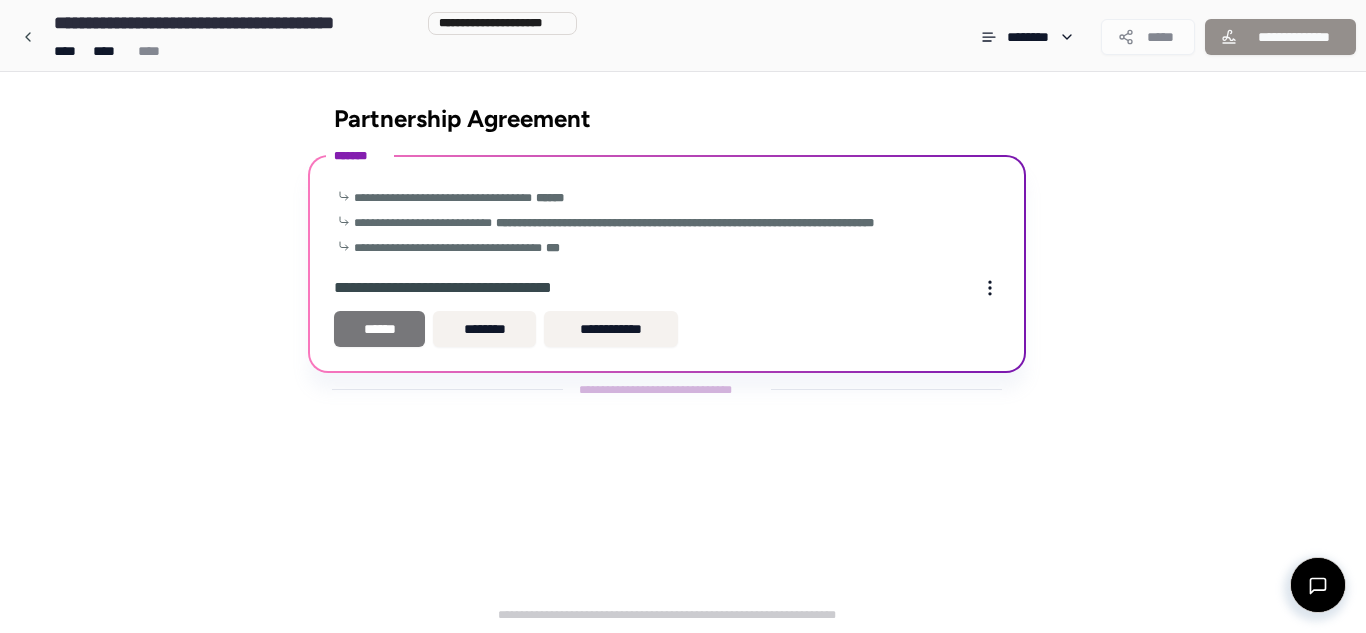 click on "******" at bounding box center [379, 329] 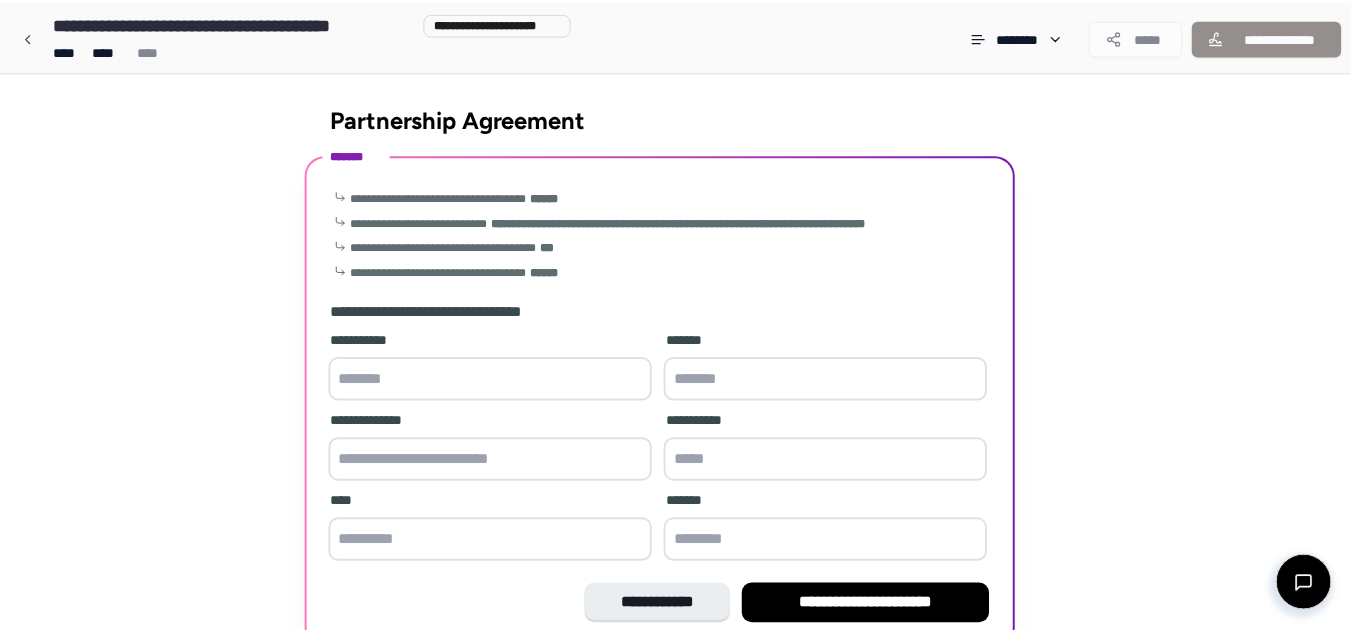scroll, scrollTop: 98, scrollLeft: 0, axis: vertical 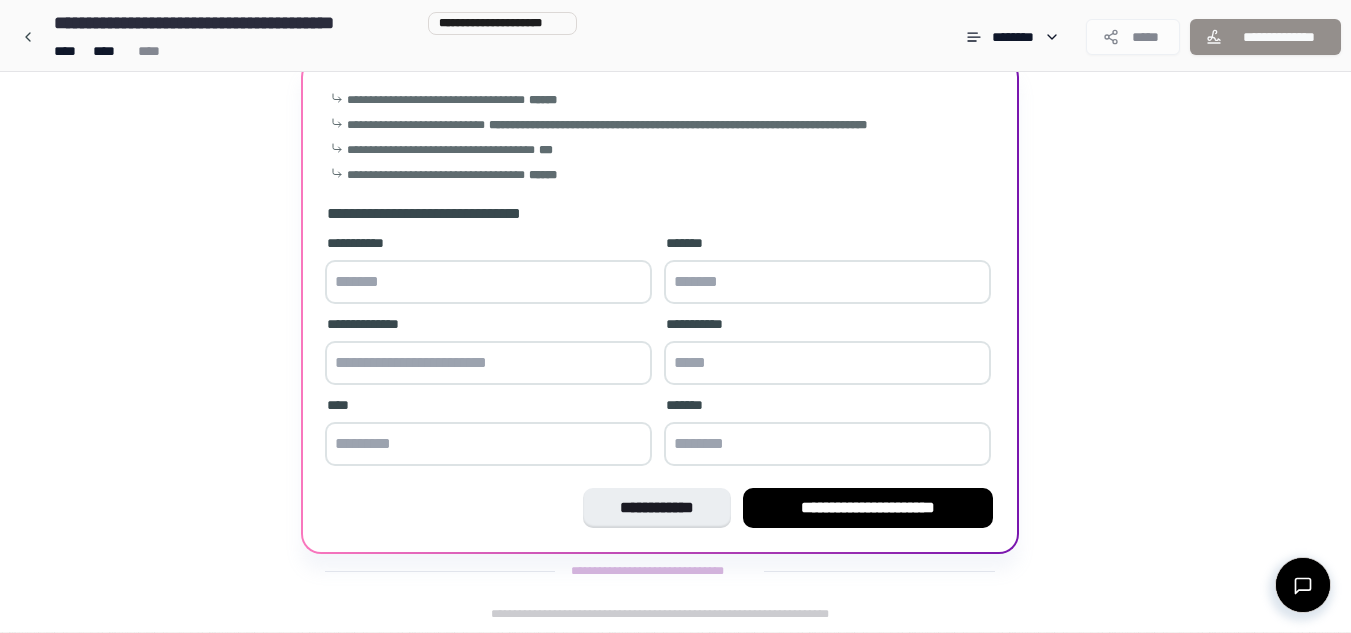 click at bounding box center [488, 282] 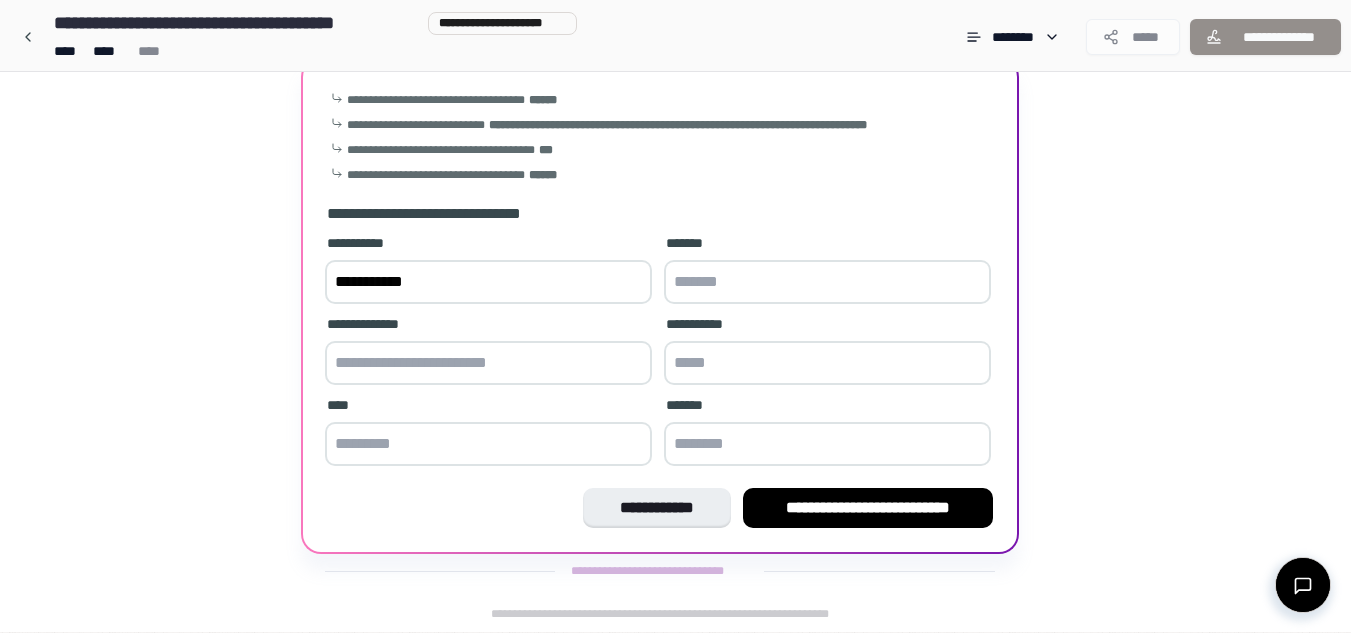 type on "**********" 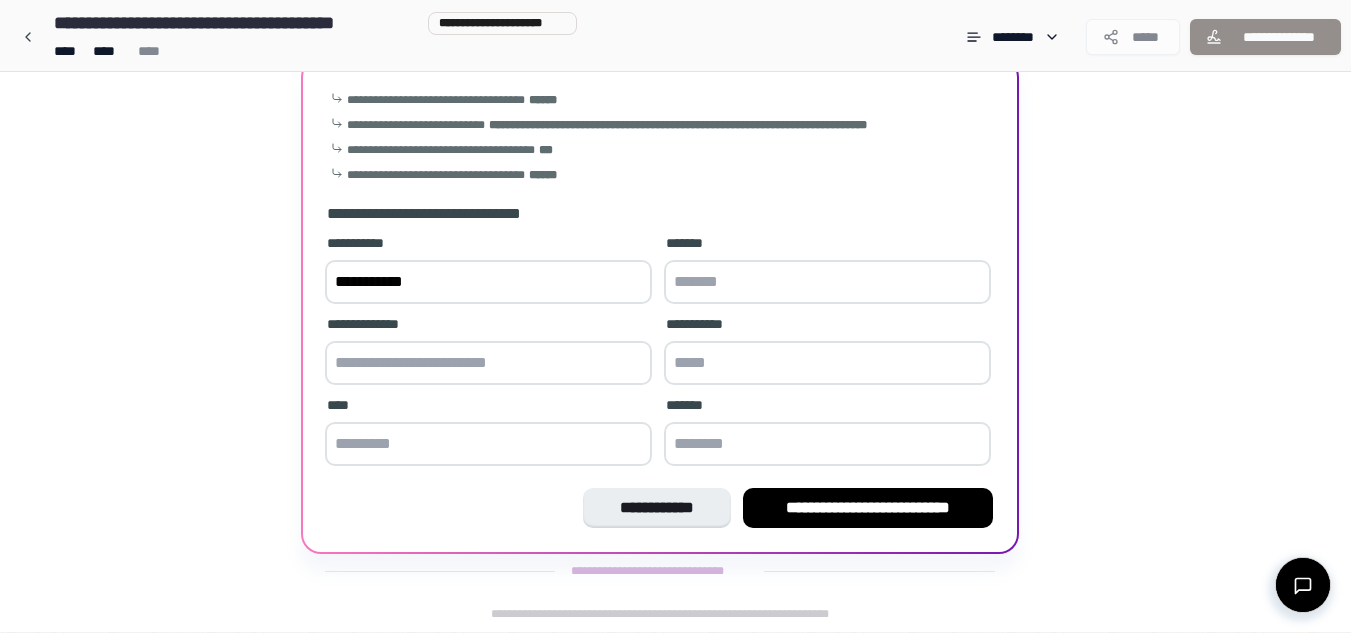 click at bounding box center (827, 282) 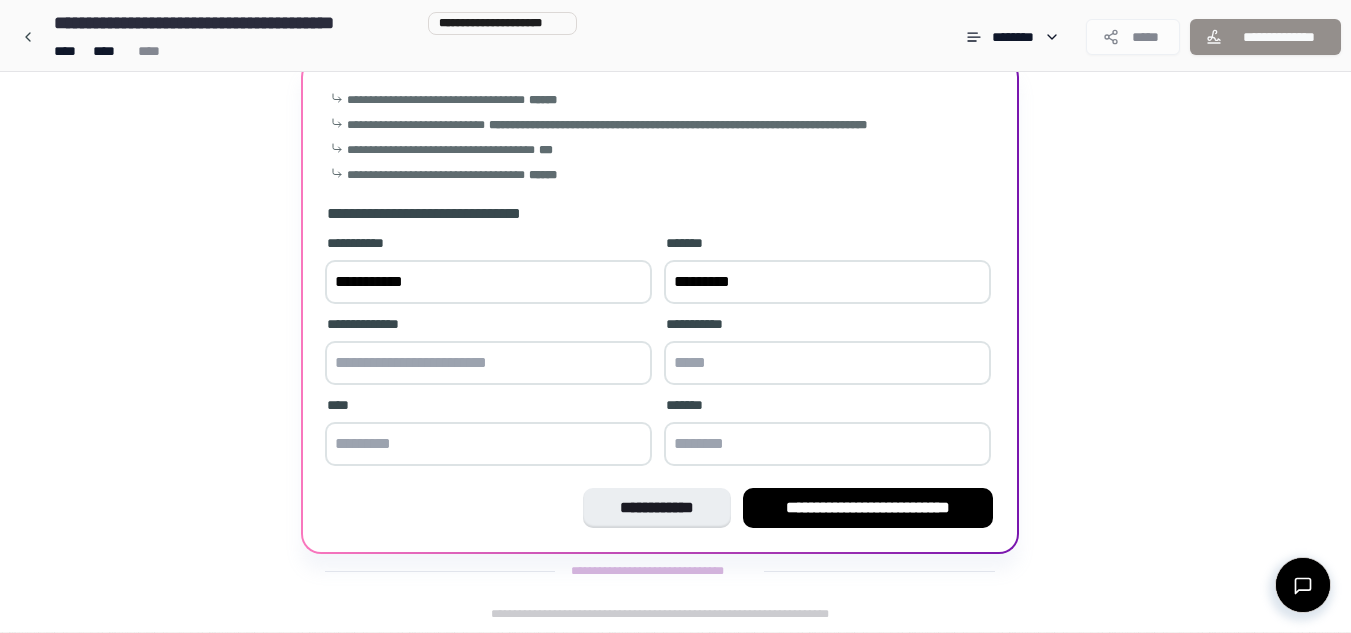 type on "********" 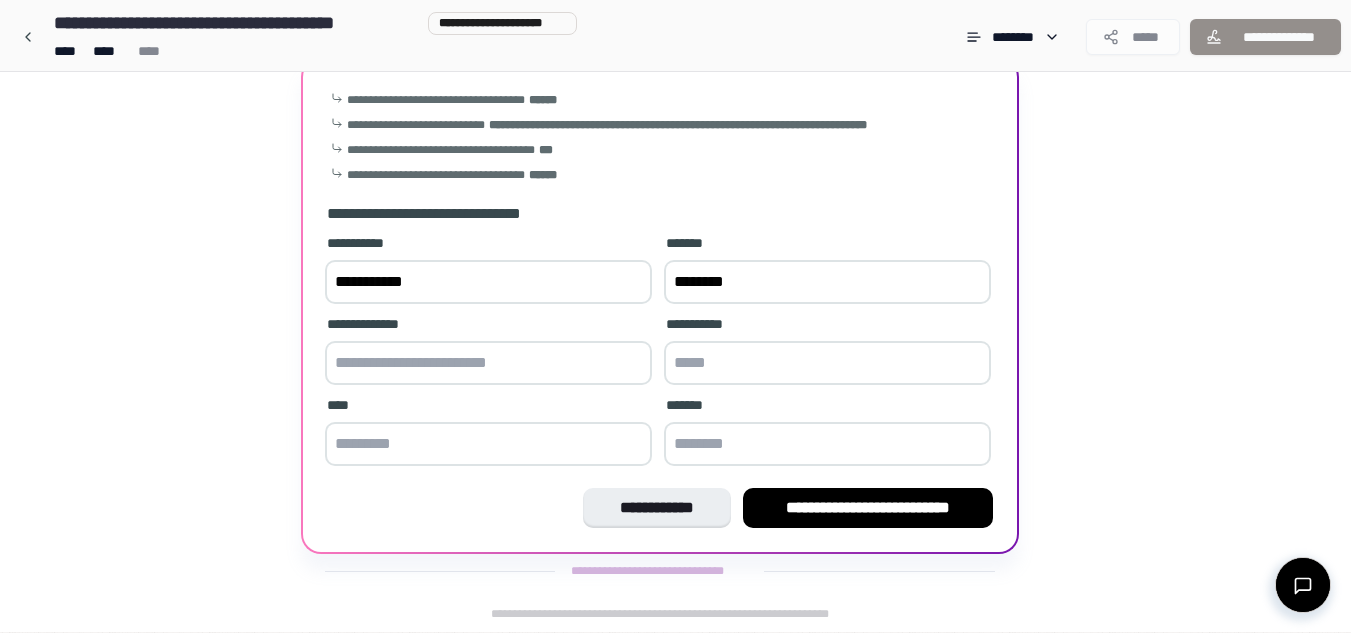click at bounding box center [488, 363] 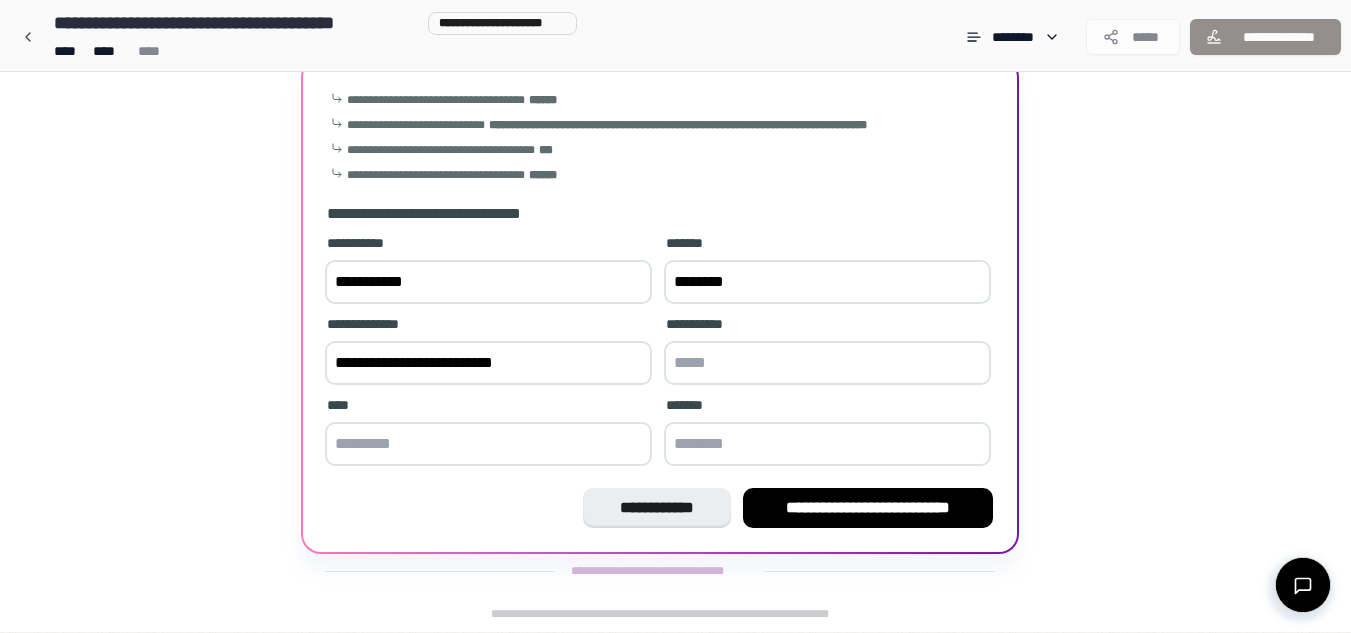 type on "**********" 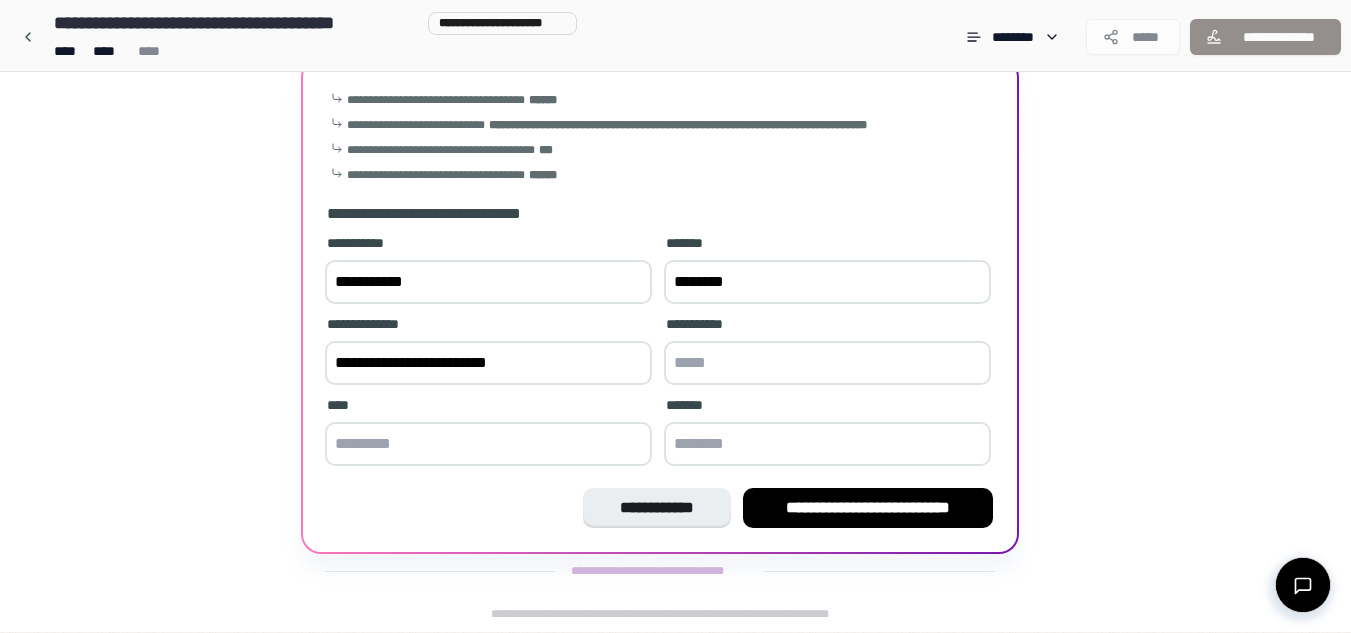 click at bounding box center [827, 363] 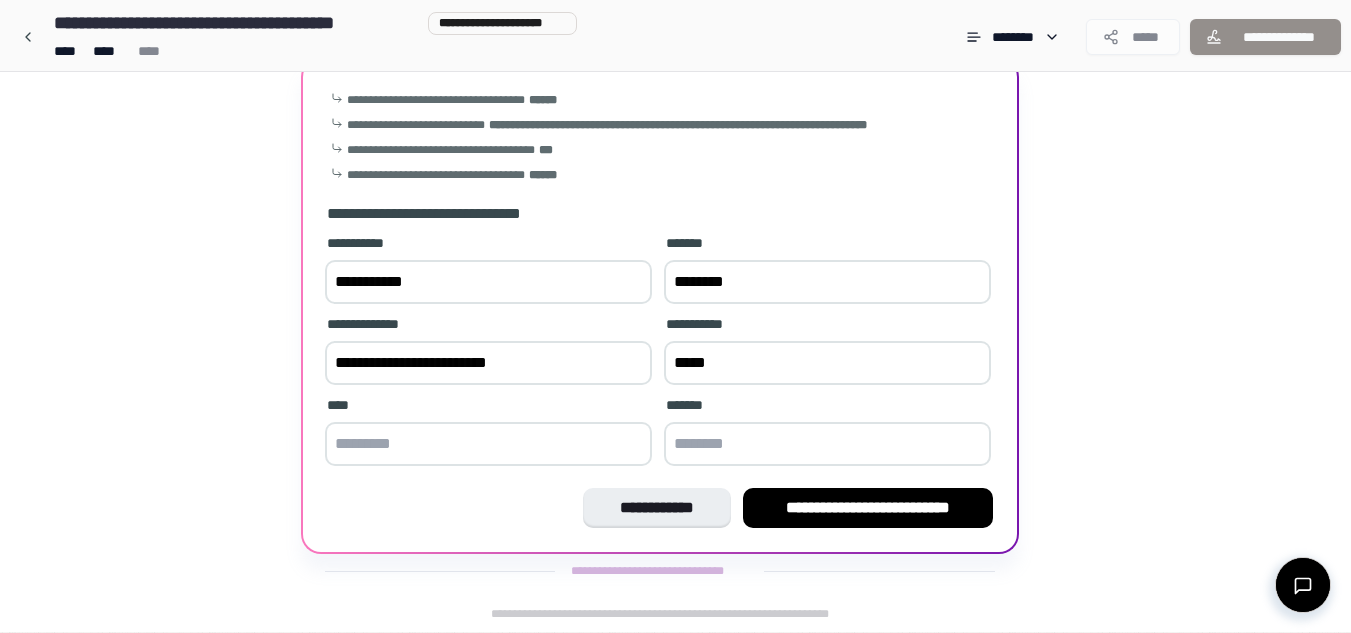 type on "*****" 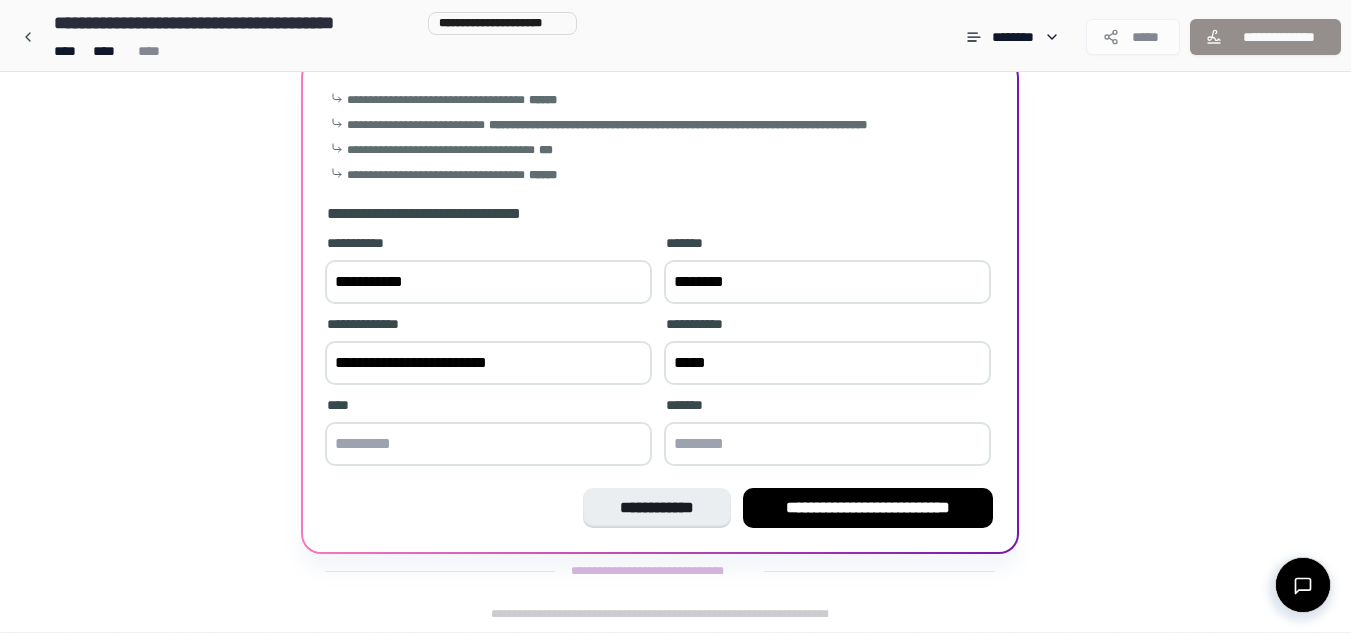 click on "**********" at bounding box center [660, 352] 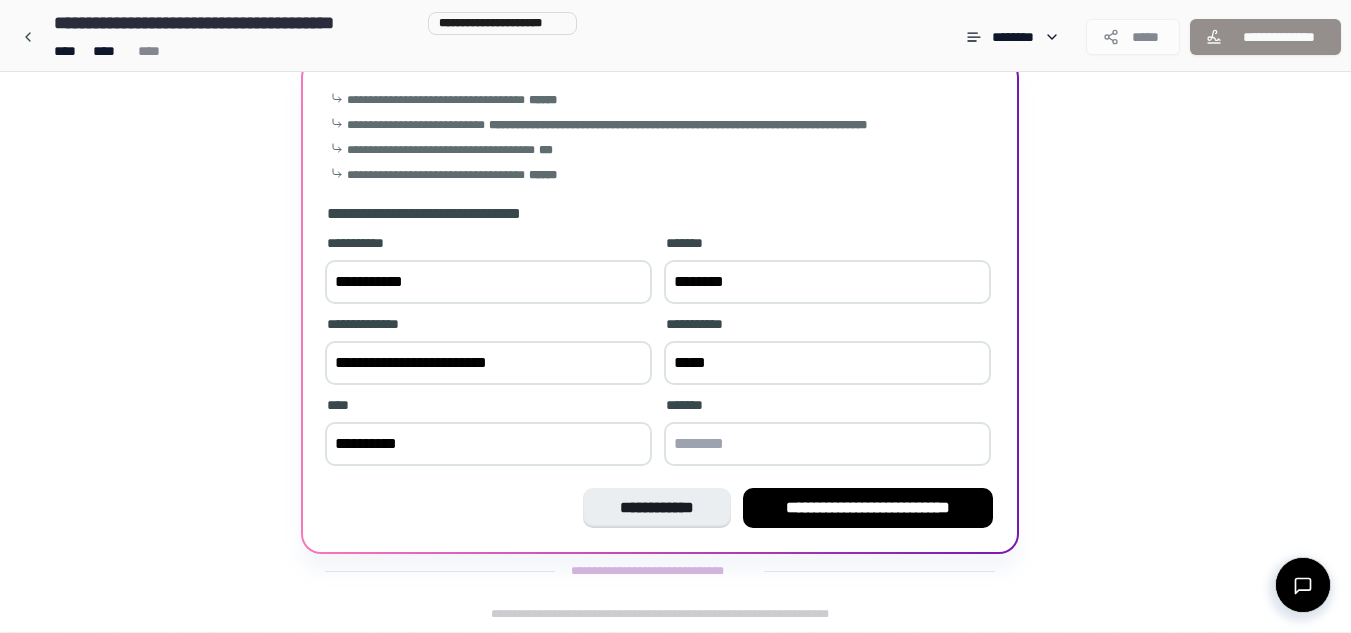 type on "*********" 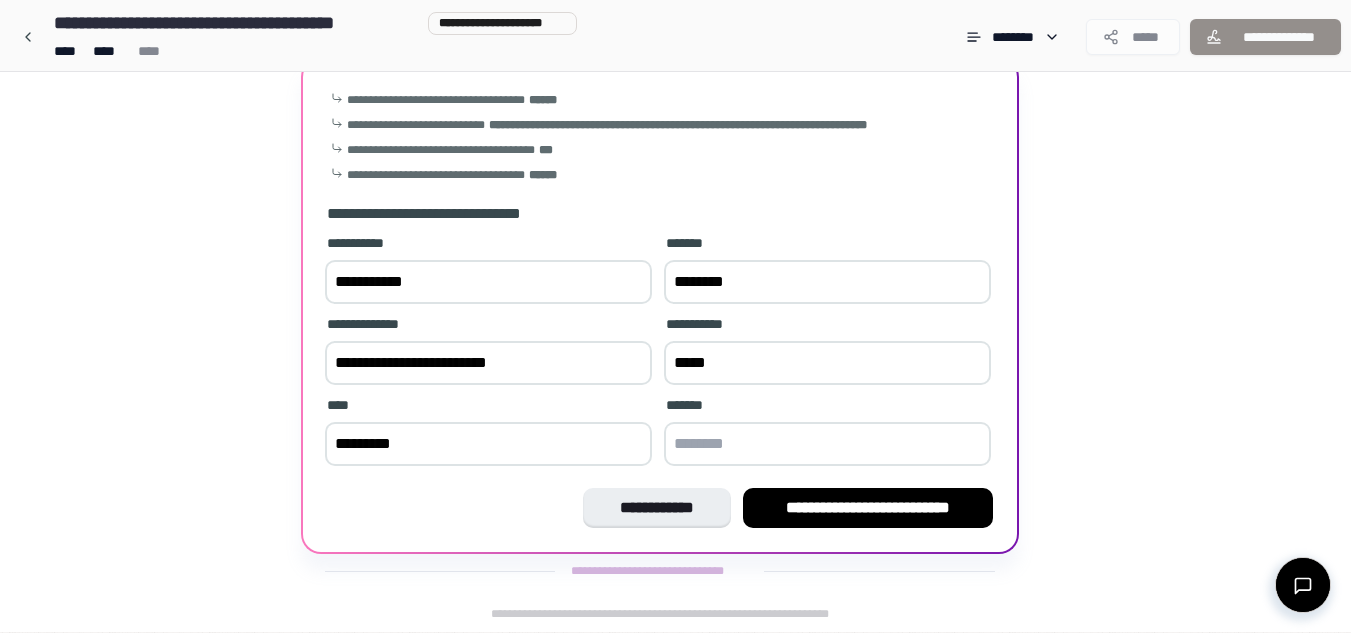click at bounding box center (827, 444) 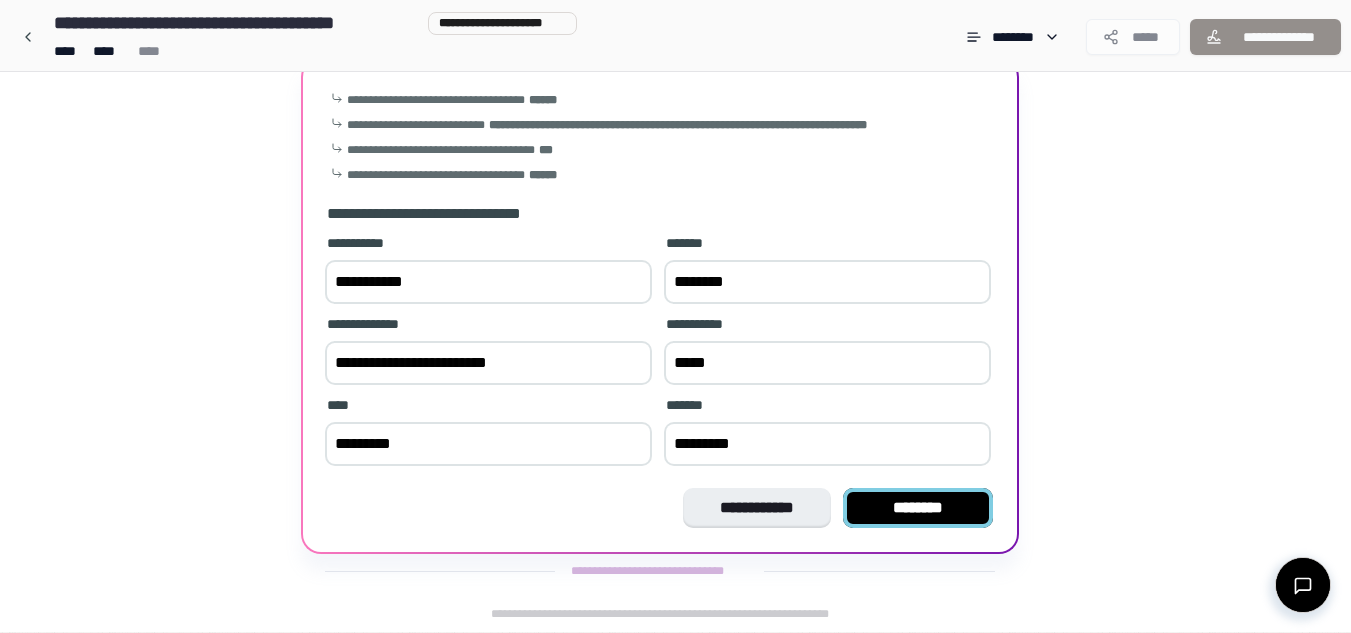 type on "********" 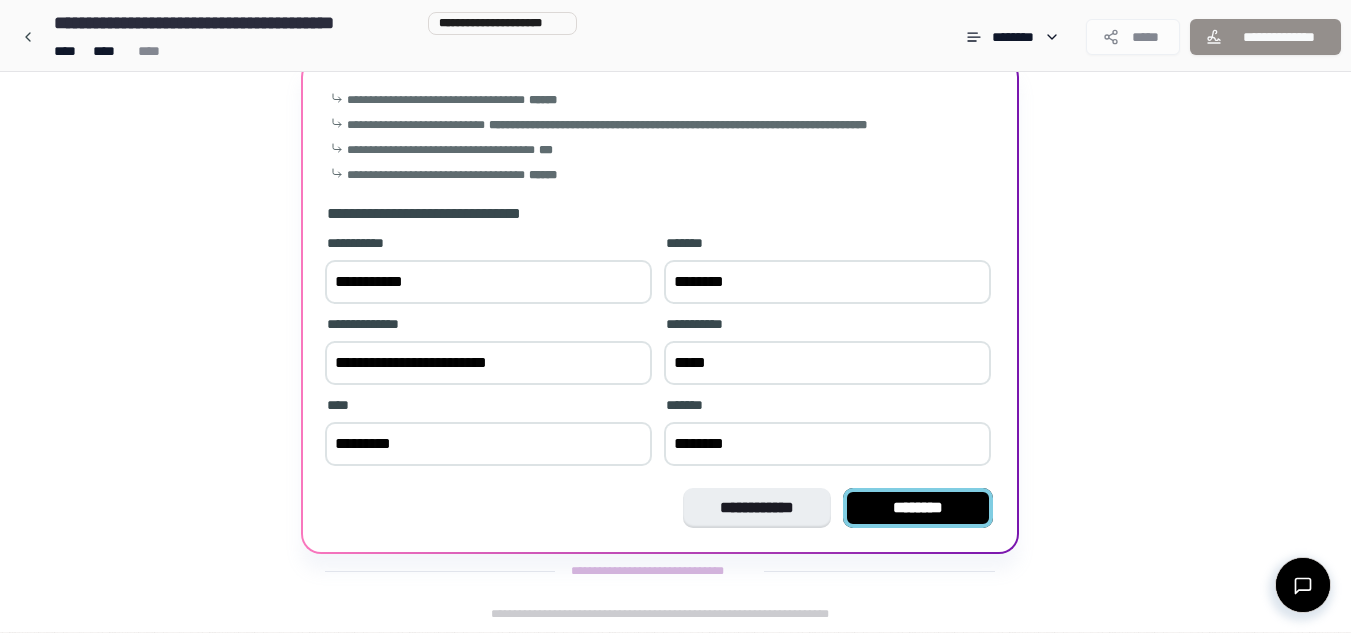 click on "********" at bounding box center [918, 508] 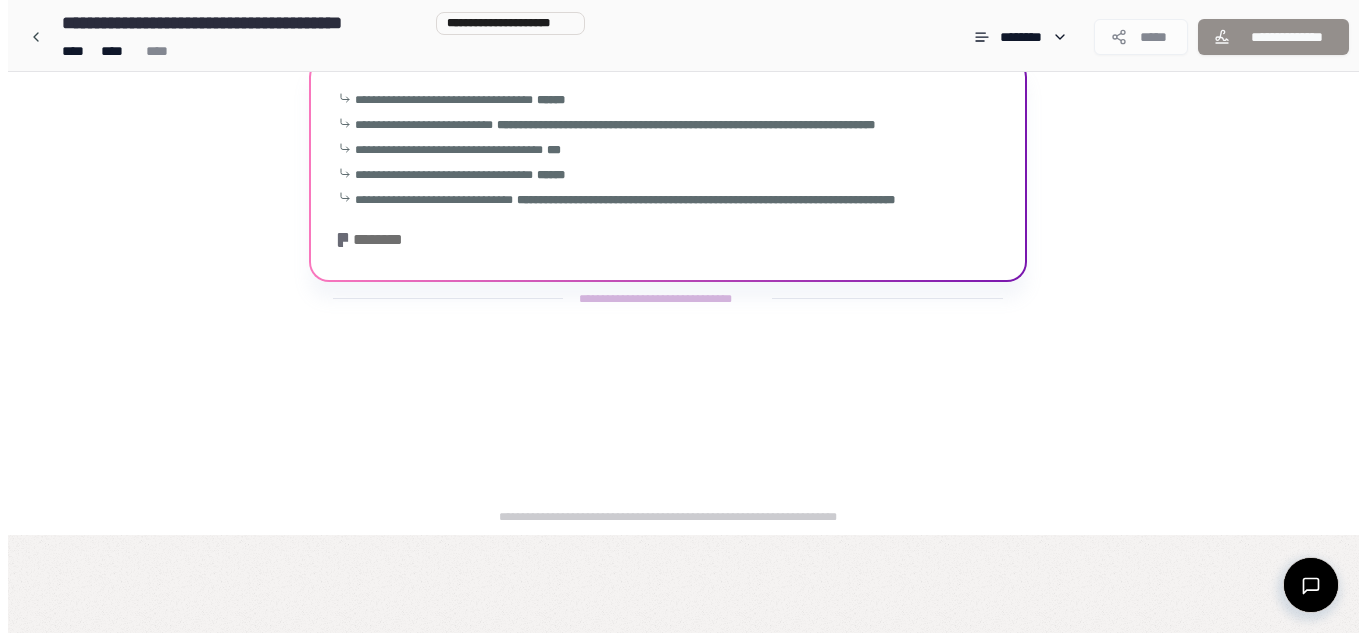 scroll, scrollTop: 0, scrollLeft: 0, axis: both 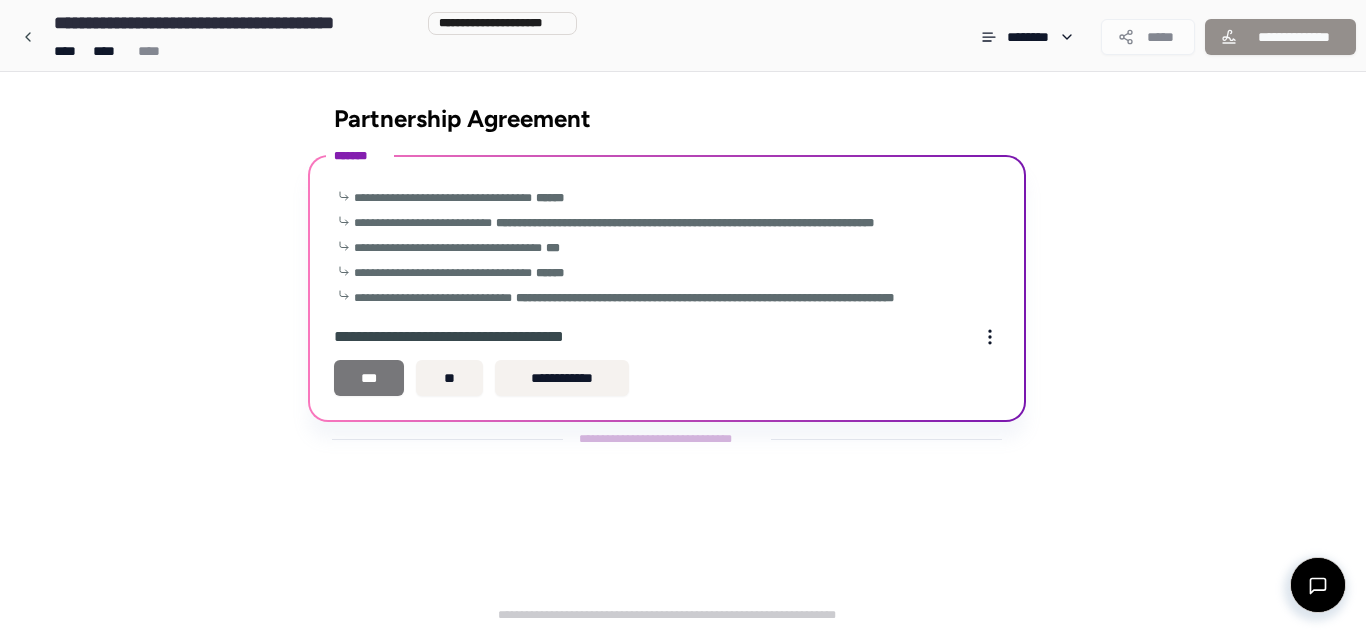click on "***" at bounding box center [369, 378] 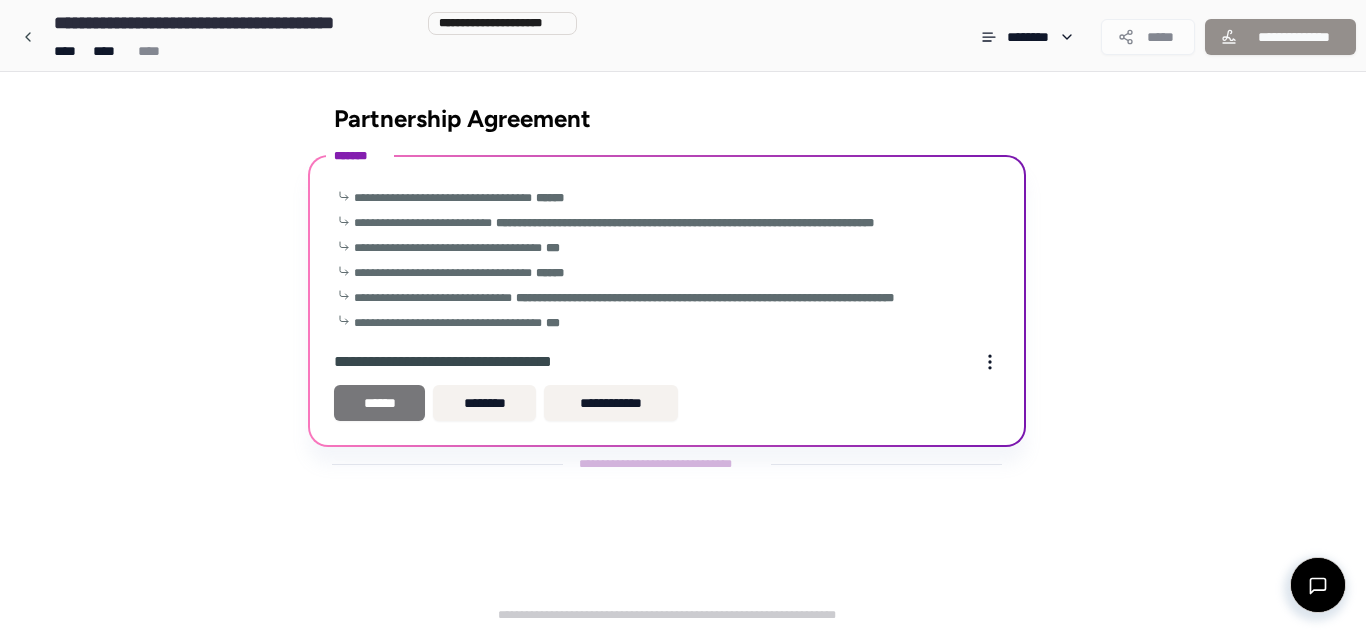 click on "******" at bounding box center (379, 403) 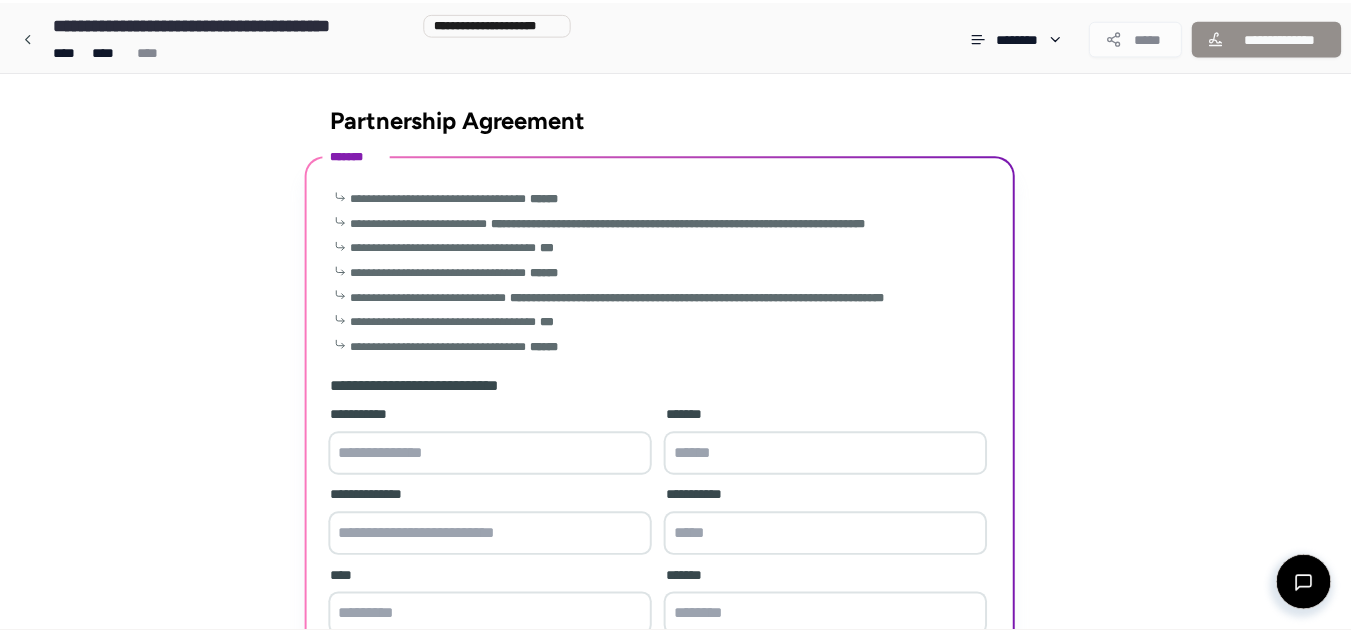scroll, scrollTop: 173, scrollLeft: 0, axis: vertical 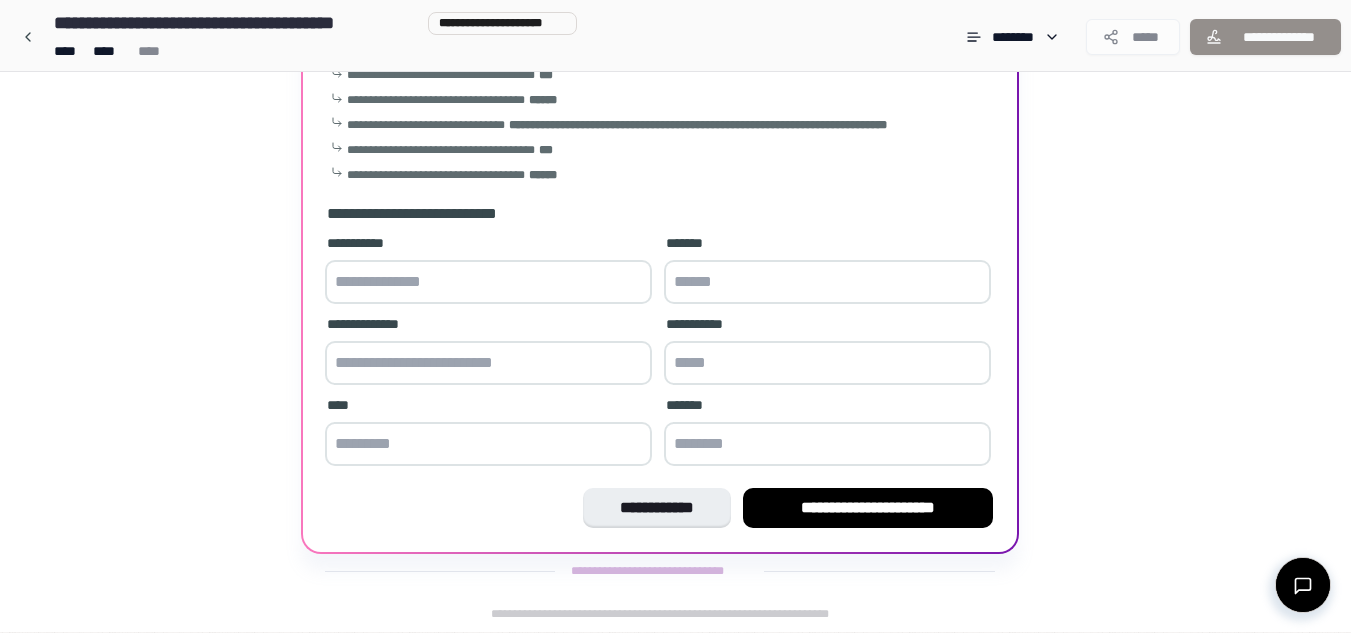 click at bounding box center (488, 282) 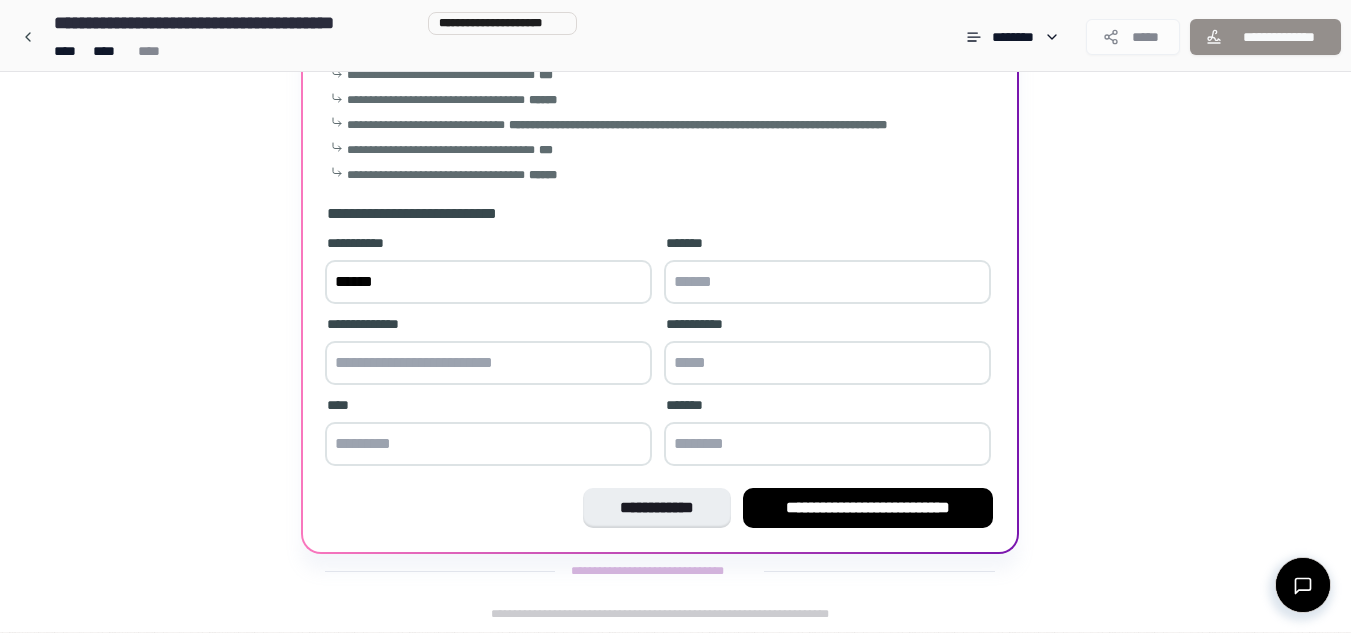 type on "*****" 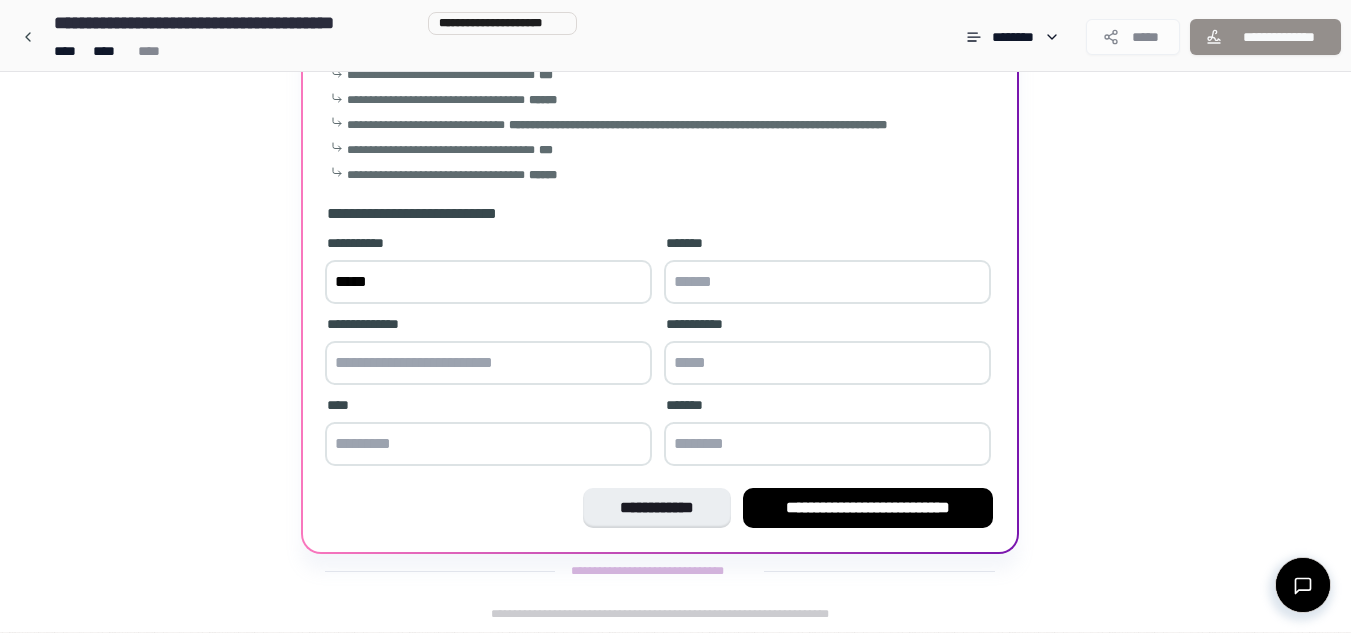 click at bounding box center [827, 282] 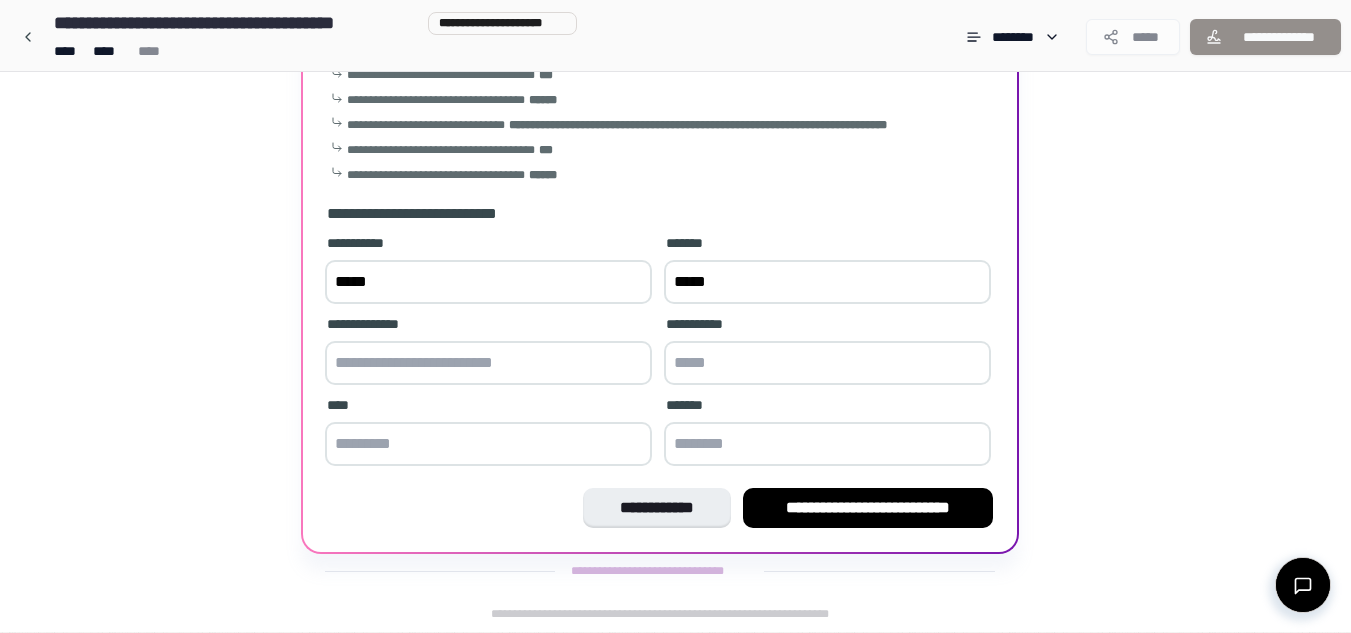 type on "****" 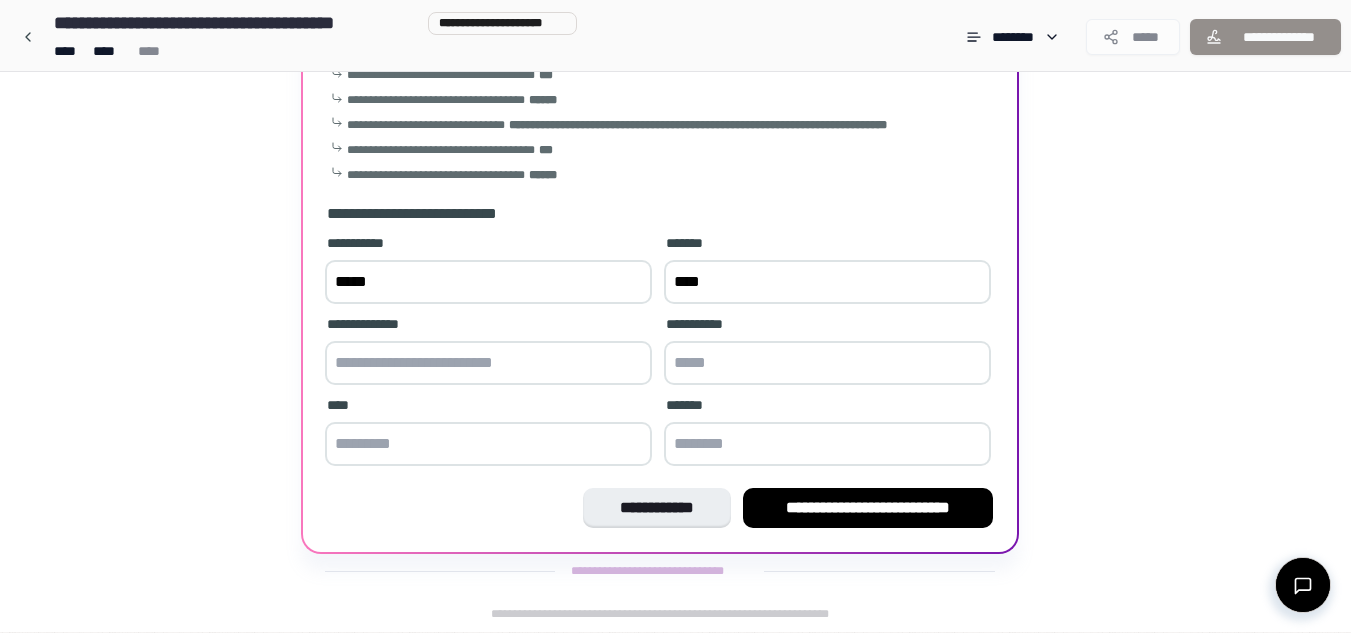 click at bounding box center [488, 363] 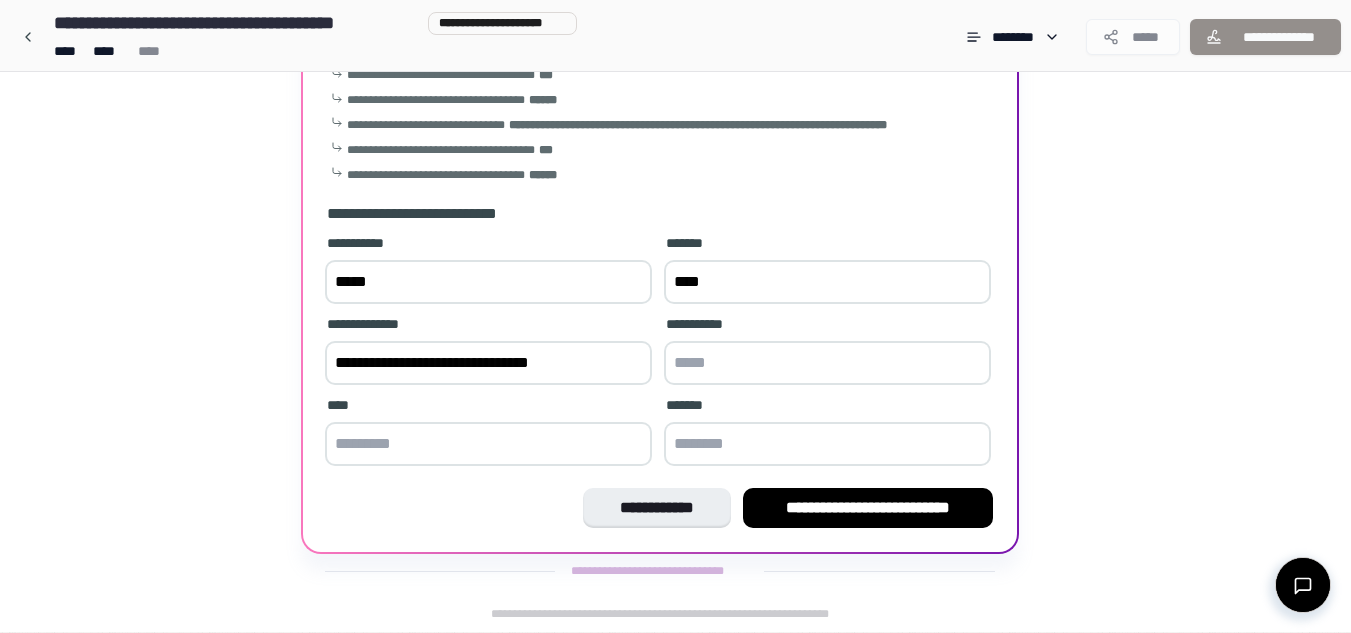 type on "**********" 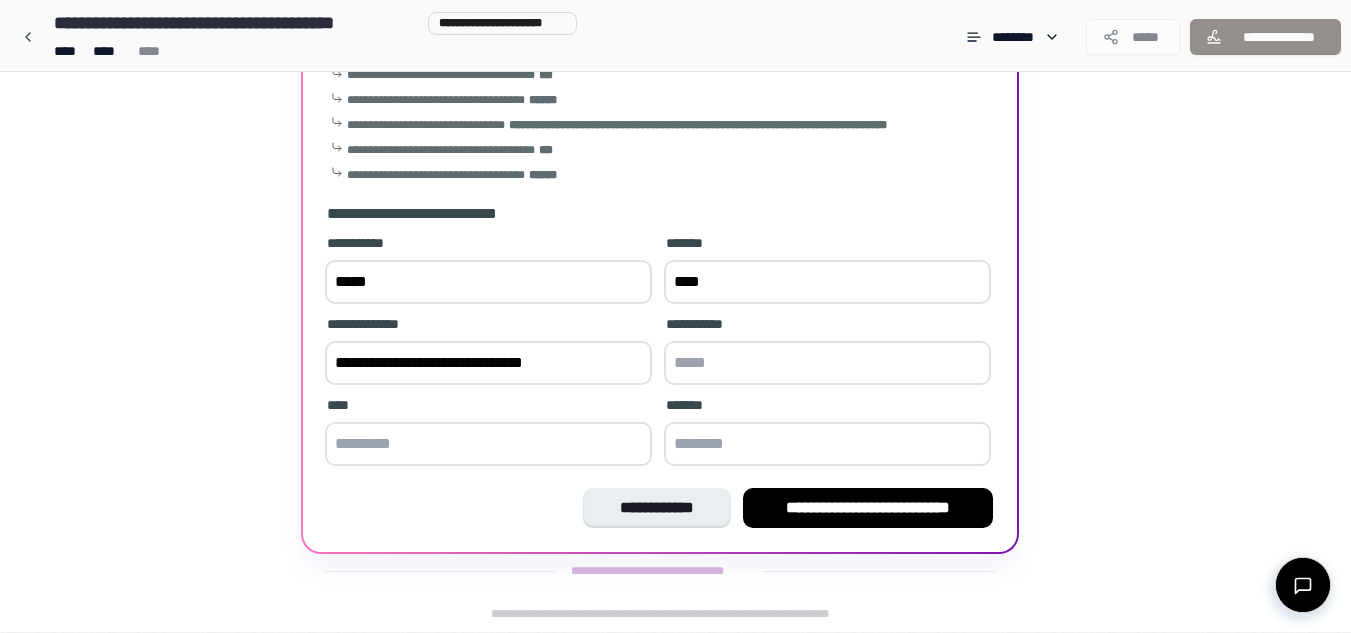 click at bounding box center [827, 363] 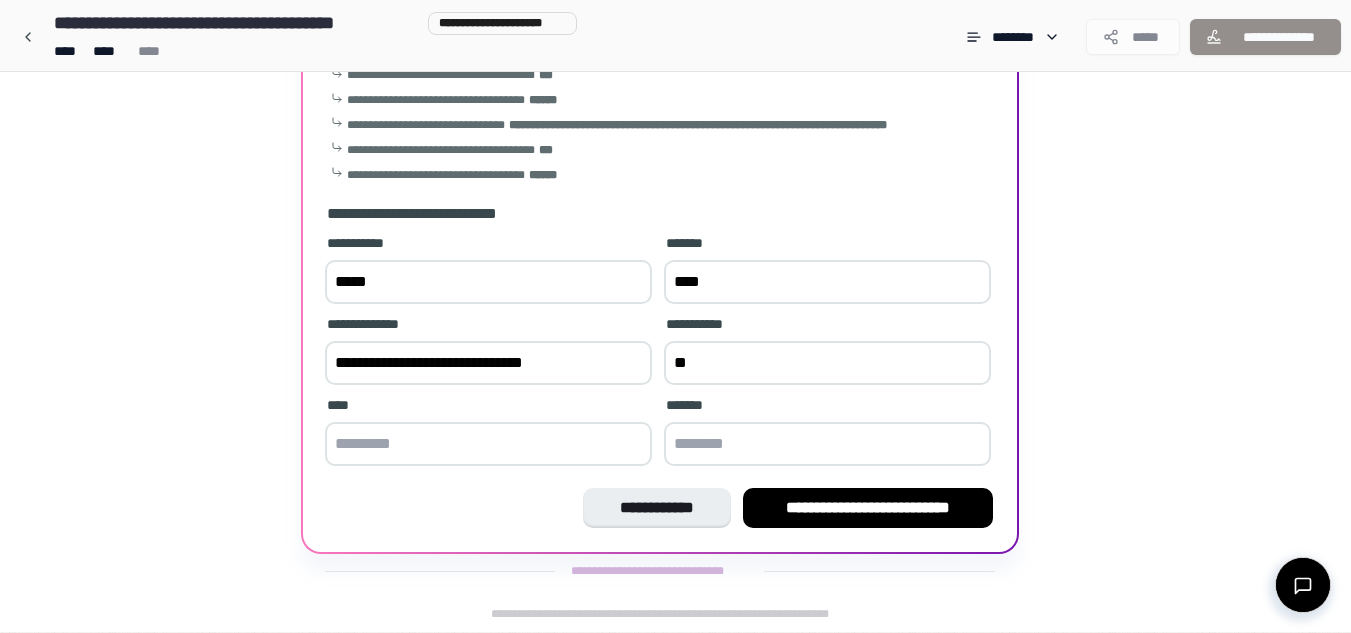 type on "*" 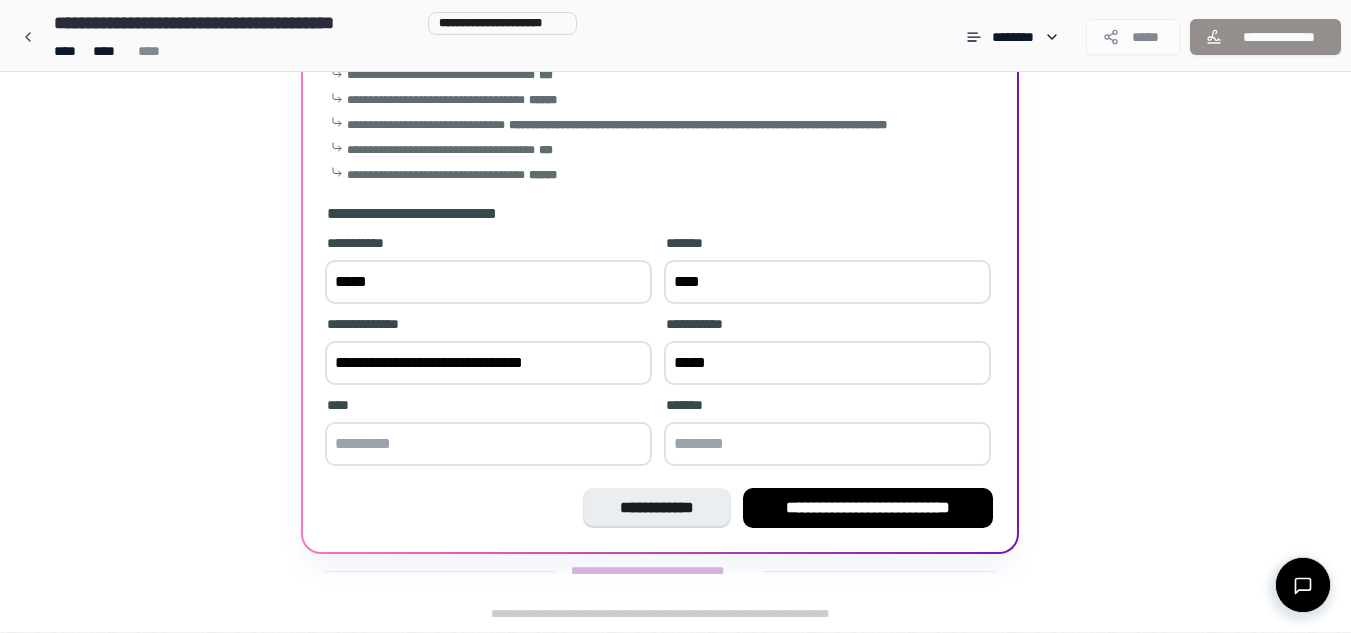 type on "*****" 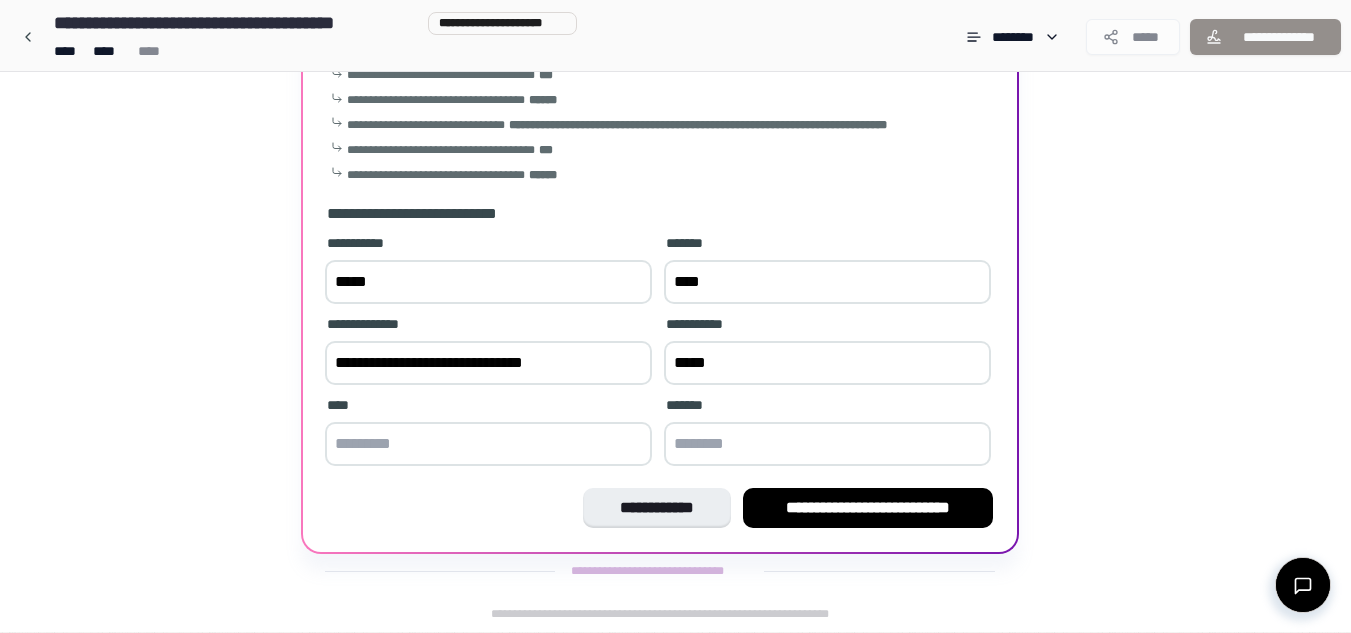 click at bounding box center (488, 444) 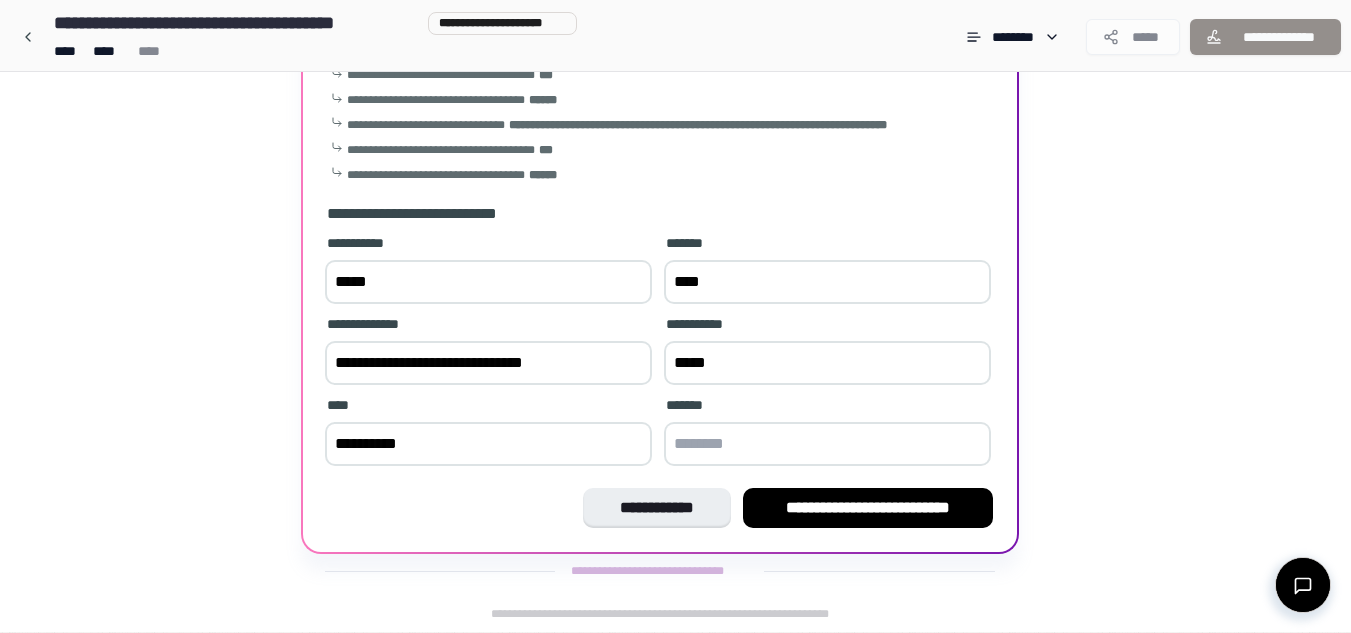 type on "*********" 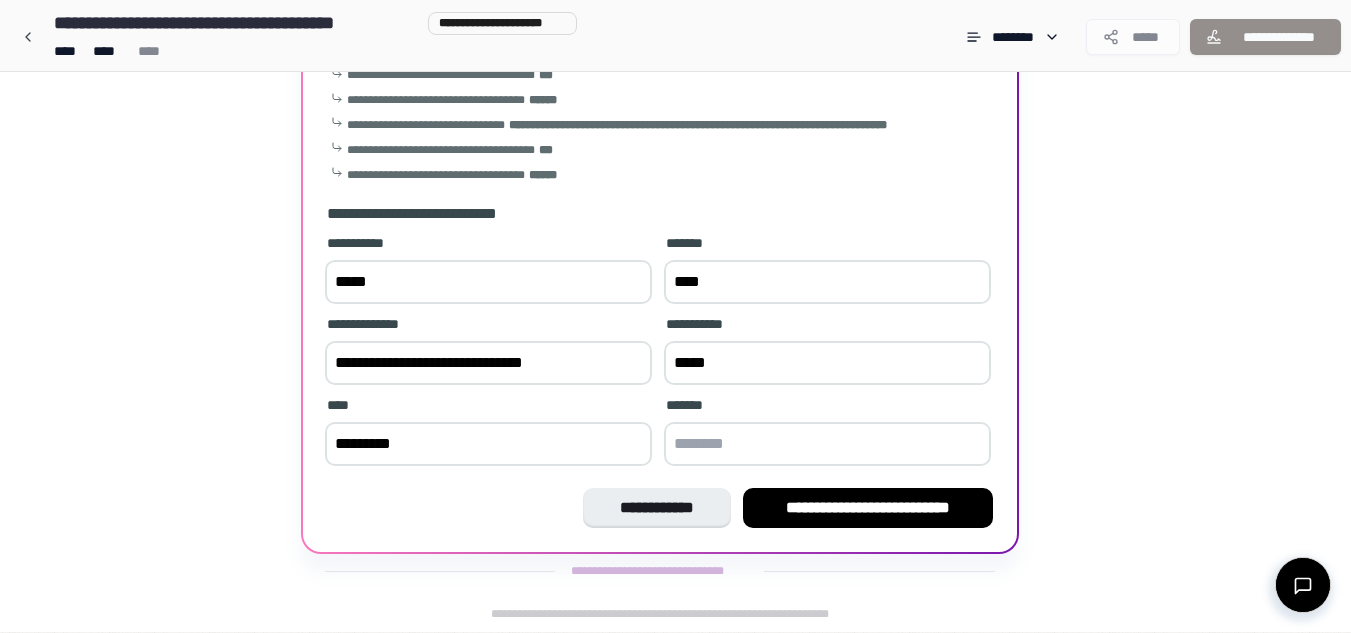 click at bounding box center [827, 444] 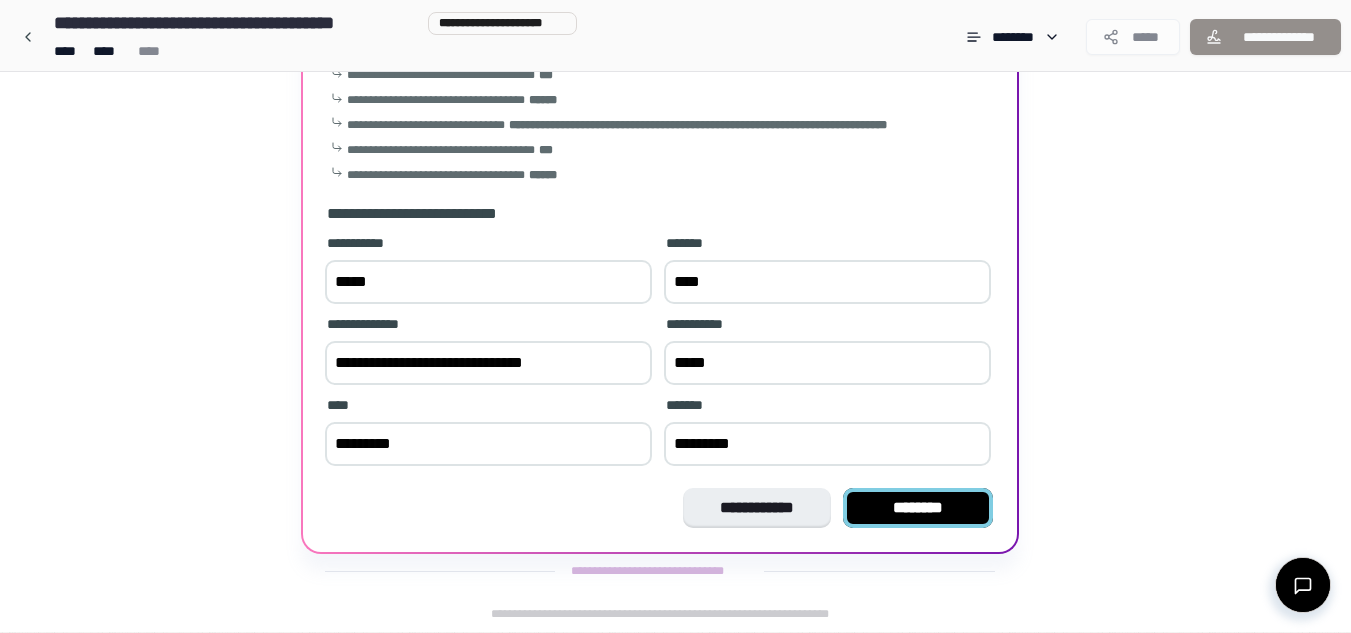 type on "********" 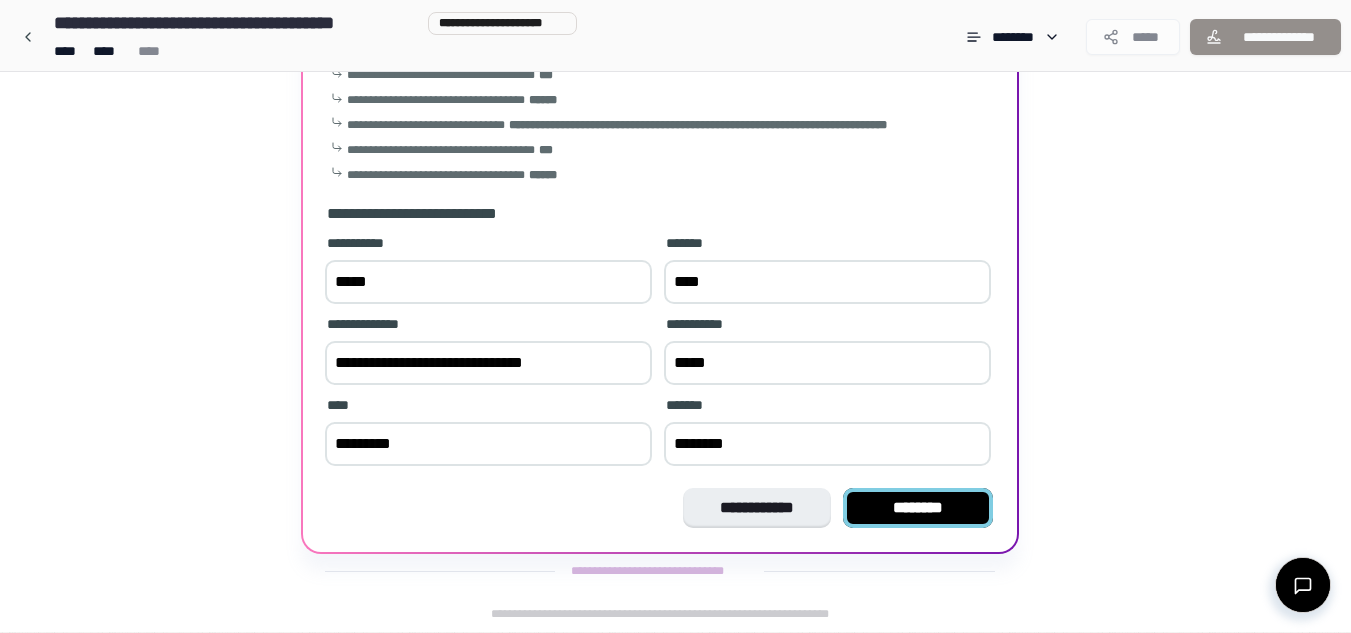 click on "********" at bounding box center [918, 508] 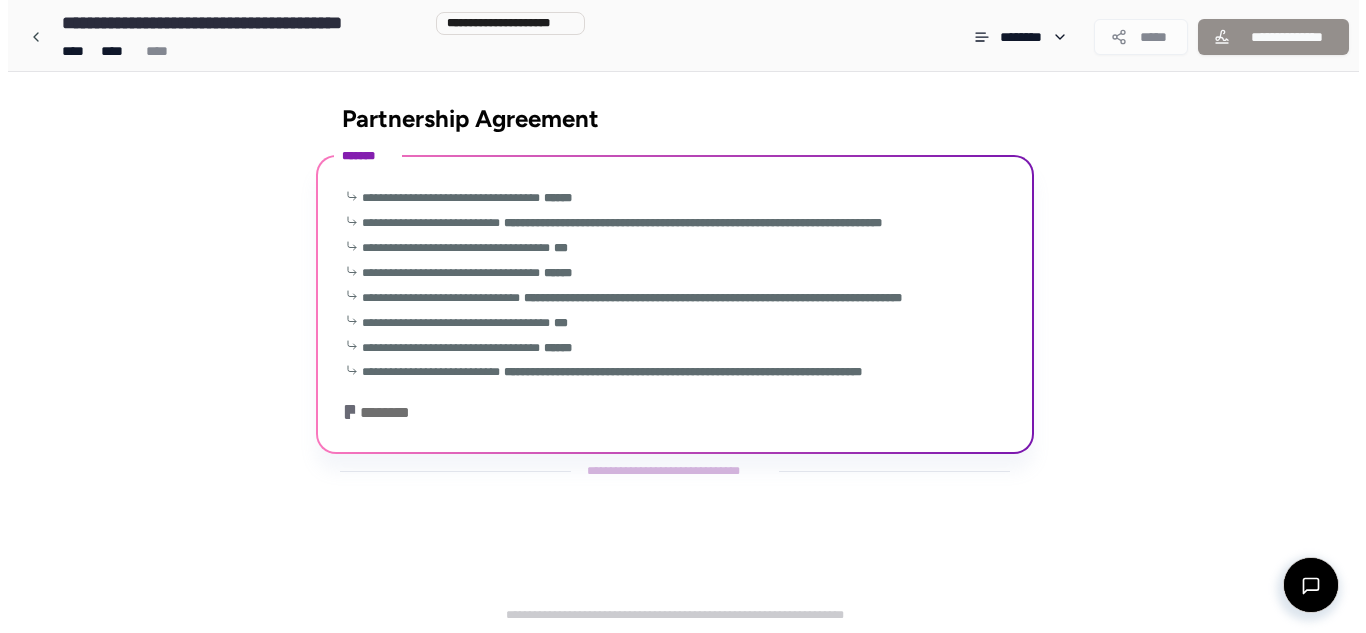 scroll, scrollTop: 0, scrollLeft: 0, axis: both 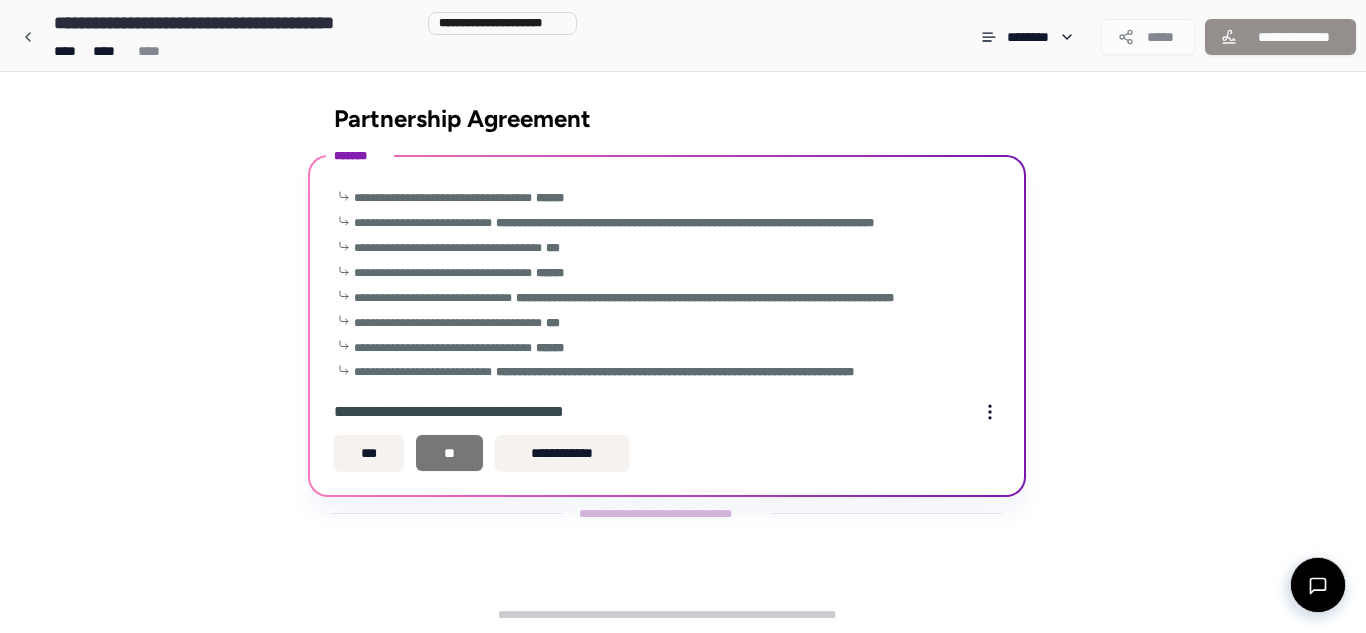 click on "**" at bounding box center [449, 453] 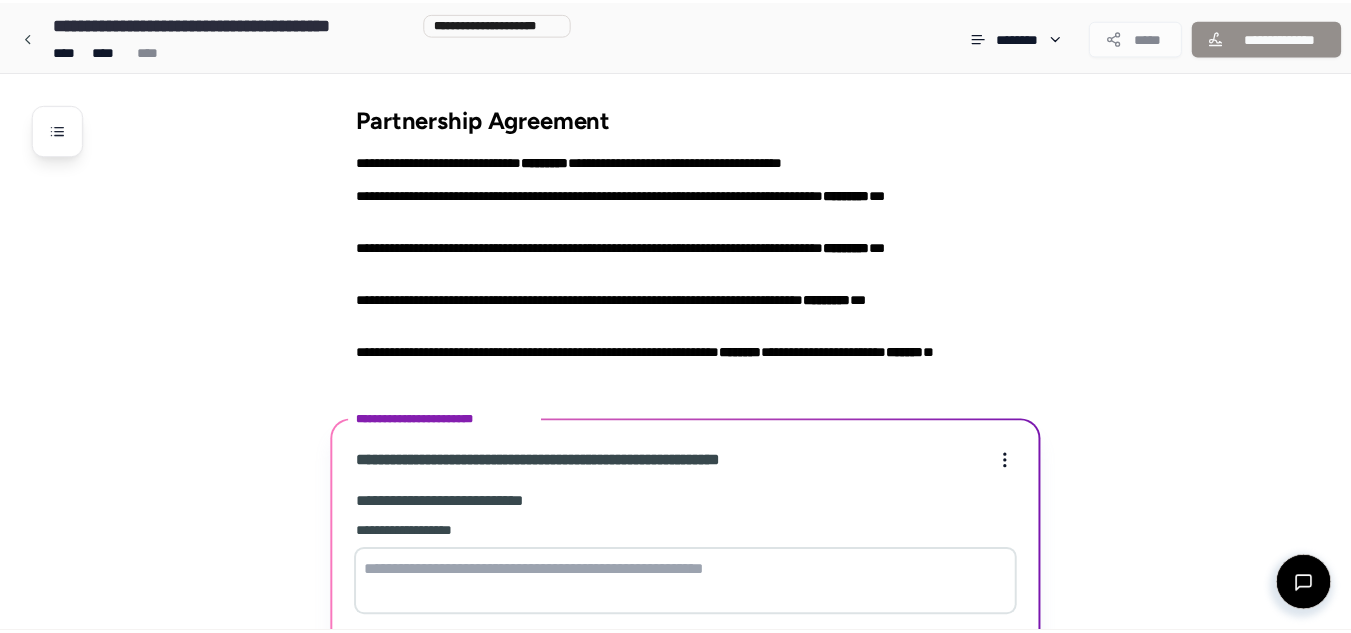 scroll, scrollTop: 470, scrollLeft: 0, axis: vertical 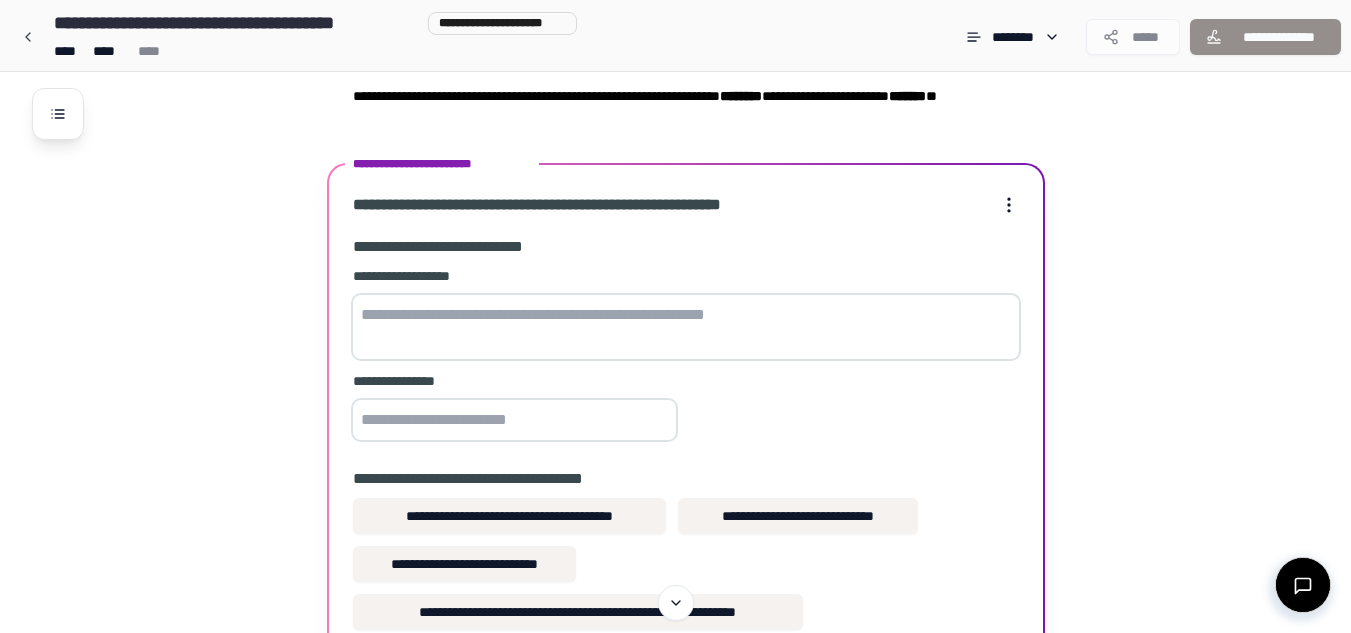 click at bounding box center [686, 327] 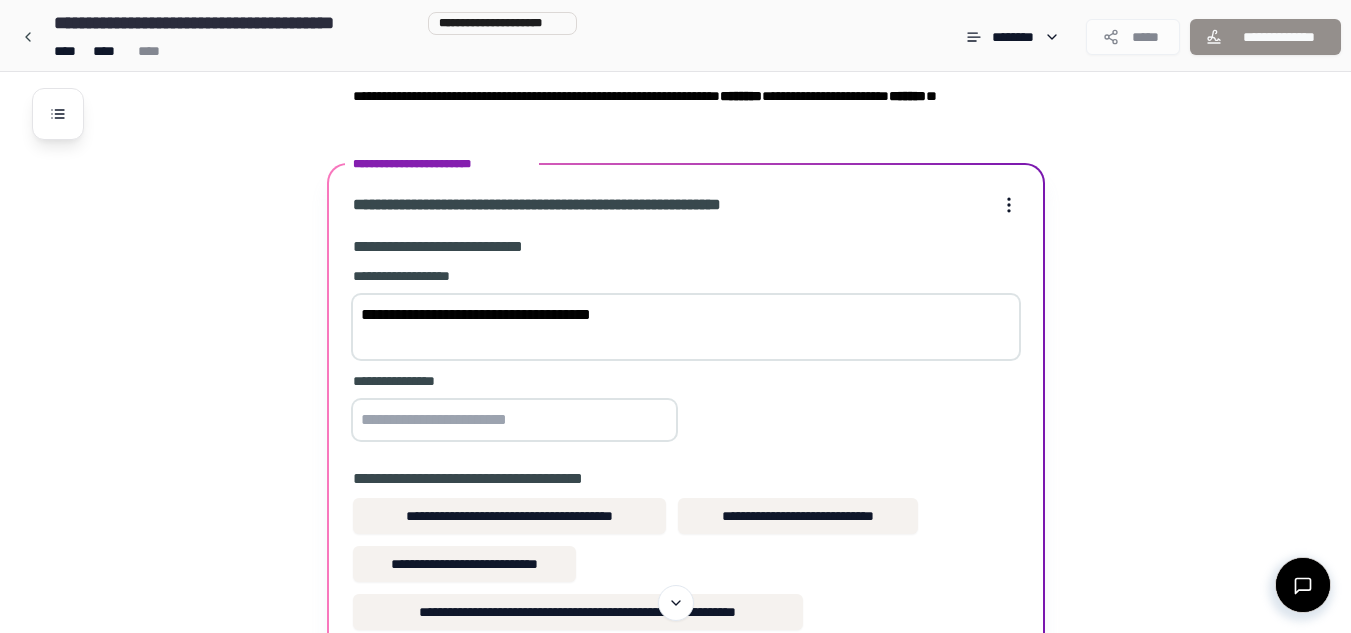 click on "**********" at bounding box center [0, 0] 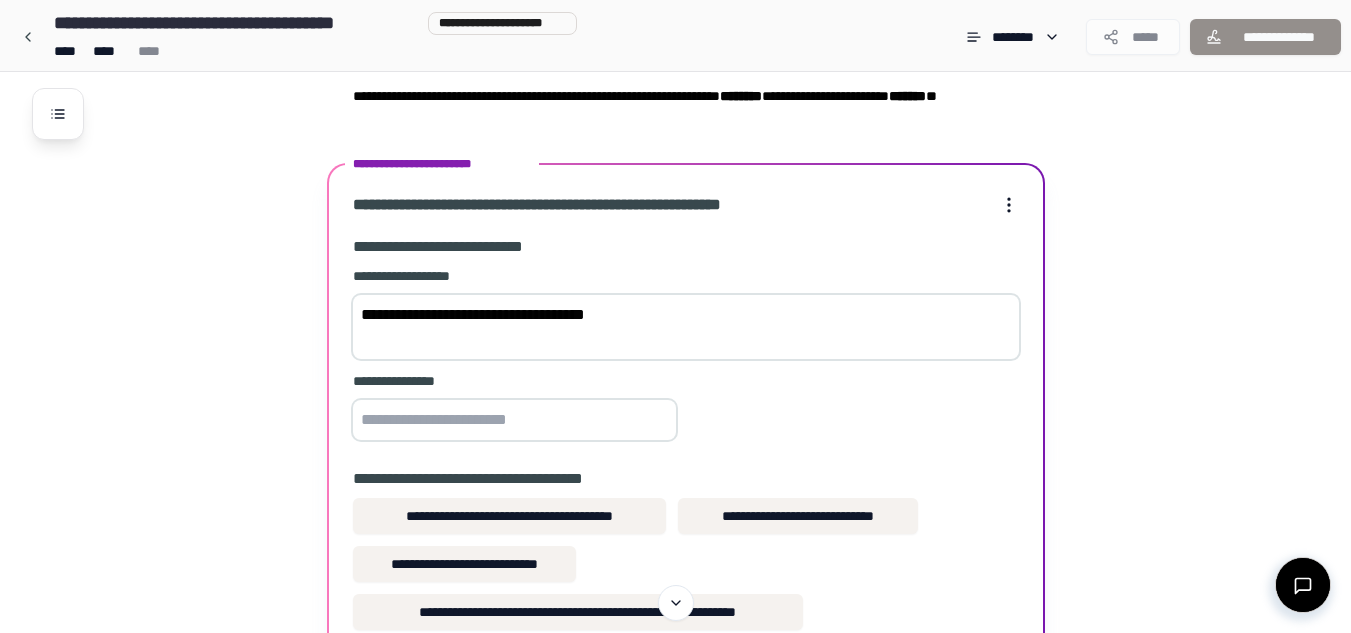 click on "**********" at bounding box center (686, 327) 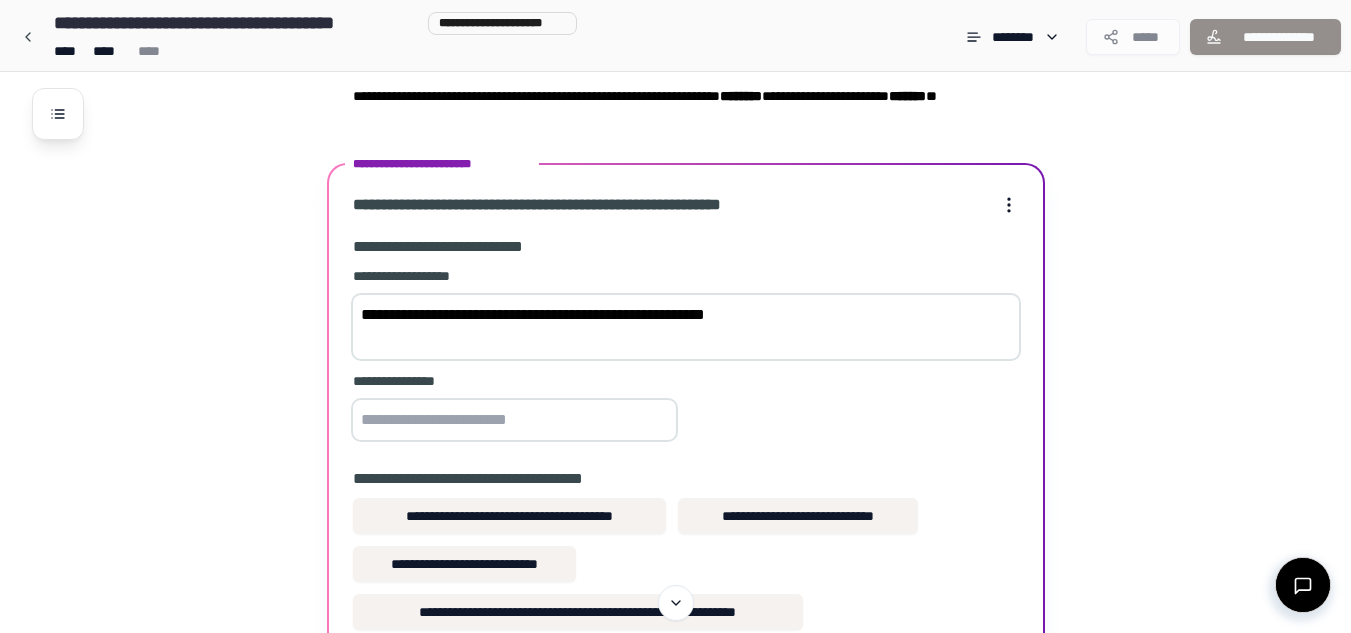 click on "******" at bounding box center (0, 0) 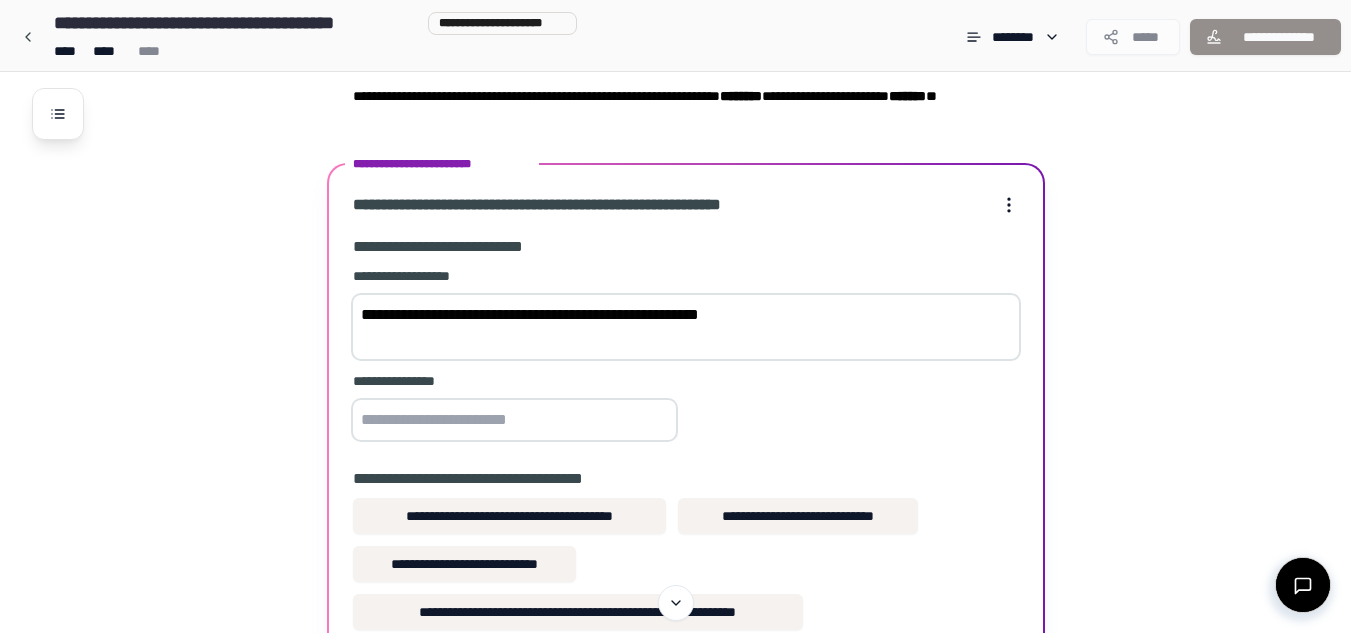 click at bounding box center (514, 420) 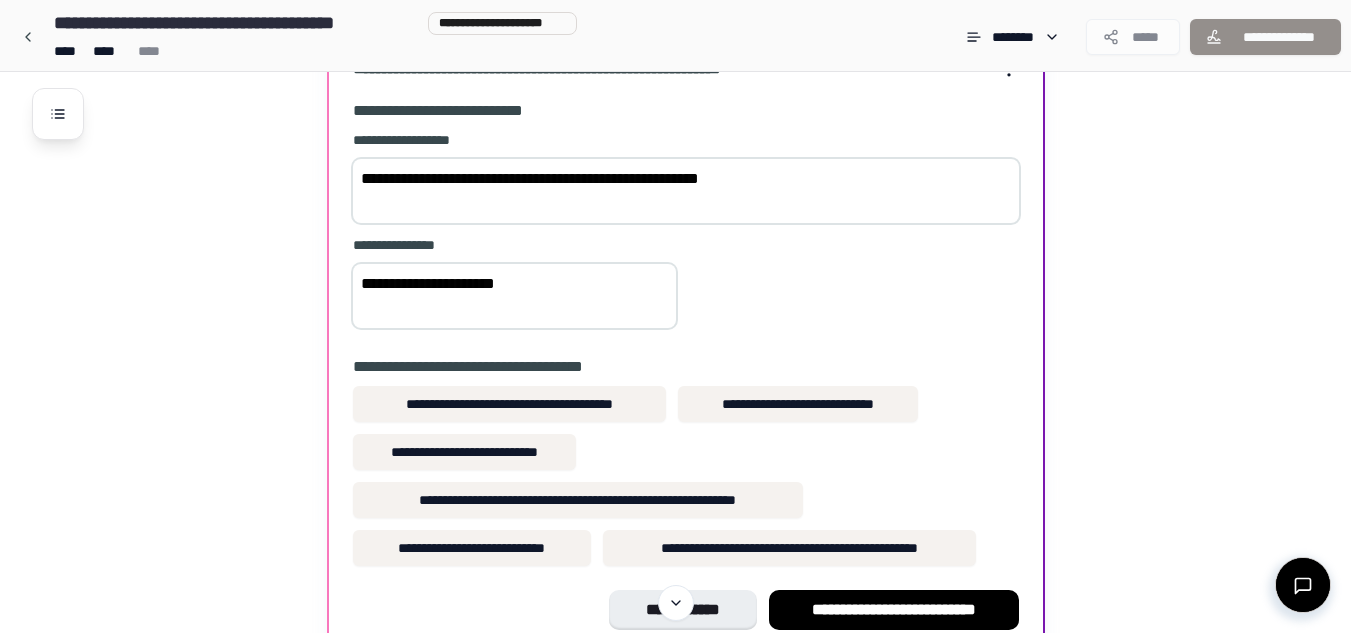 scroll, scrollTop: 395, scrollLeft: 0, axis: vertical 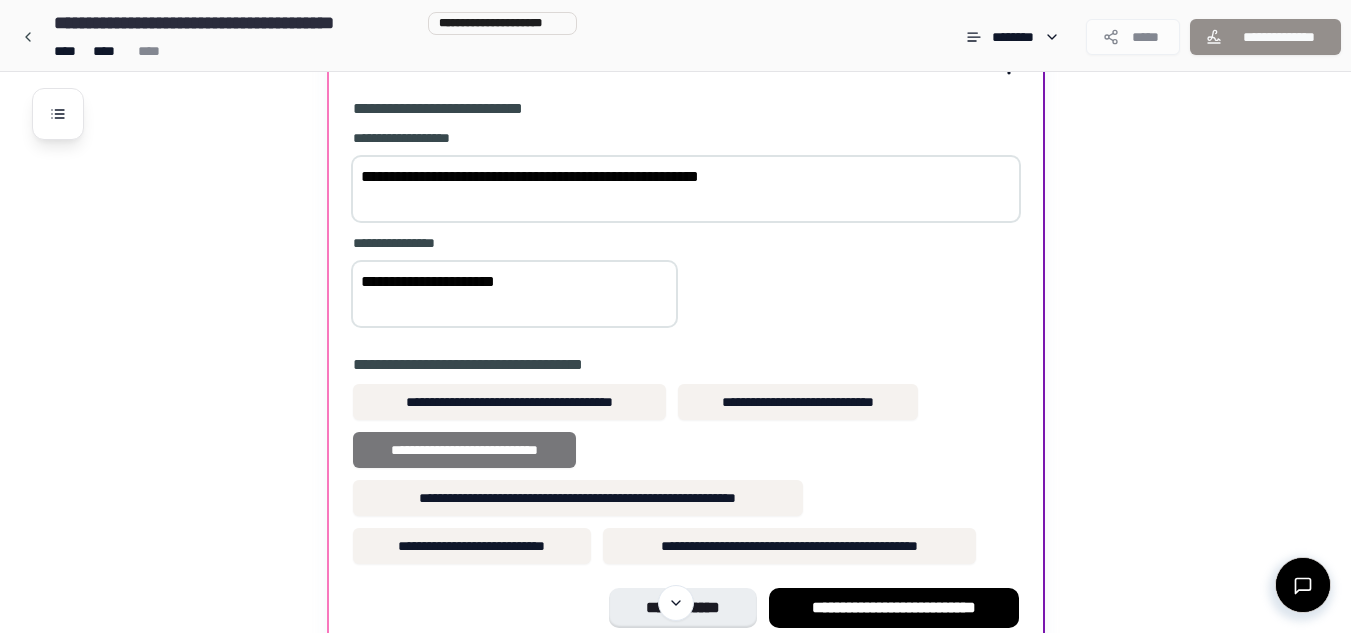 type on "**********" 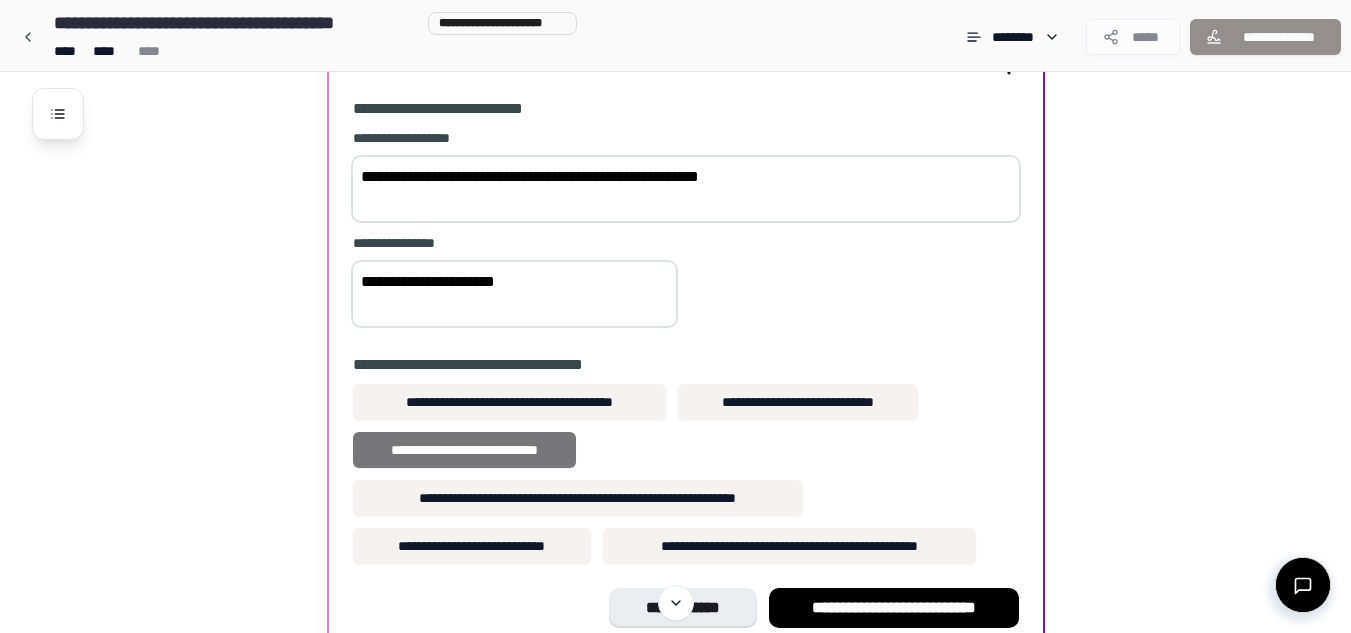 click on "**********" at bounding box center [464, 450] 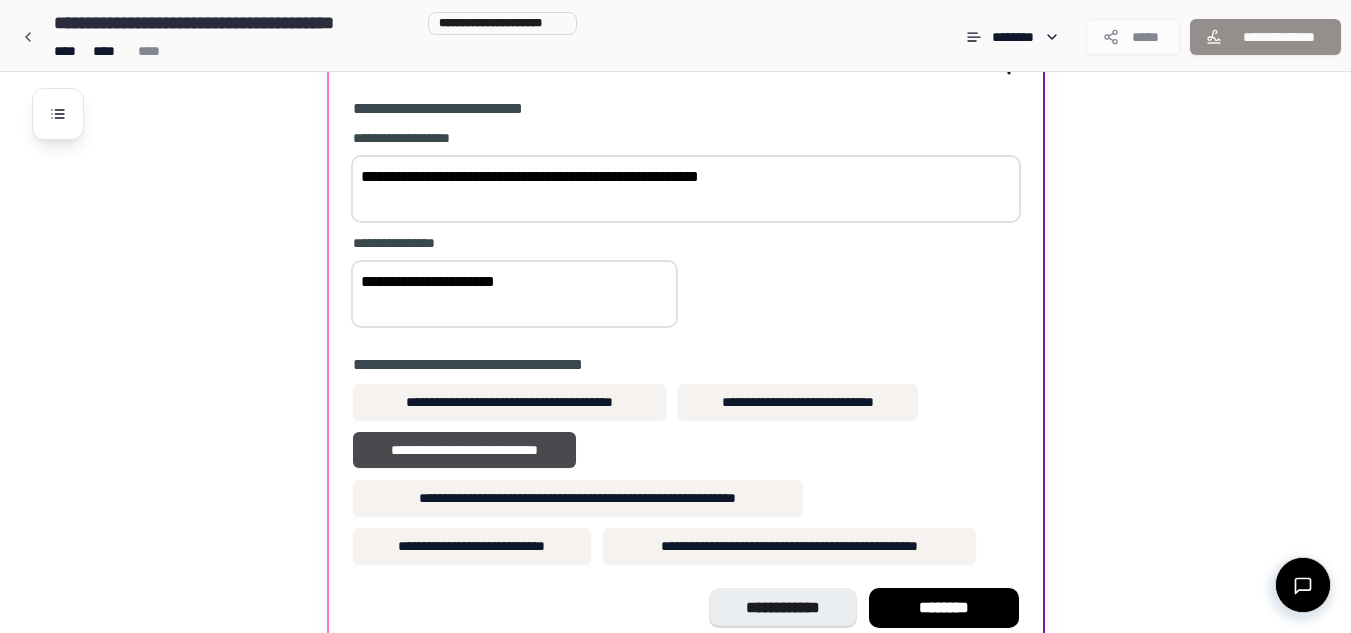 scroll, scrollTop: 494, scrollLeft: 0, axis: vertical 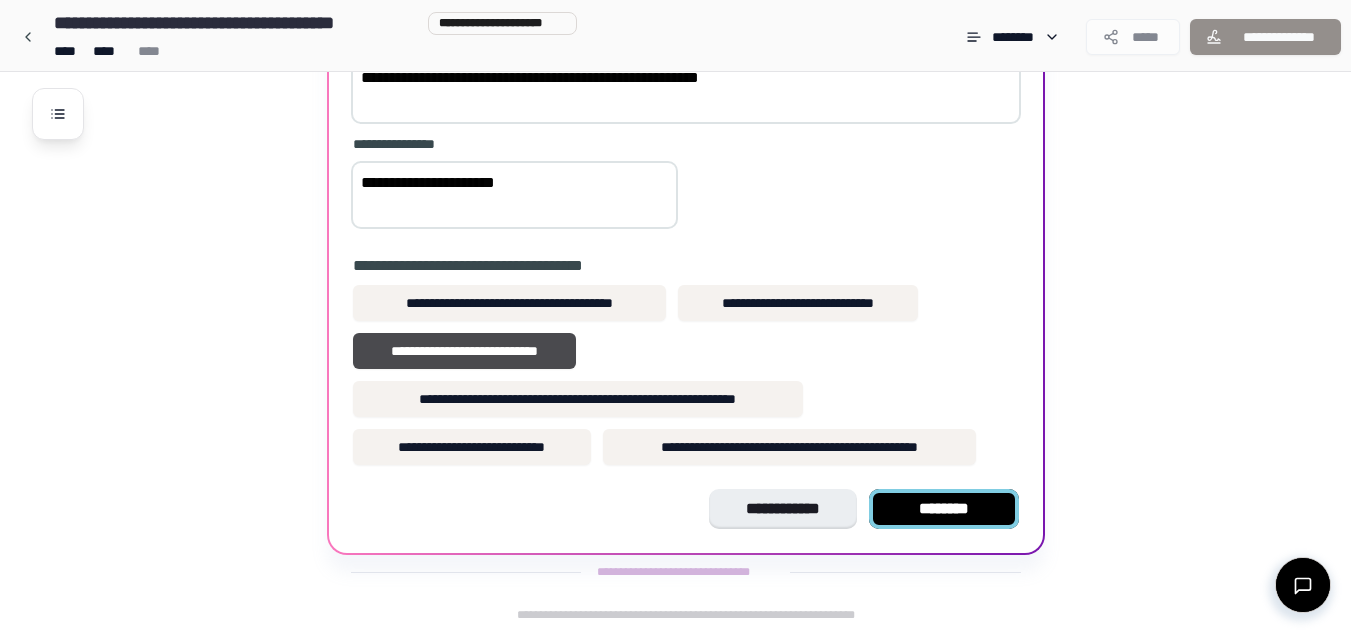 click on "********" at bounding box center [944, 509] 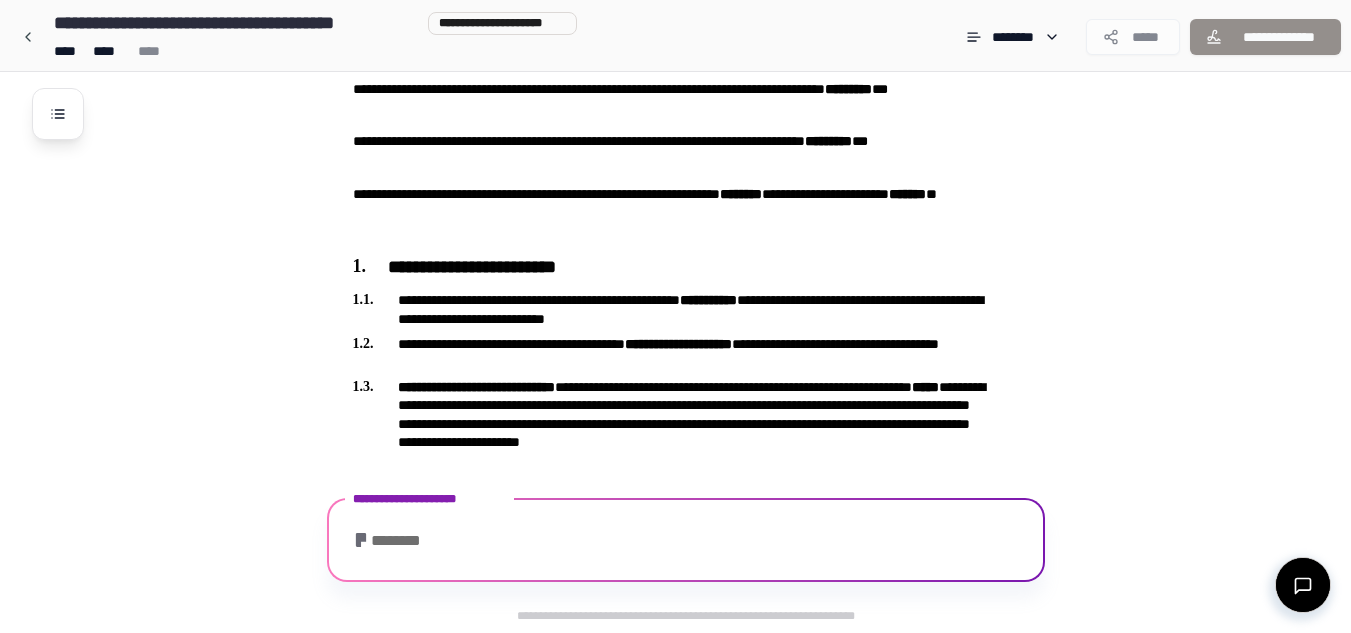 scroll, scrollTop: 603, scrollLeft: 0, axis: vertical 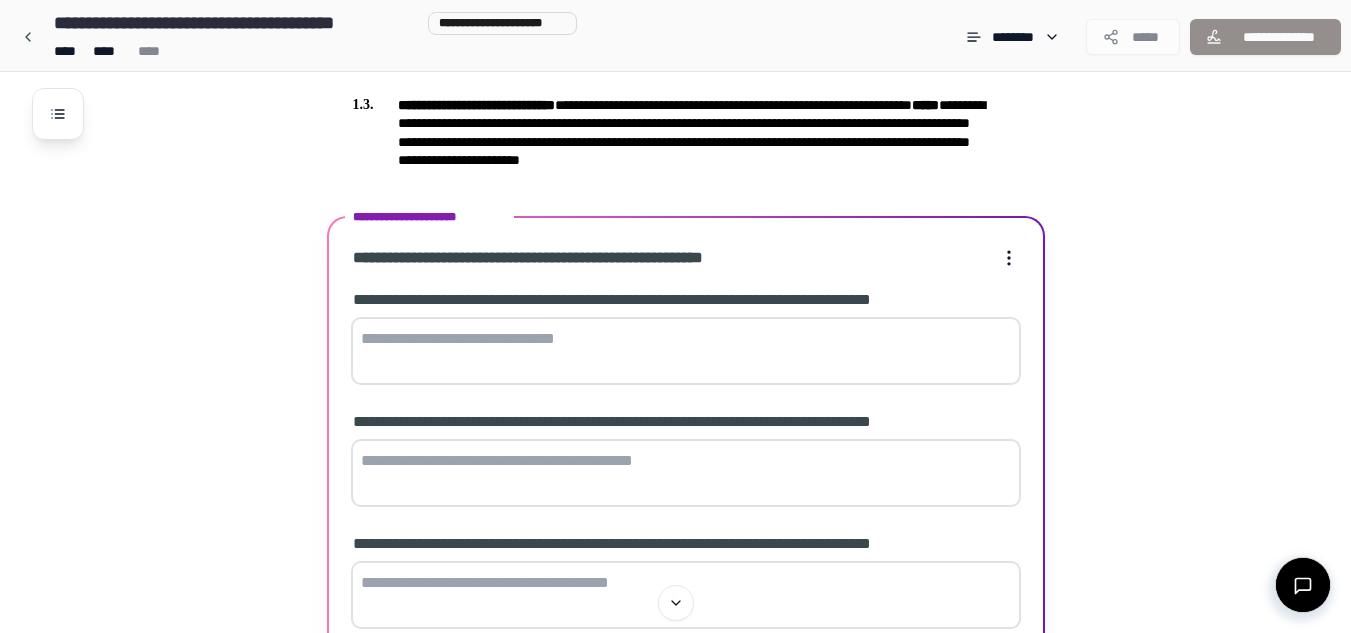 click at bounding box center [686, 351] 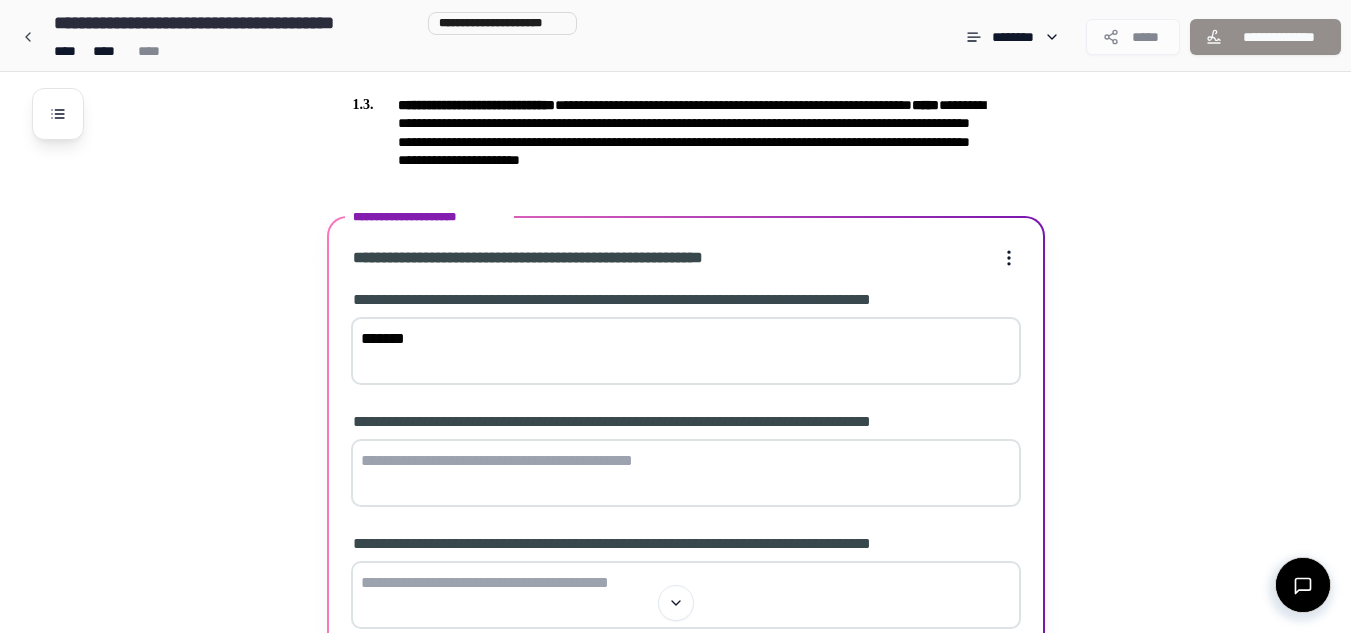 type on "*******" 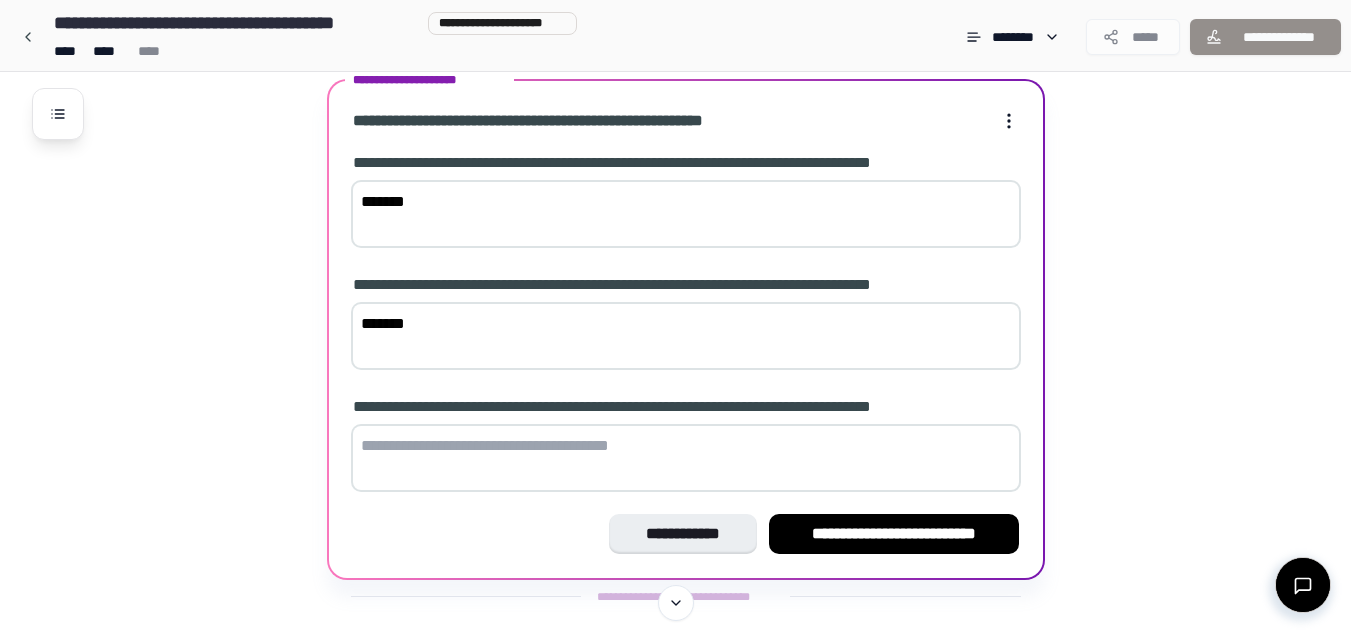 scroll, scrollTop: 582, scrollLeft: 0, axis: vertical 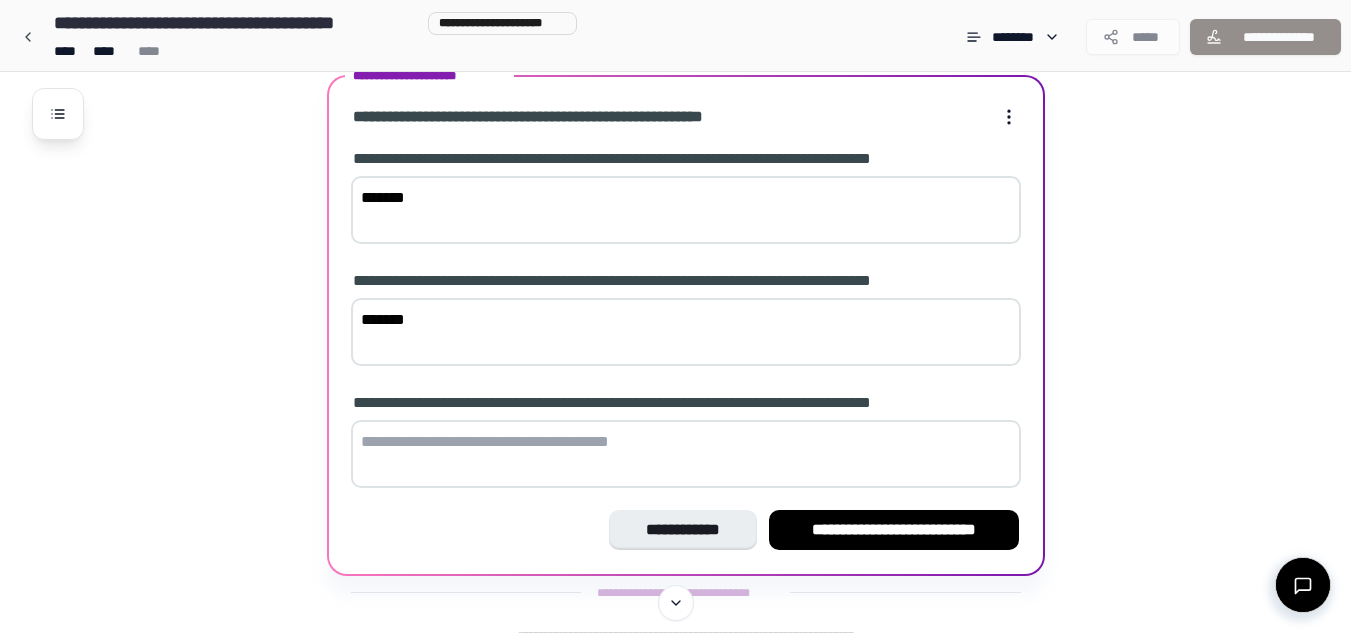 type on "*******" 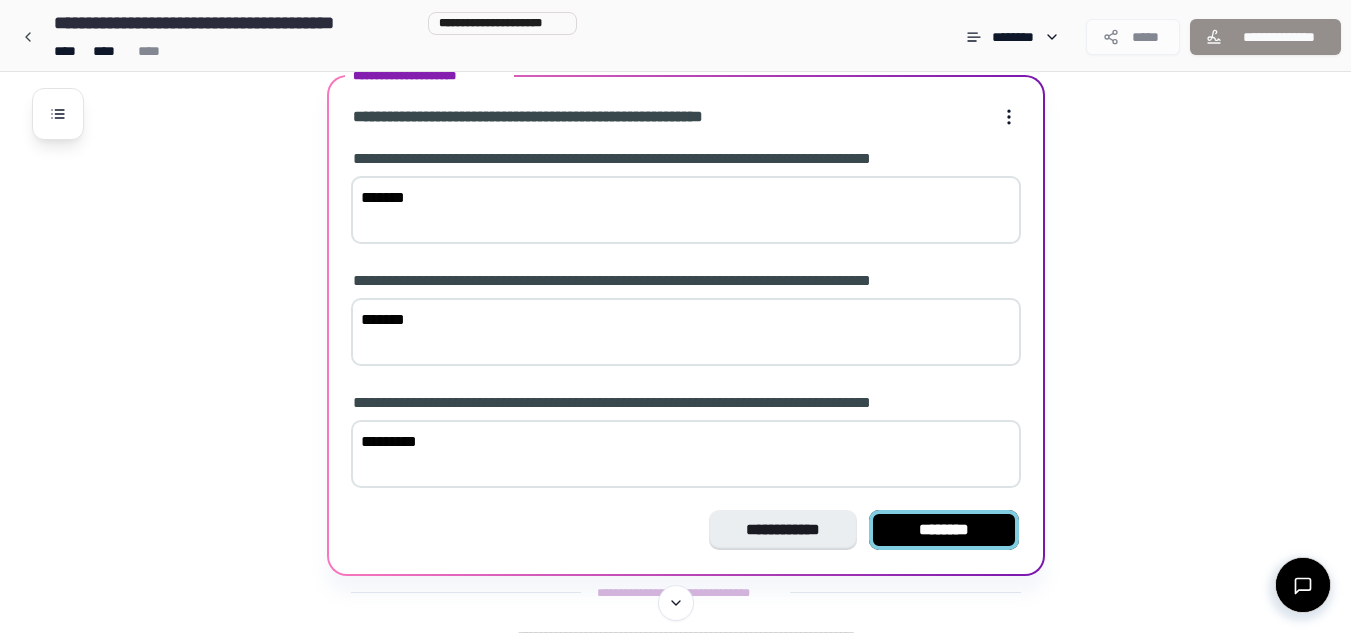 type on "********" 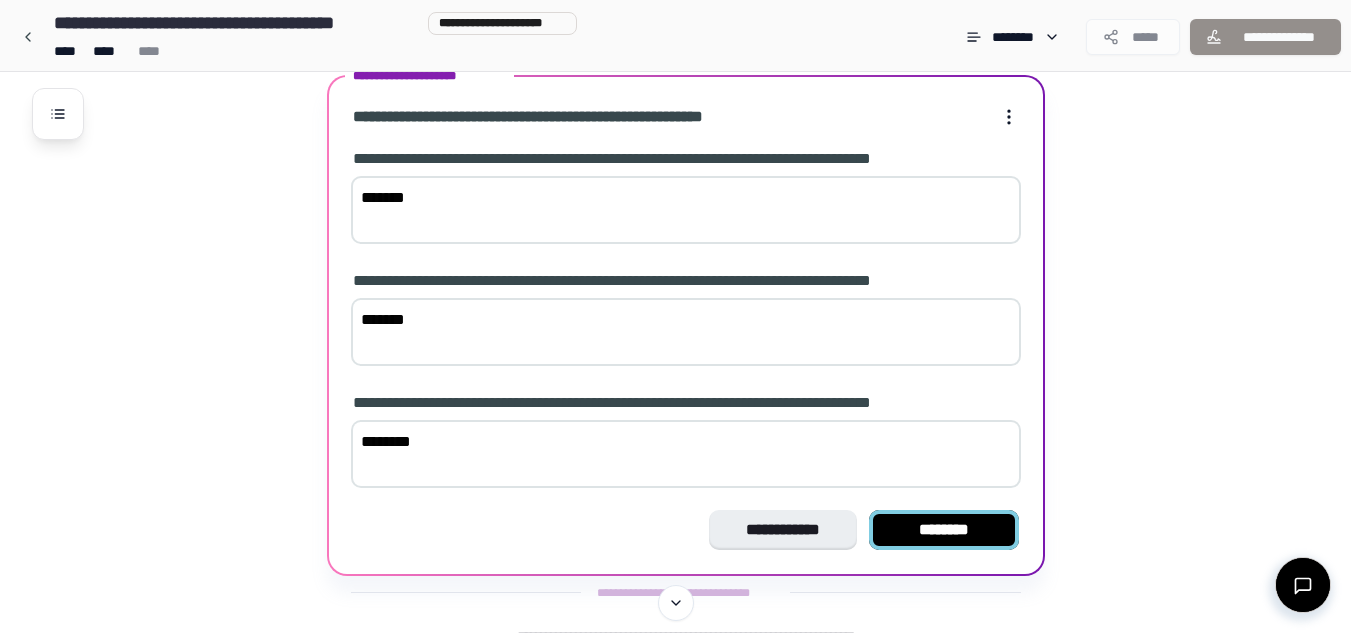 click on "********" at bounding box center (944, 530) 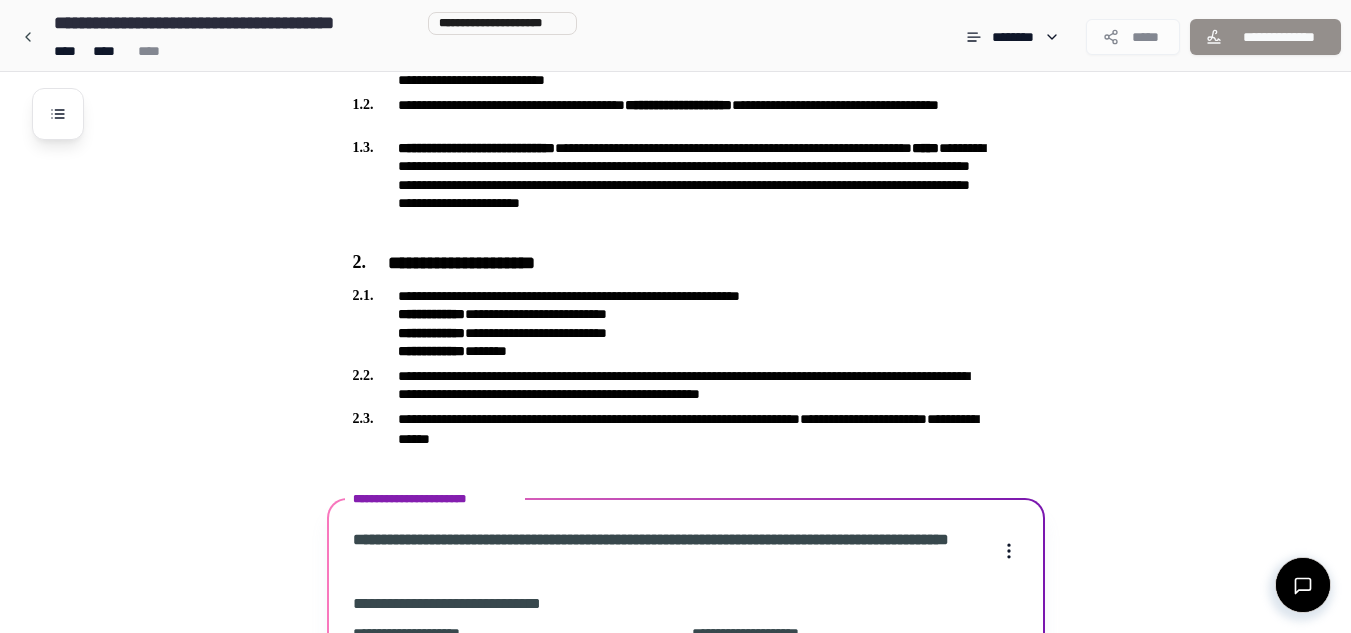 scroll, scrollTop: 800, scrollLeft: 0, axis: vertical 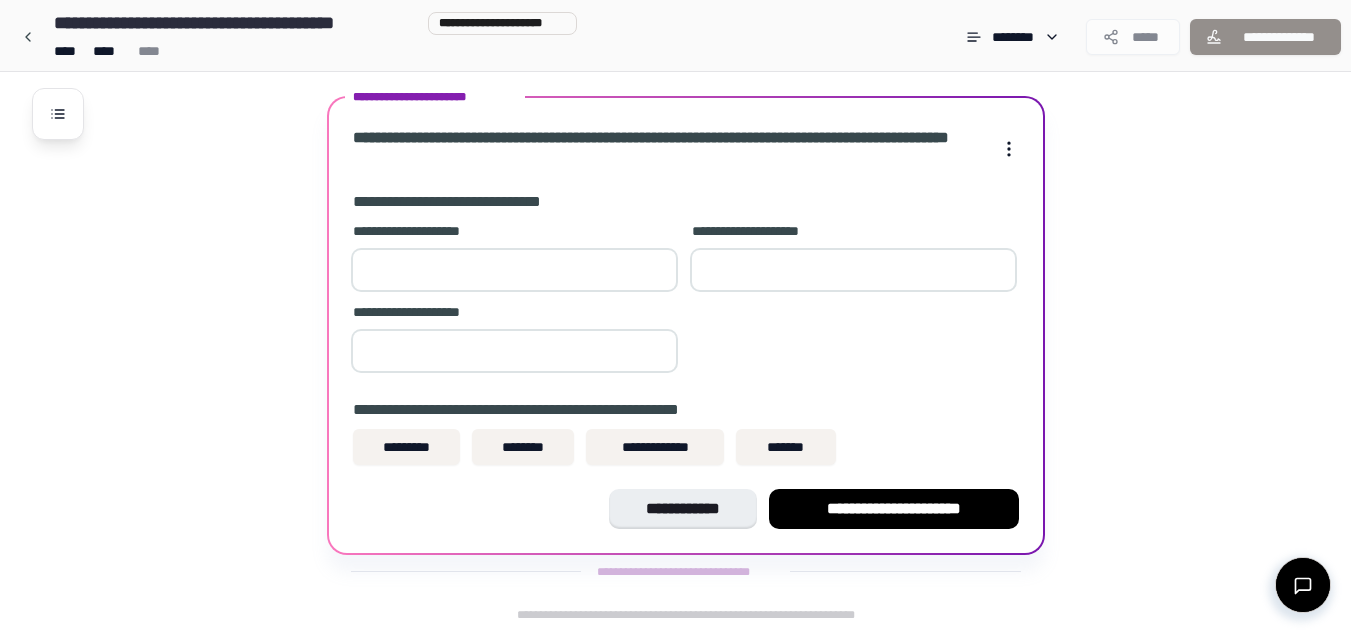 click at bounding box center [514, 270] 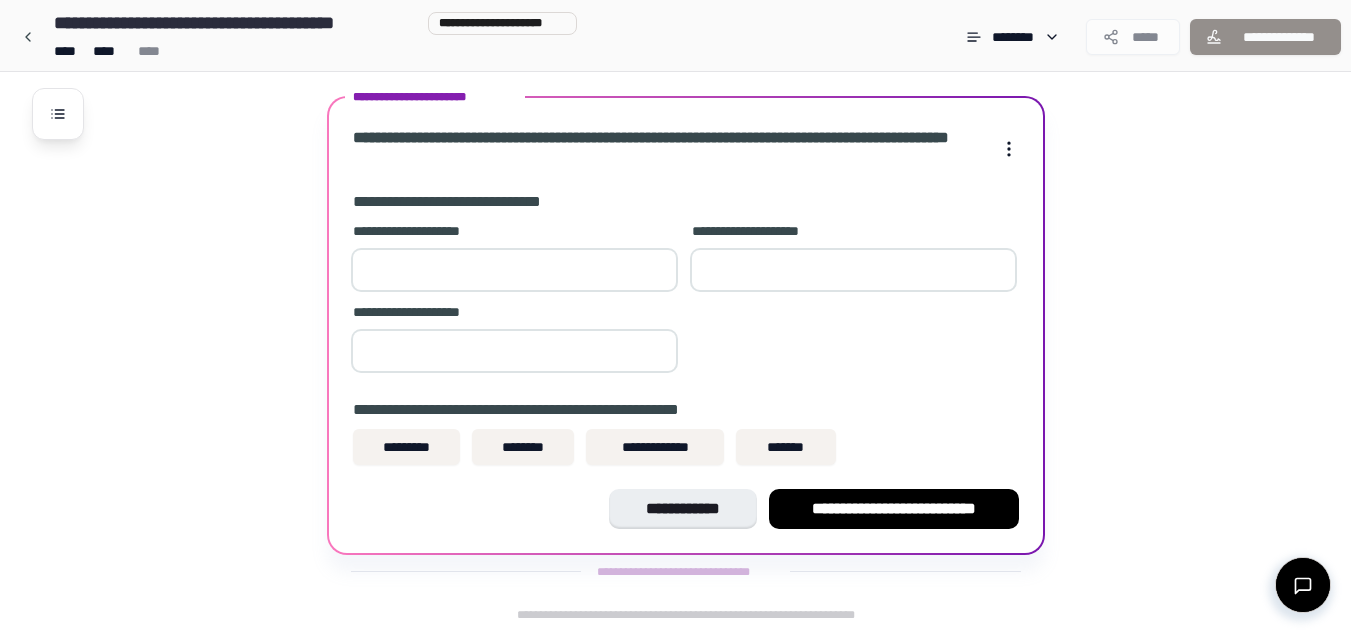 type on "**" 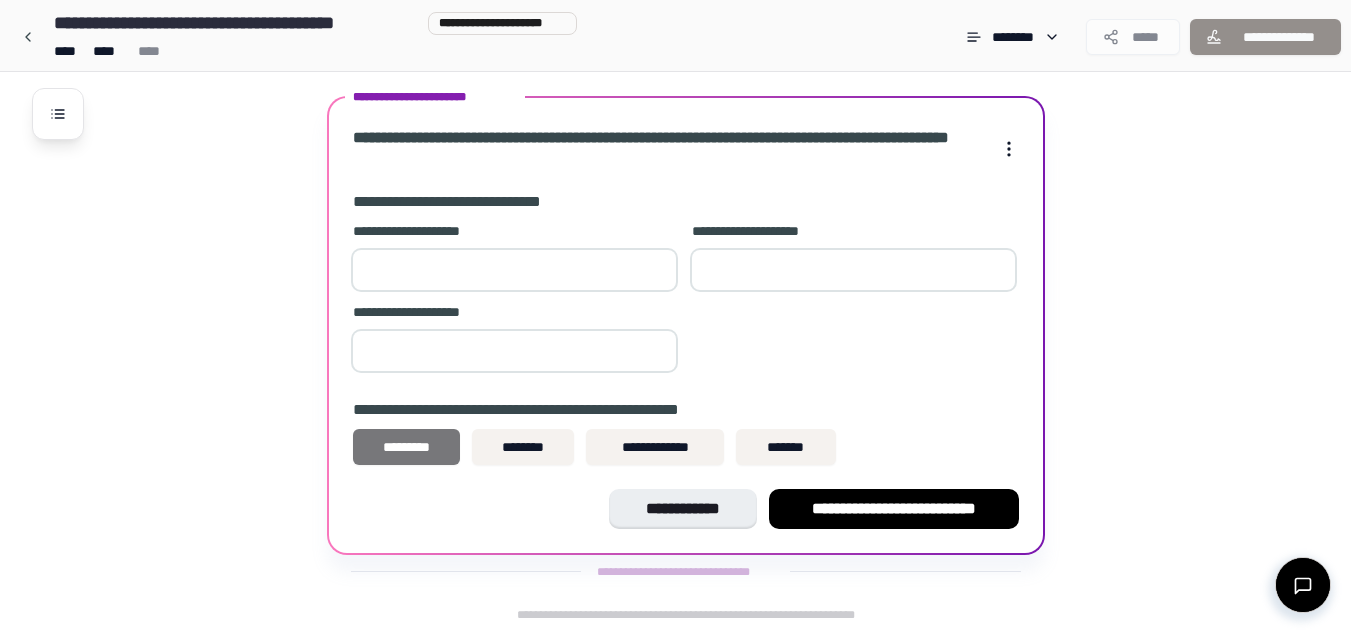 type on "**" 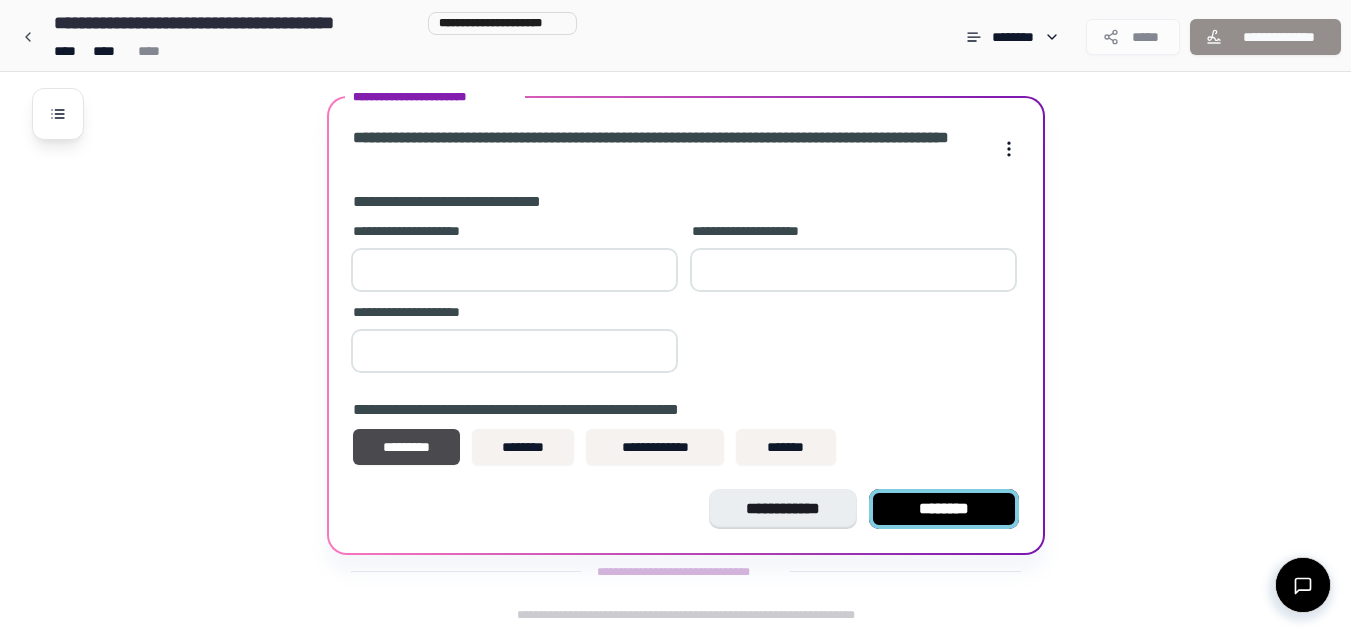 click on "********" at bounding box center [944, 509] 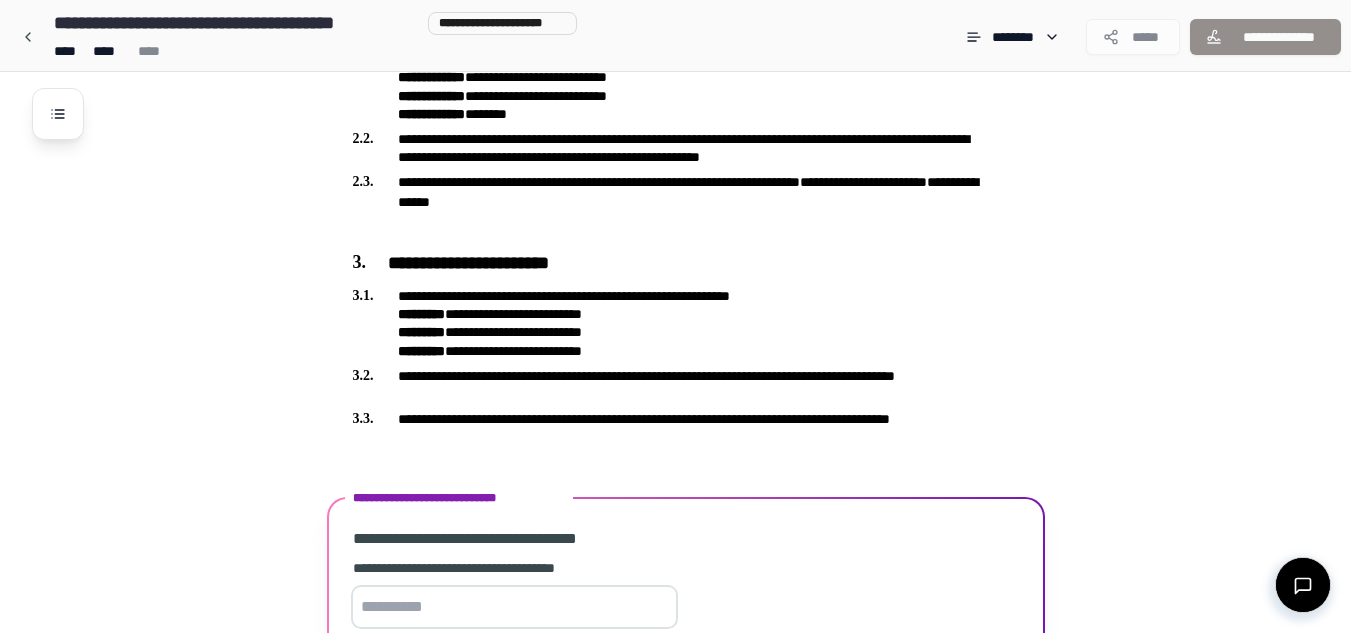 scroll, scrollTop: 874, scrollLeft: 0, axis: vertical 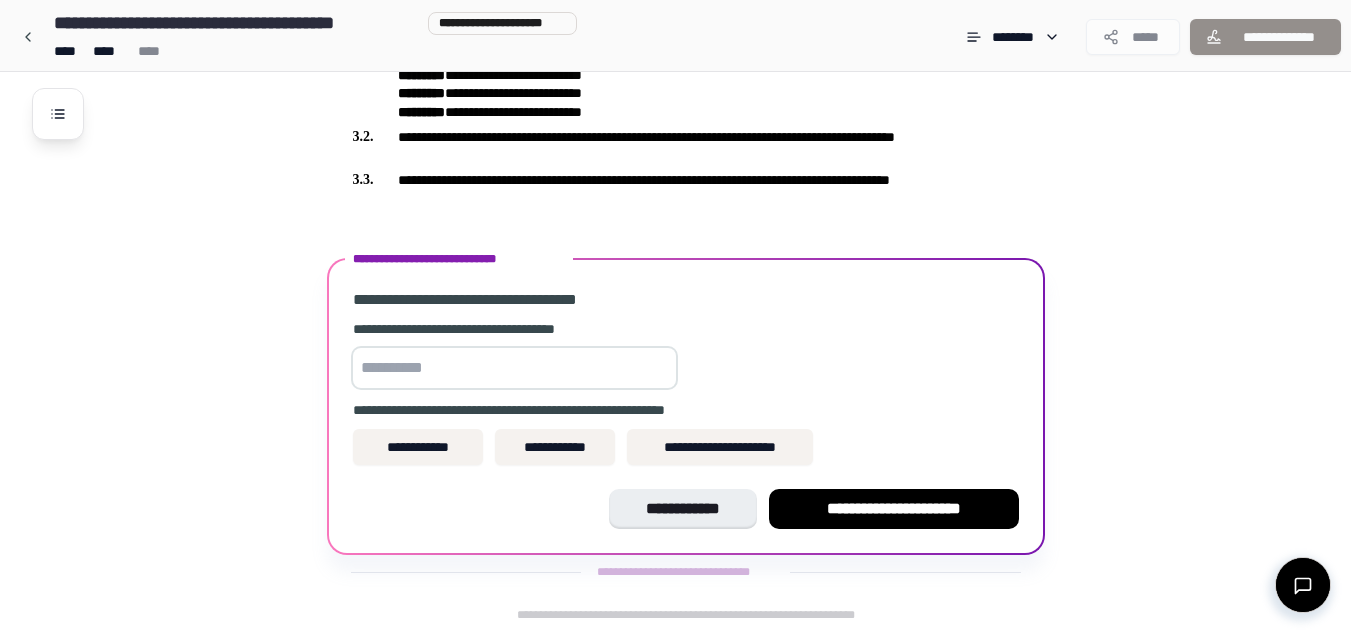 click at bounding box center [514, 368] 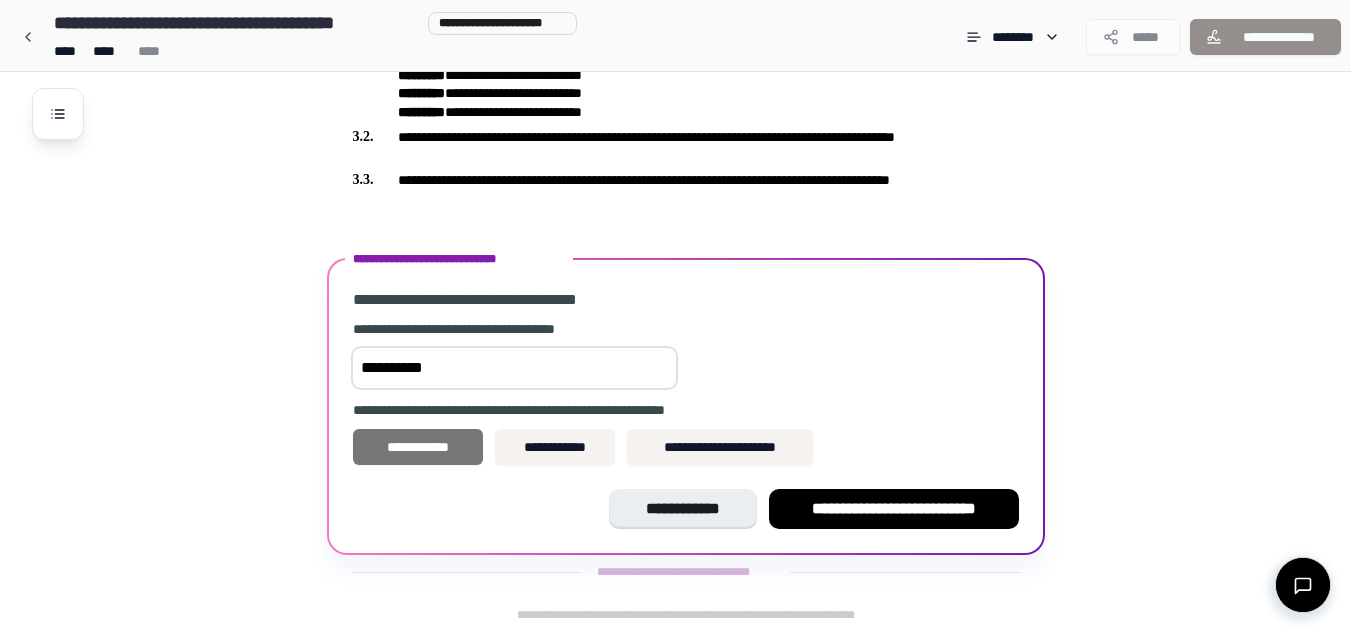 type on "**********" 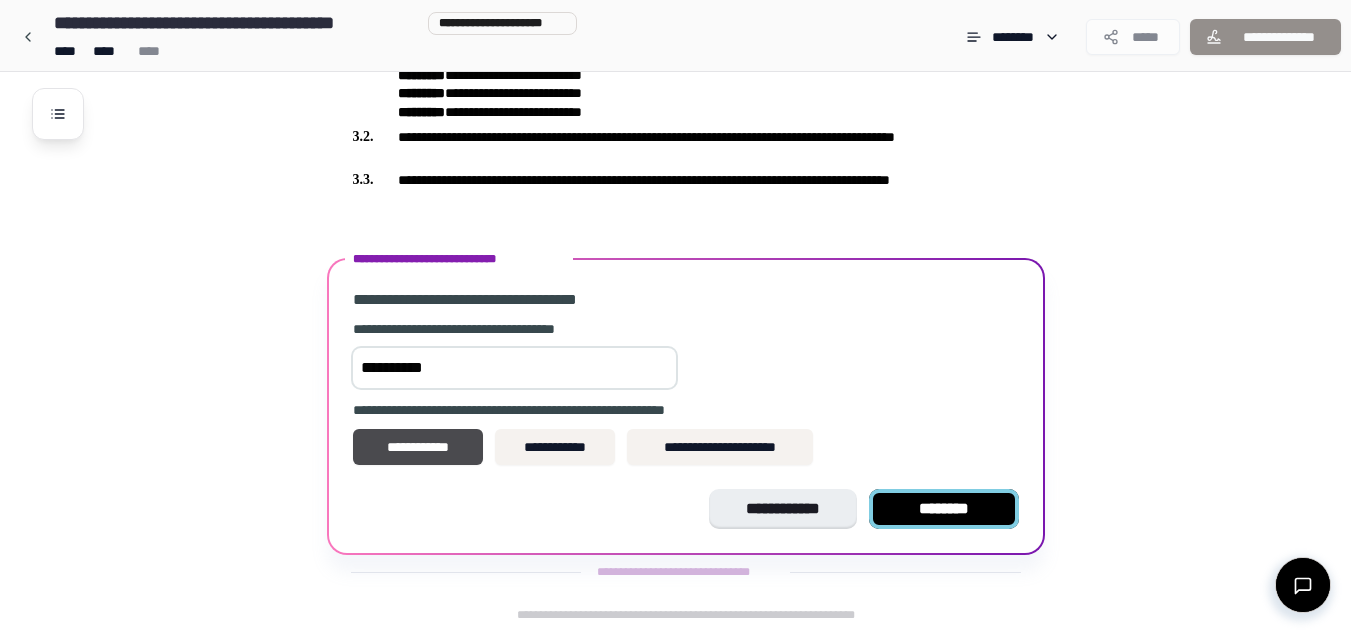 click on "********" at bounding box center (944, 509) 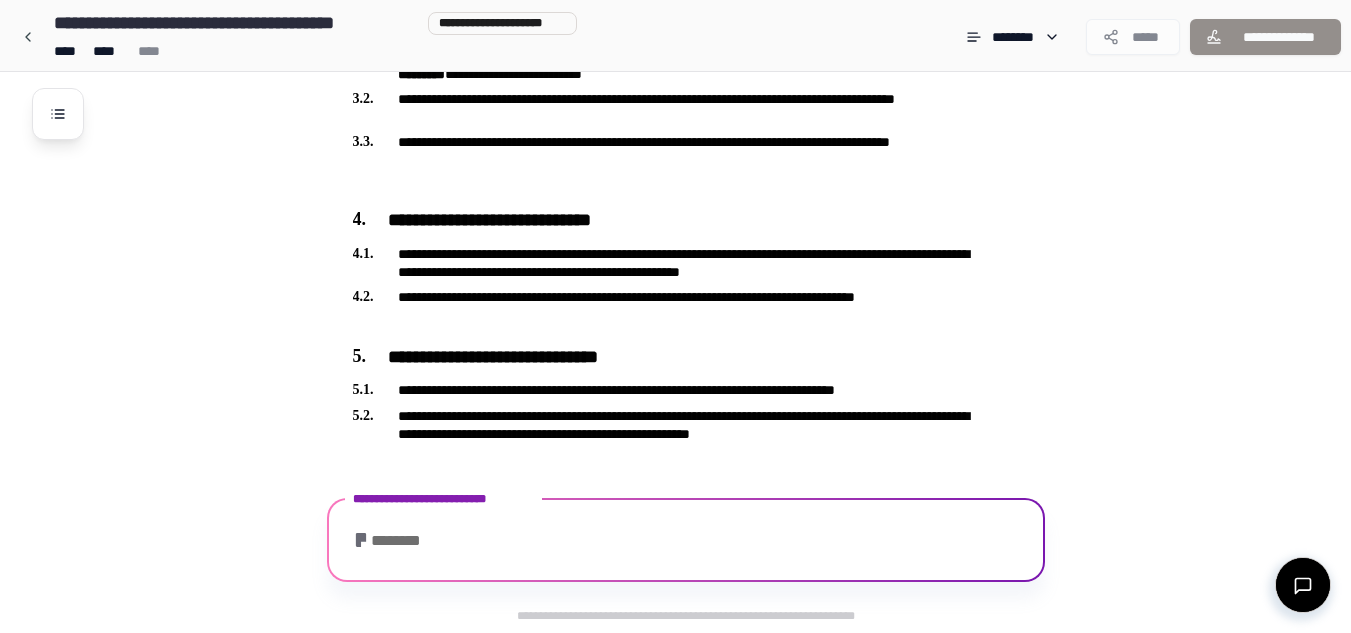 scroll, scrollTop: 1031, scrollLeft: 0, axis: vertical 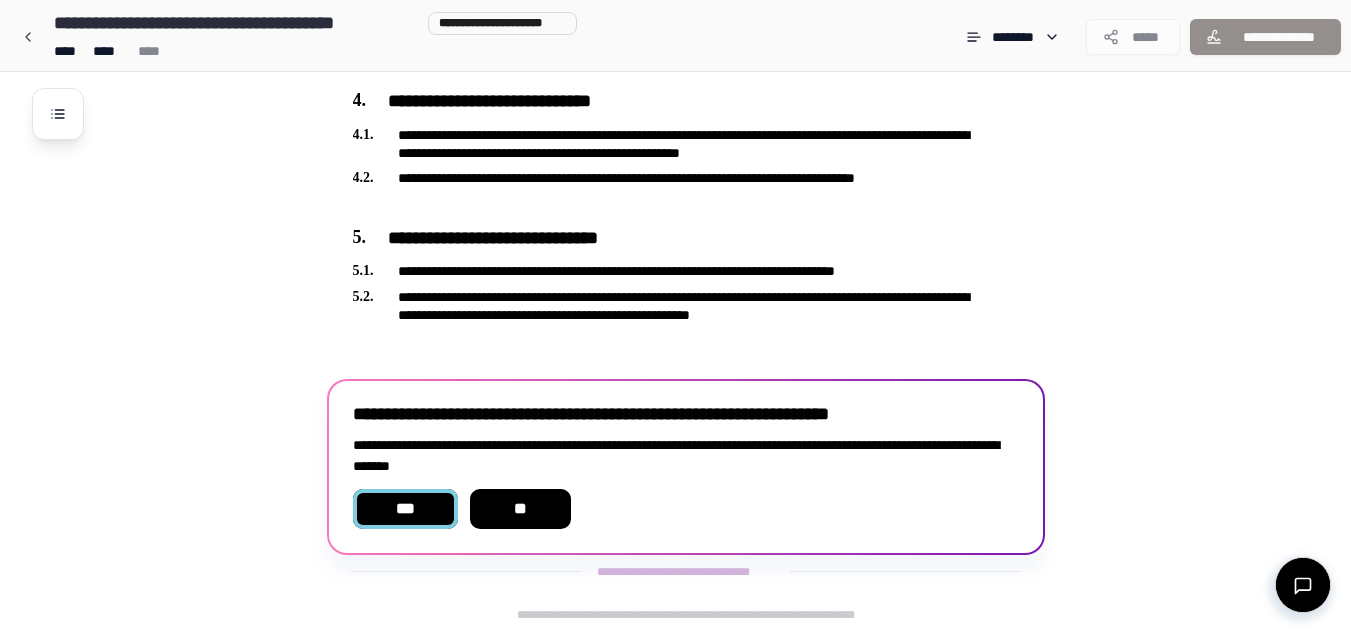 click on "***" at bounding box center [405, 509] 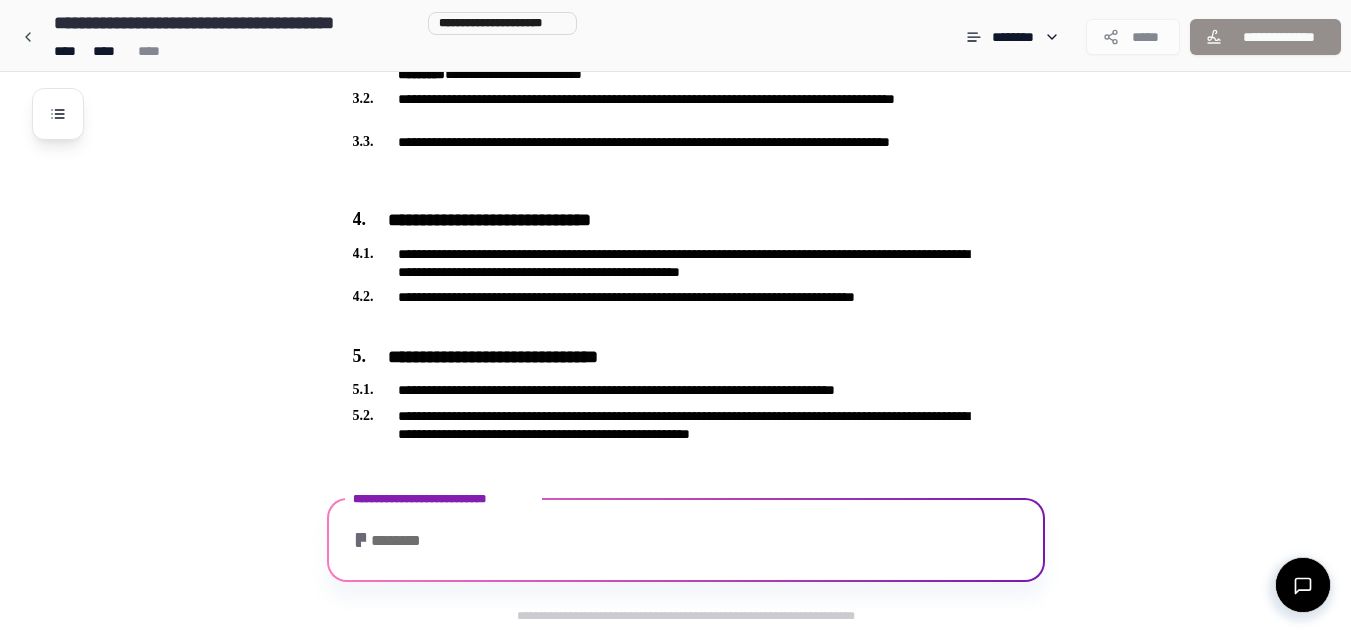 scroll, scrollTop: 1092, scrollLeft: 0, axis: vertical 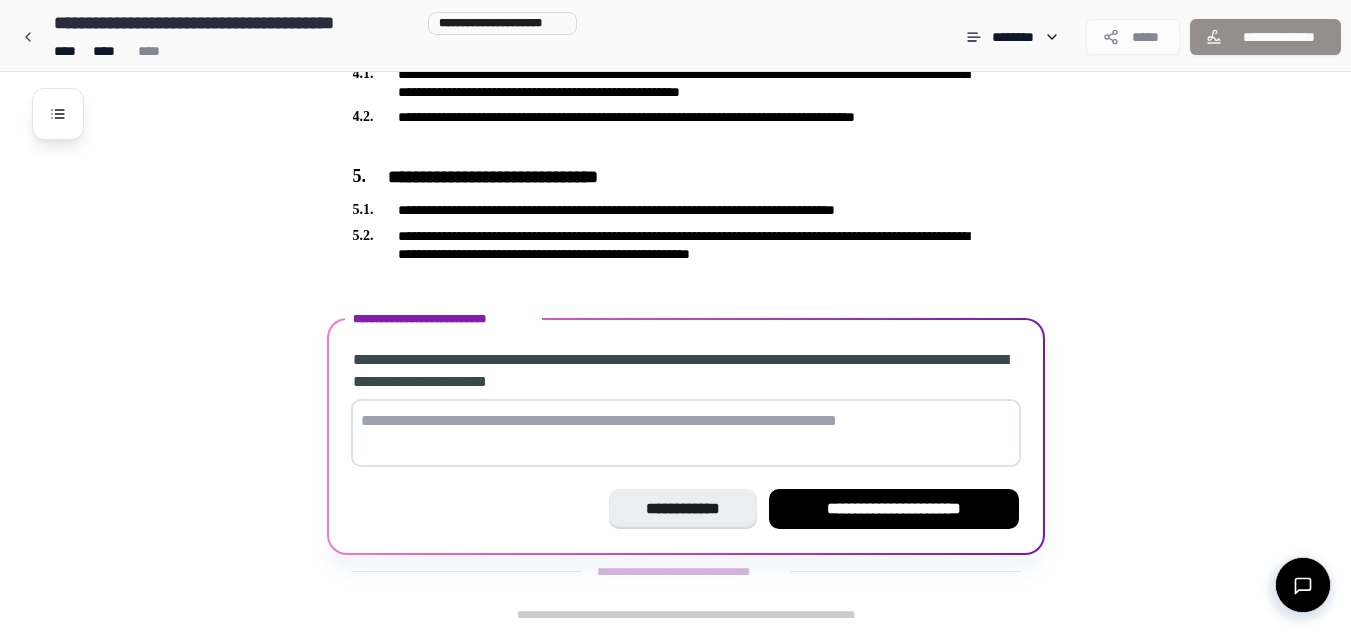 click at bounding box center [686, 433] 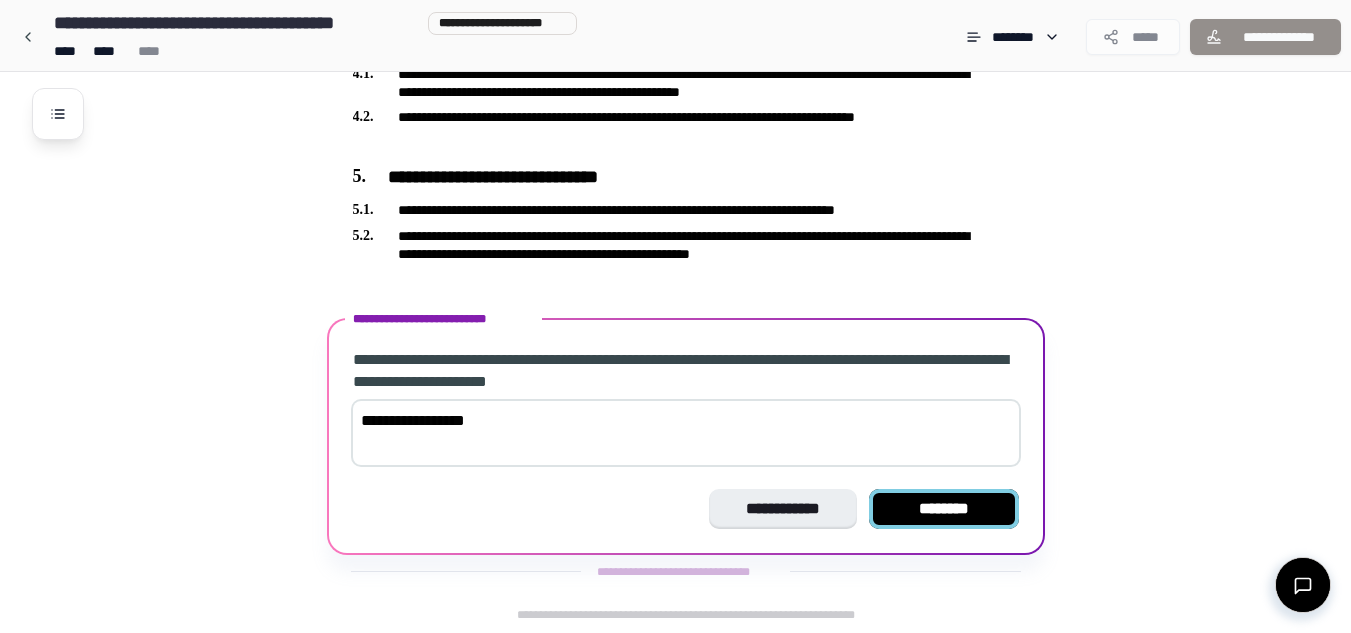 type on "**********" 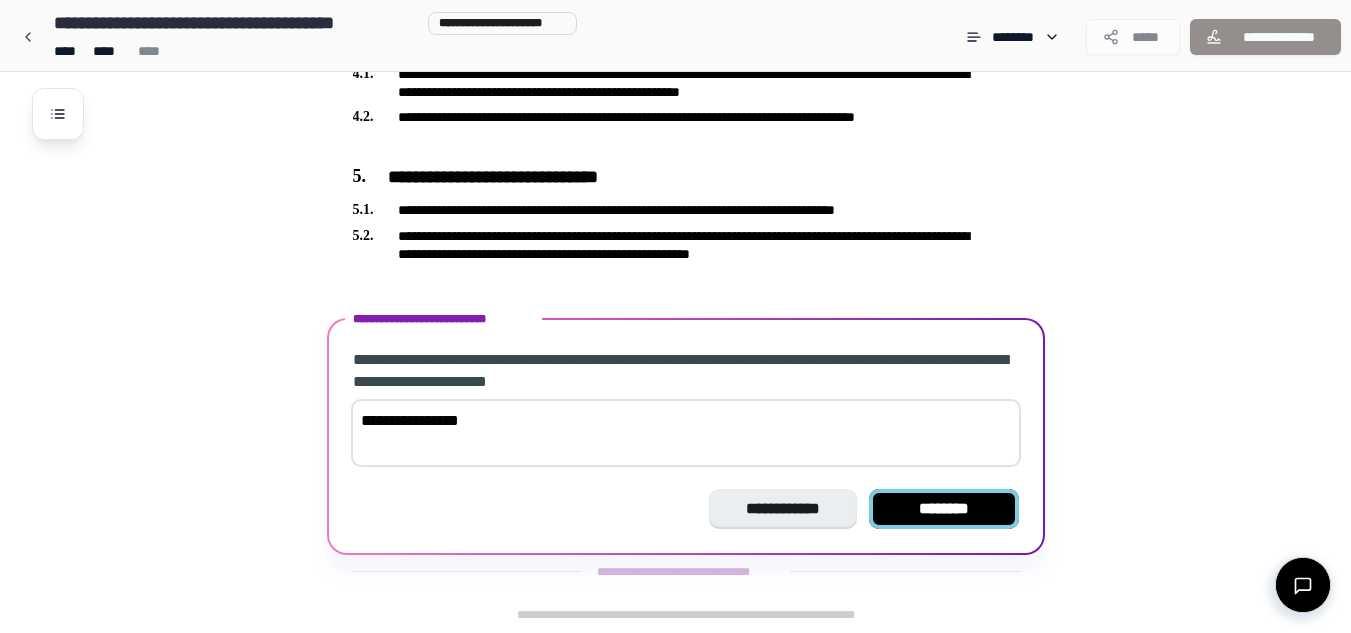 click on "********" at bounding box center [944, 509] 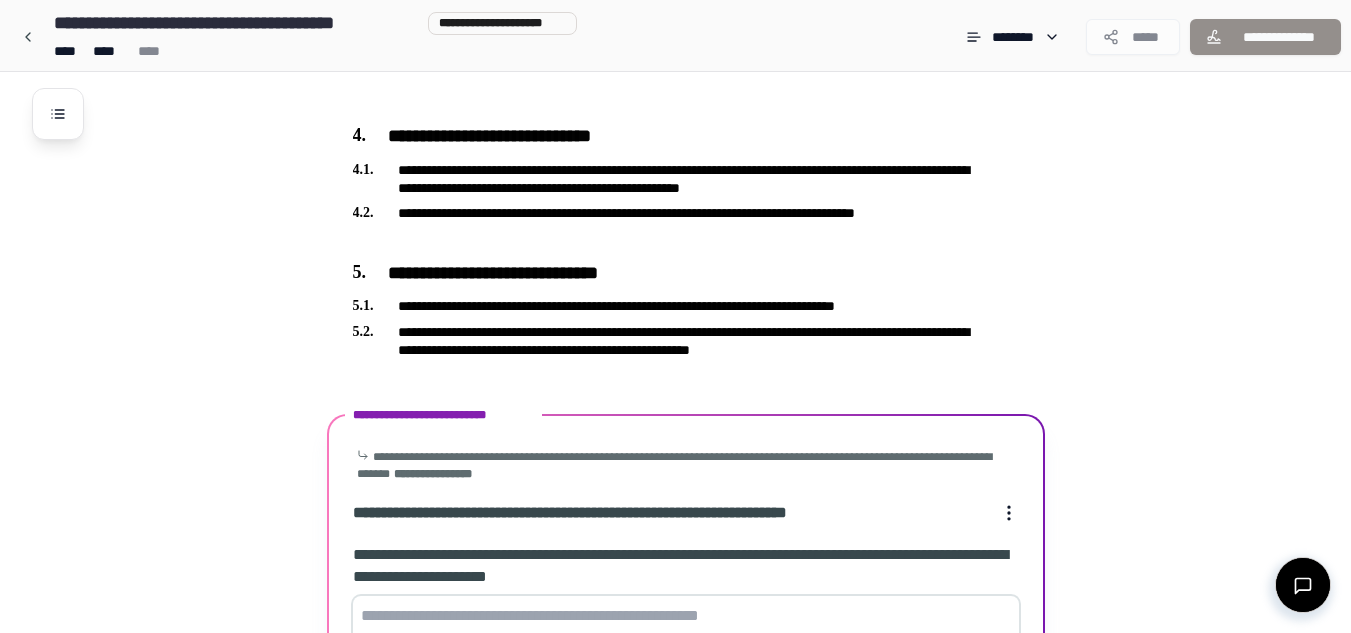 scroll, scrollTop: 1335, scrollLeft: 0, axis: vertical 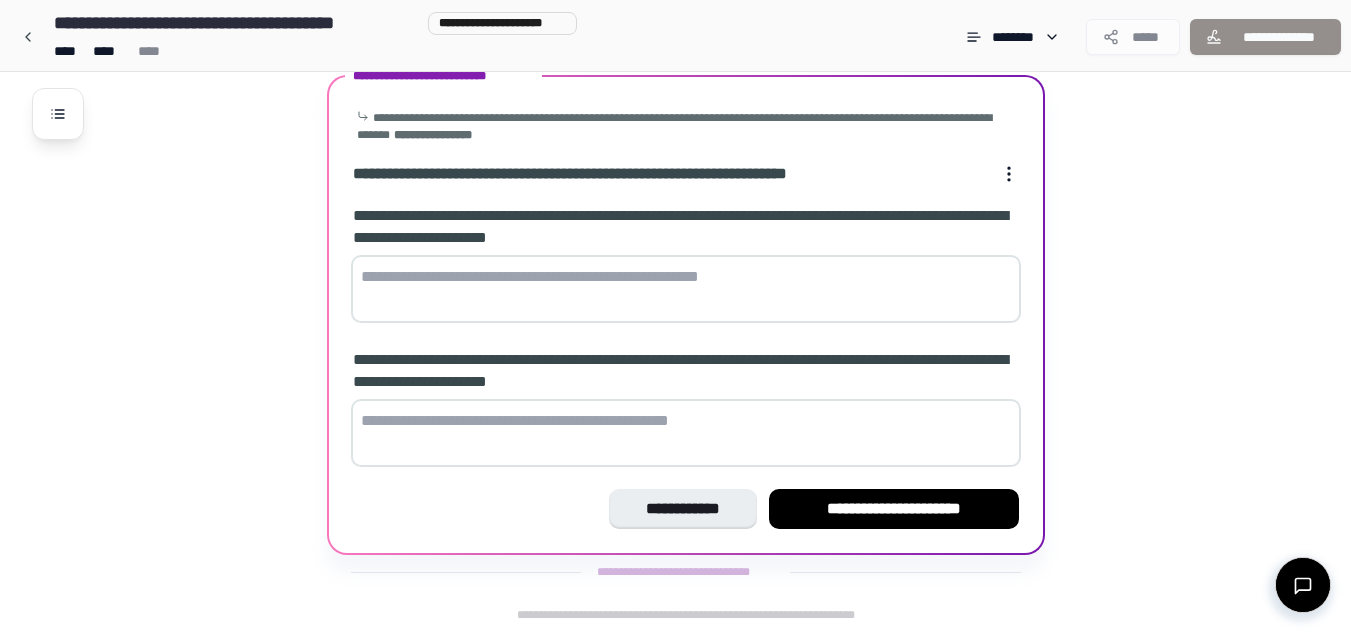 click at bounding box center [686, 289] 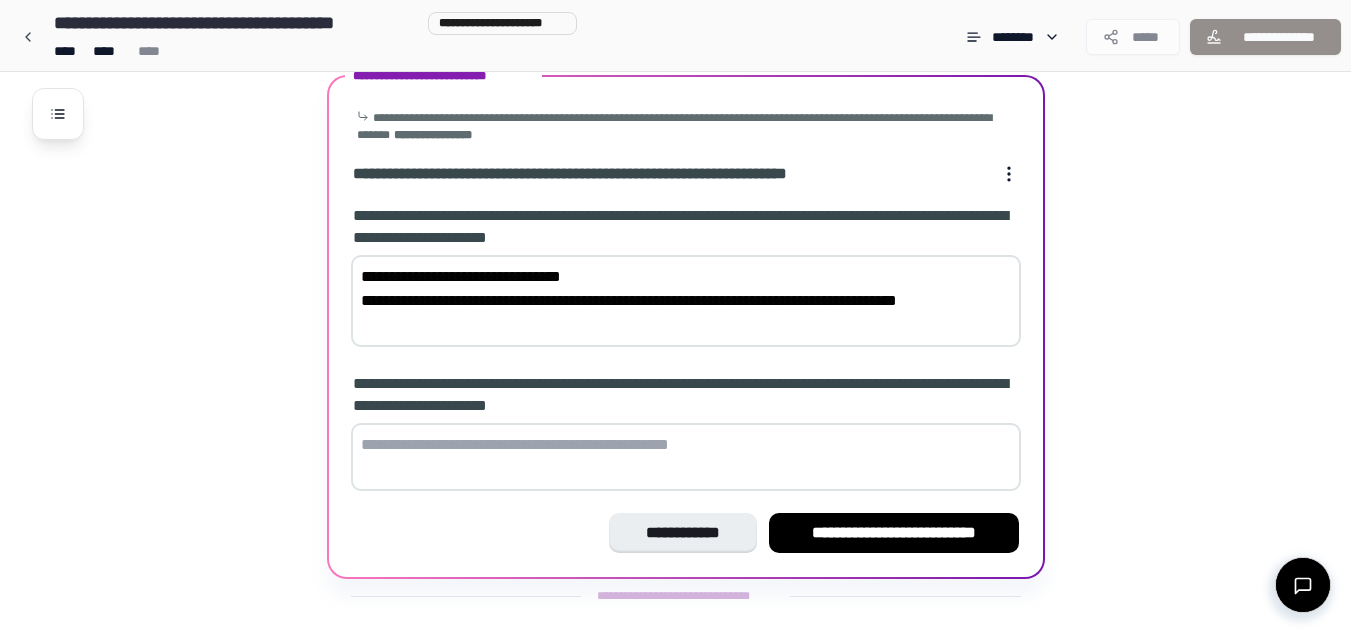 scroll, scrollTop: 1359, scrollLeft: 0, axis: vertical 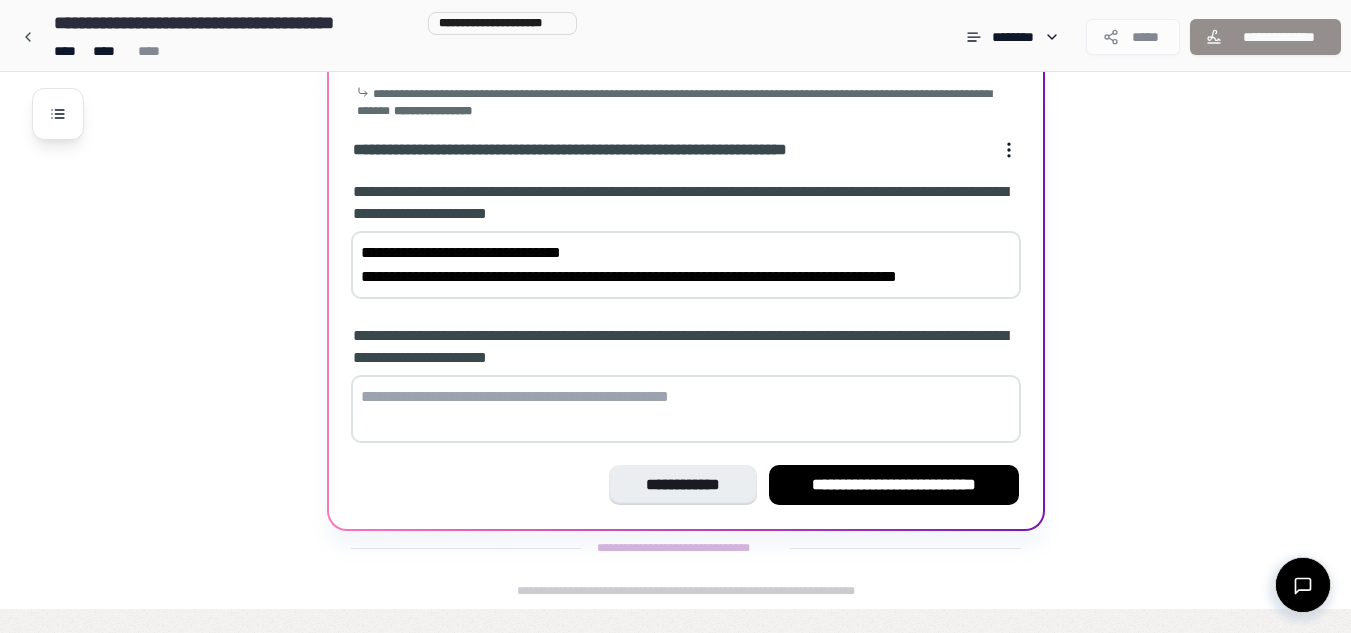 type on "**********" 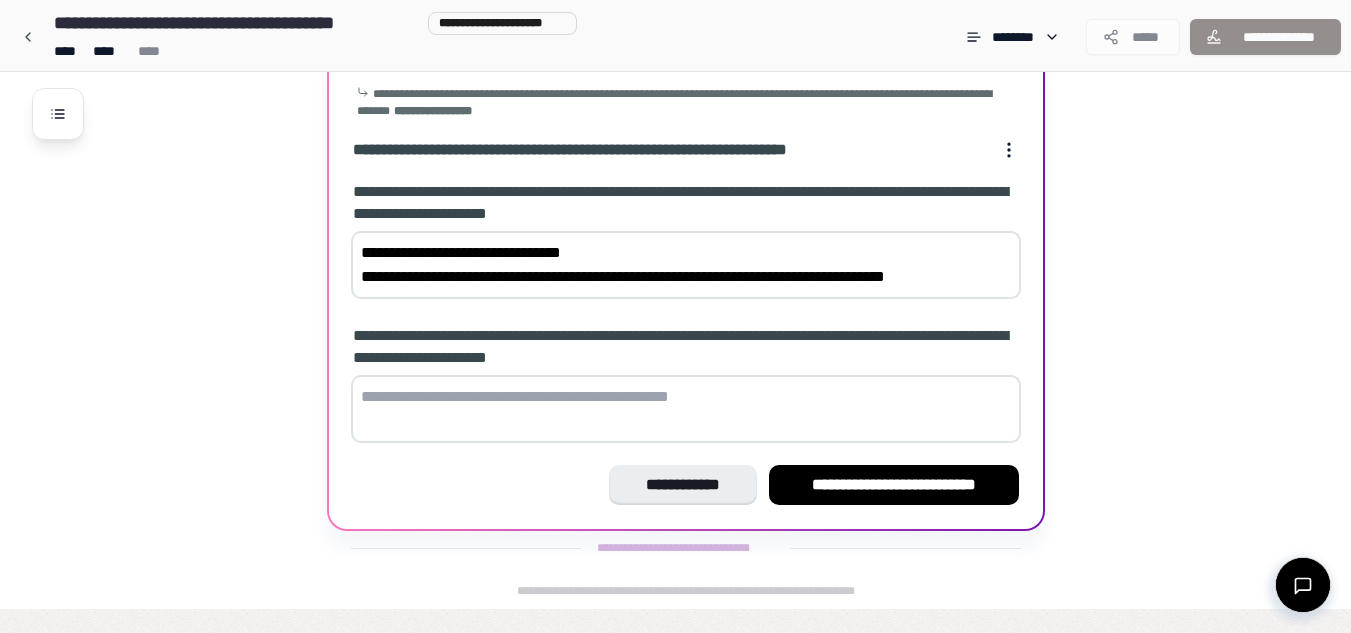 scroll, scrollTop: 1335, scrollLeft: 0, axis: vertical 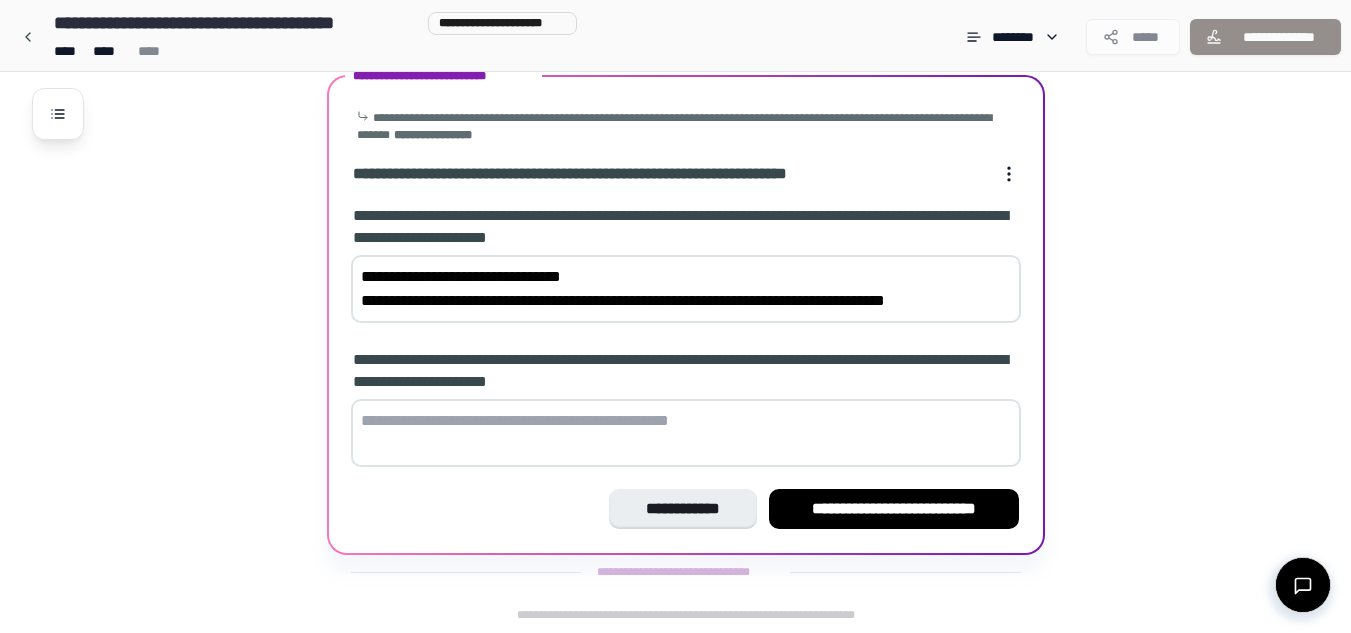 click at bounding box center [686, 433] 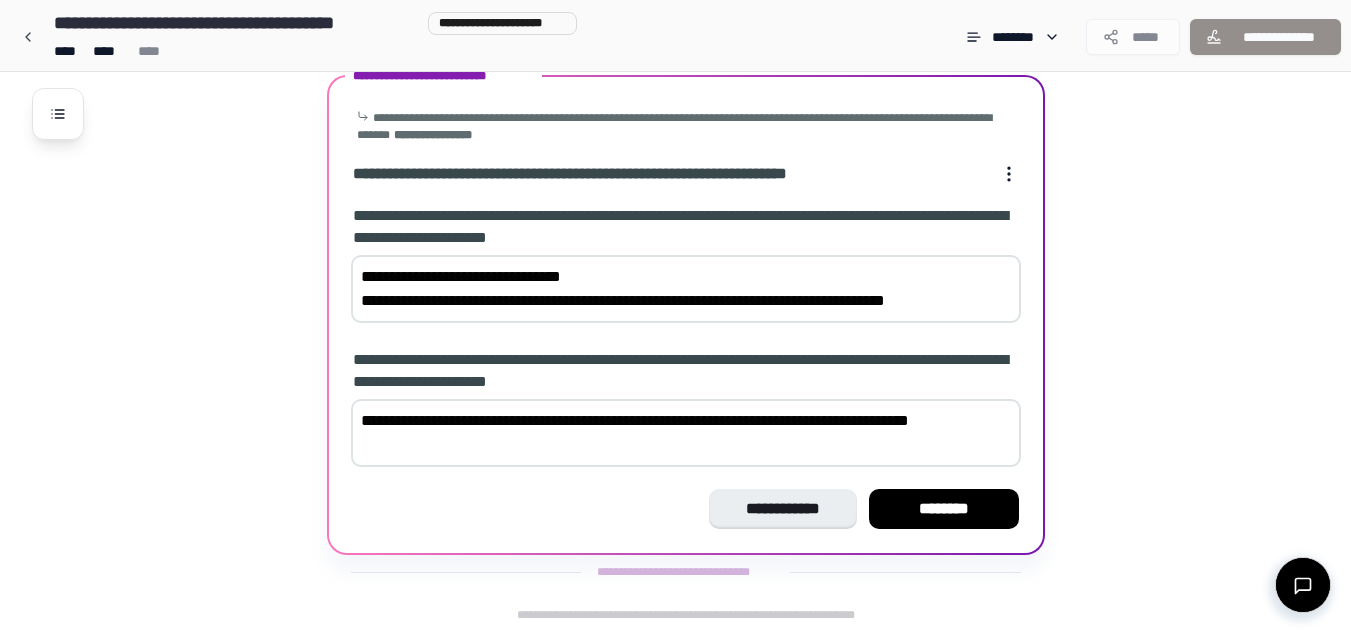 type on "**********" 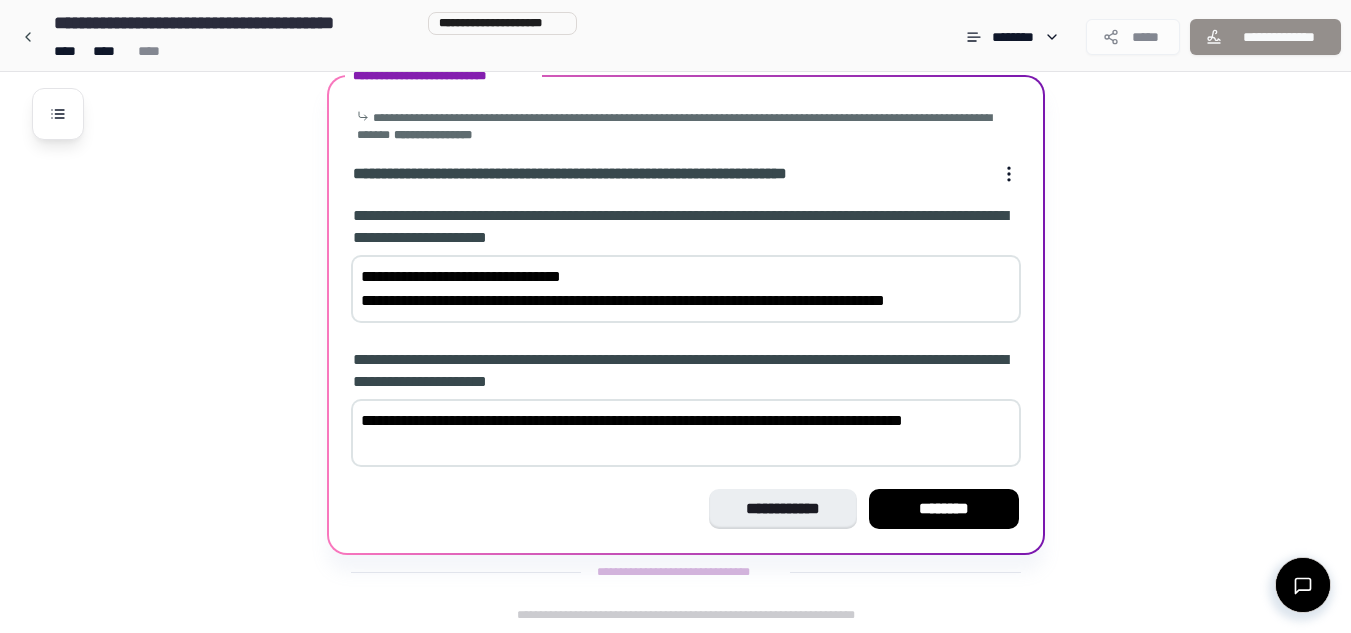 drag, startPoint x: 423, startPoint y: 273, endPoint x: 327, endPoint y: 271, distance: 96.02083 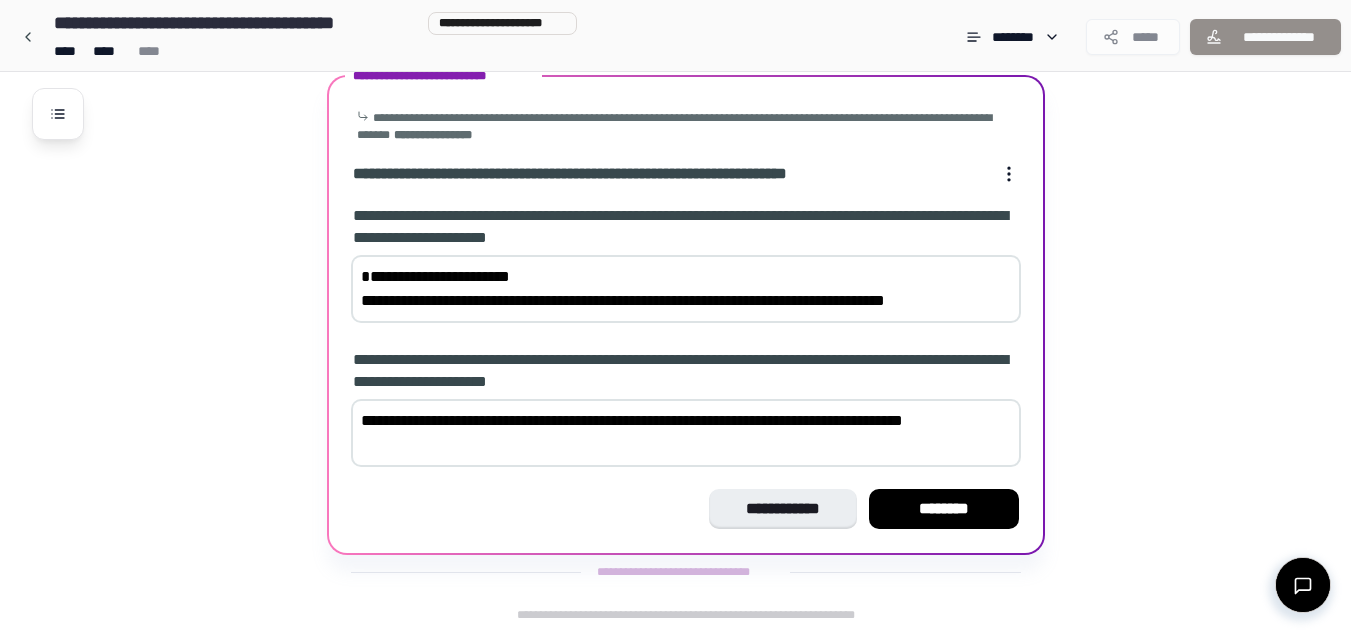 type on "**********" 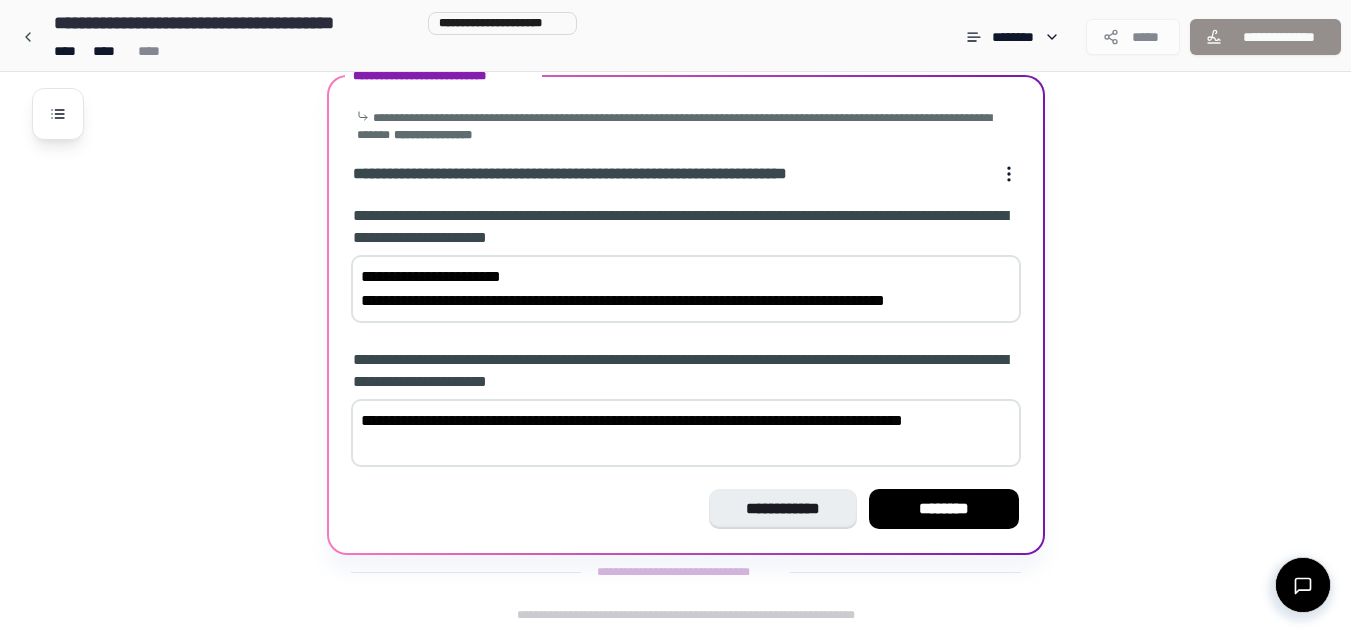 click on "**********" at bounding box center (686, 433) 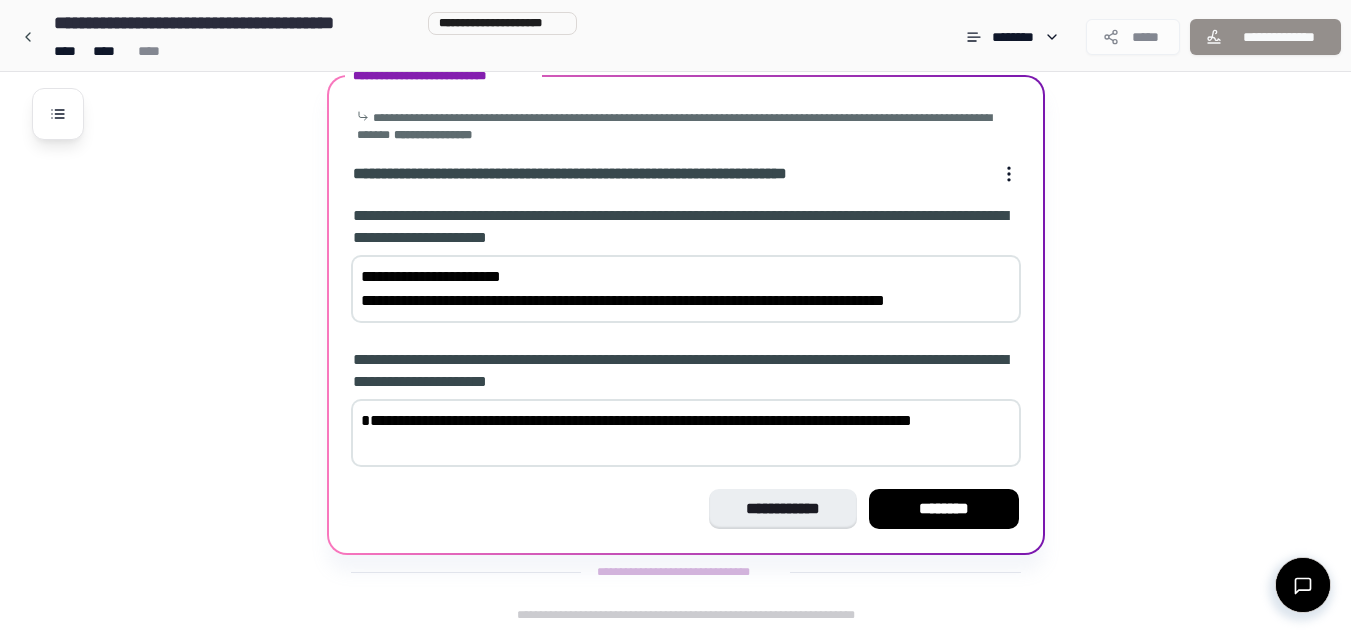 scroll, scrollTop: 1359, scrollLeft: 0, axis: vertical 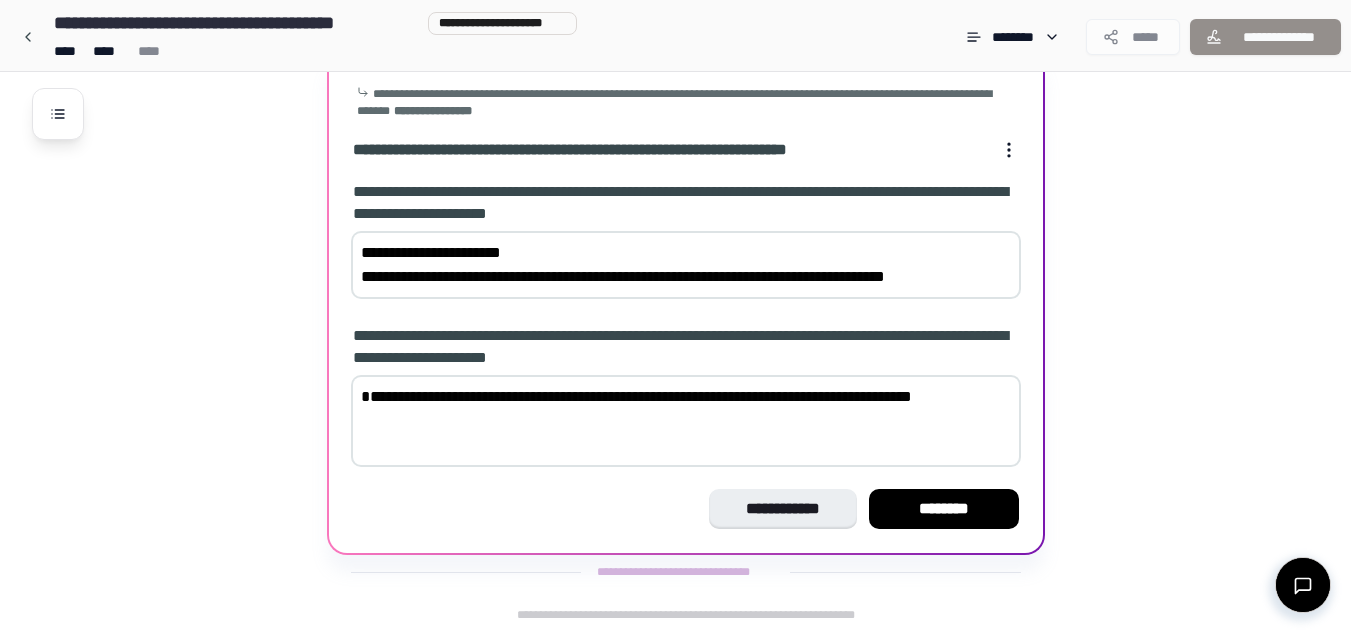 click on "**********" at bounding box center (686, 421) 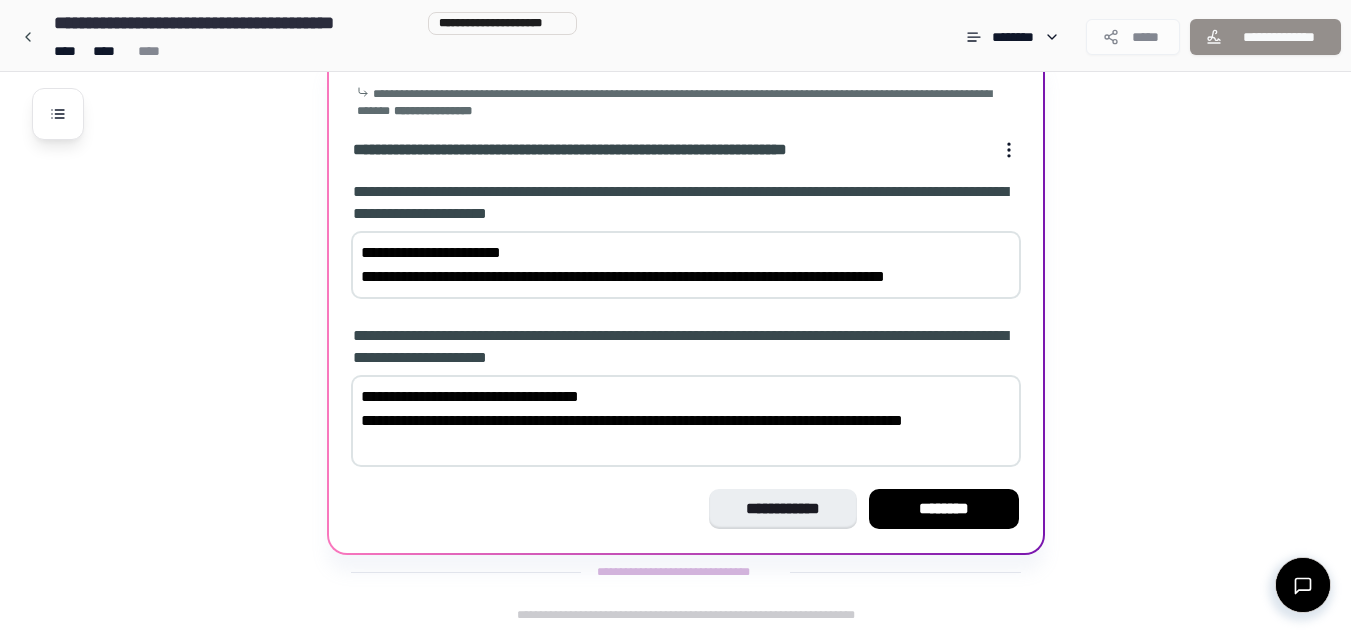 click on "**********" at bounding box center (0, 0) 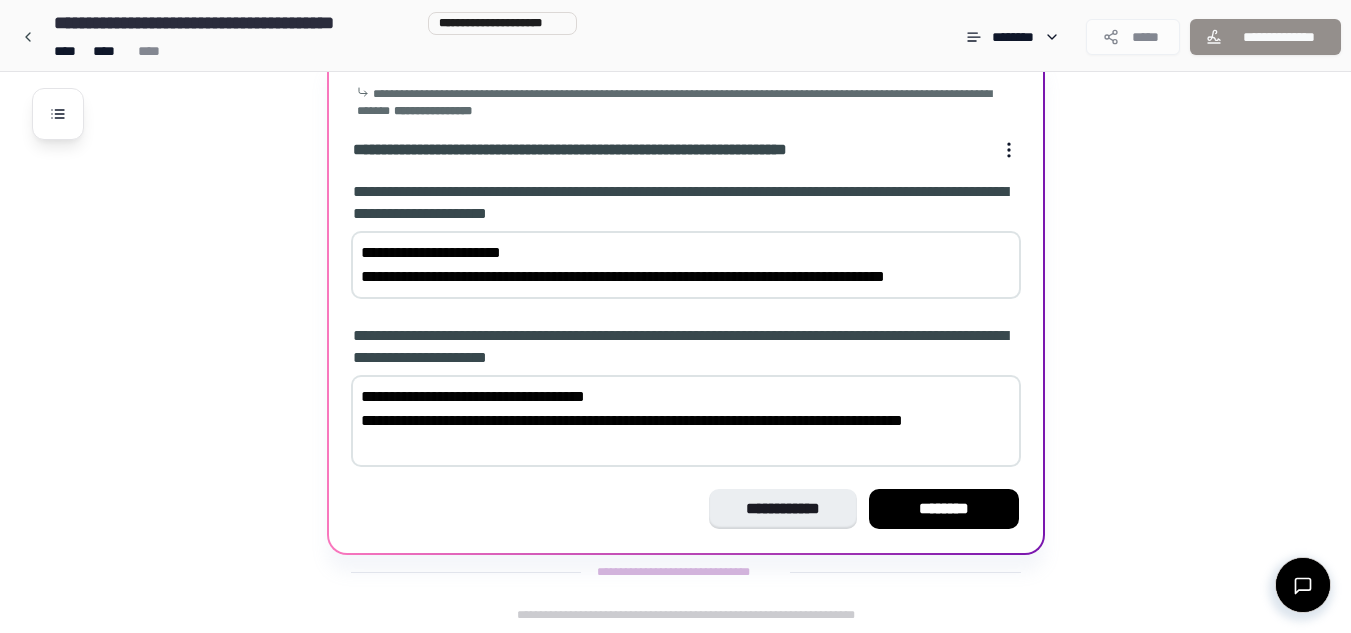 click on "**********" at bounding box center (686, 421) 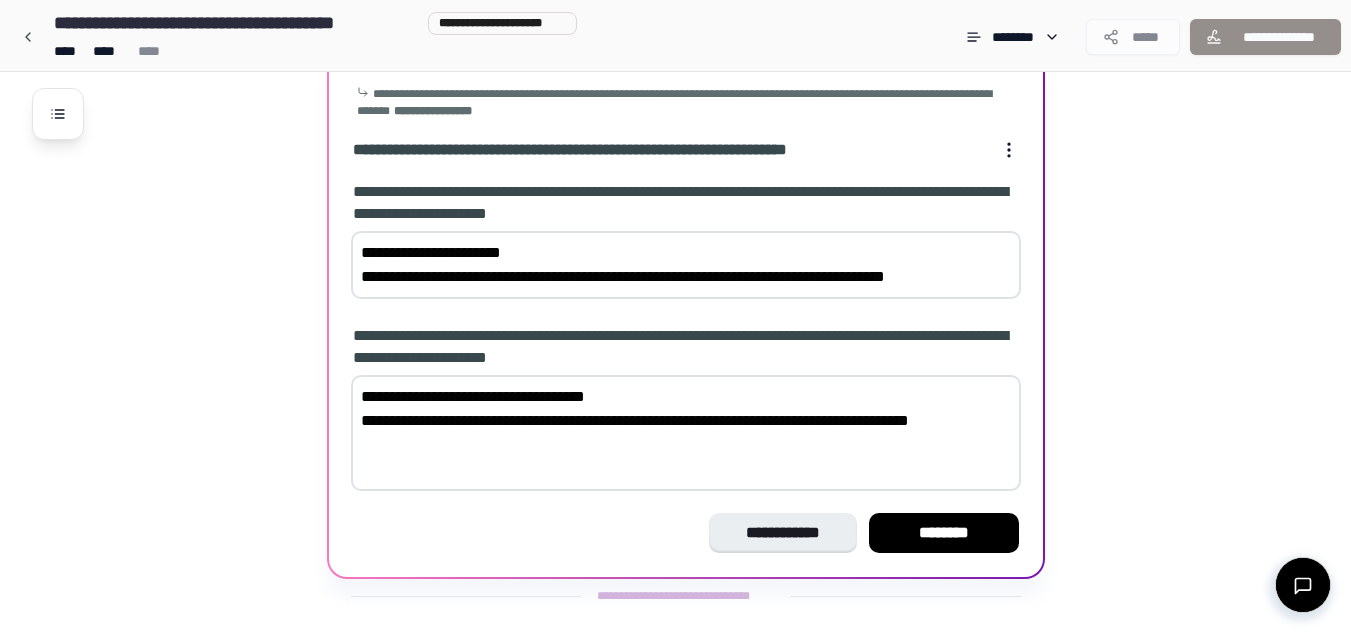 scroll, scrollTop: 1383, scrollLeft: 0, axis: vertical 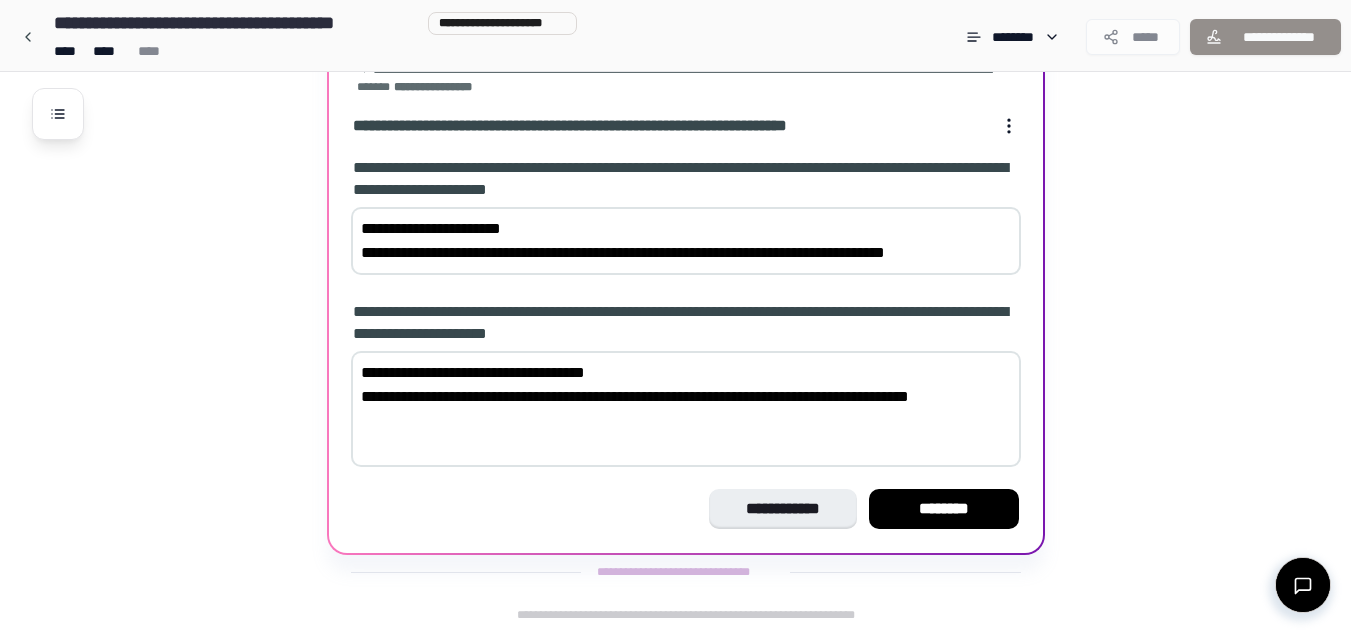 paste on "**********" 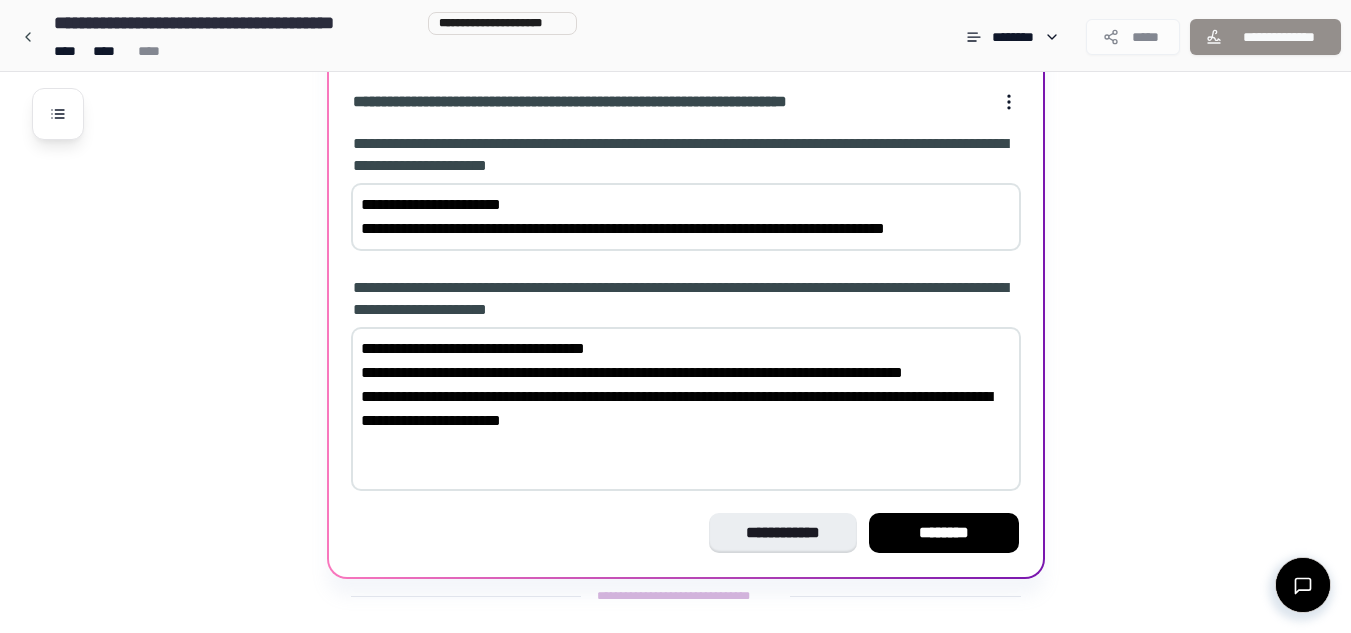 scroll, scrollTop: 1431, scrollLeft: 0, axis: vertical 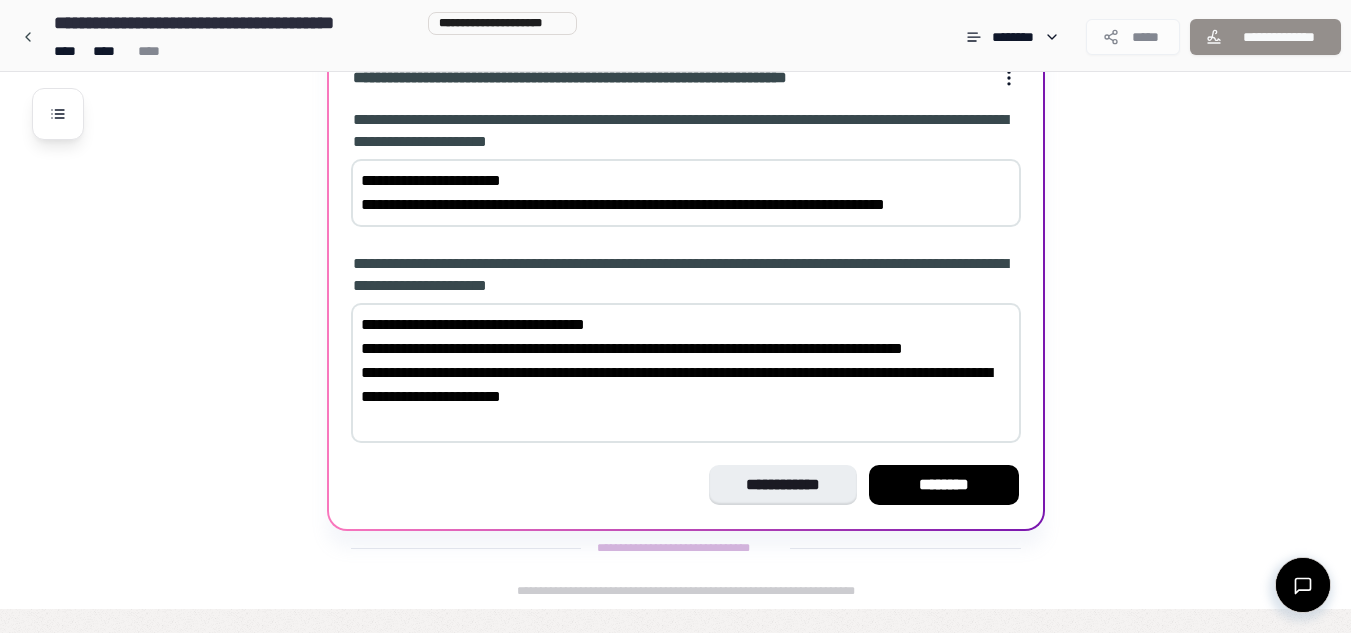 type on "**********" 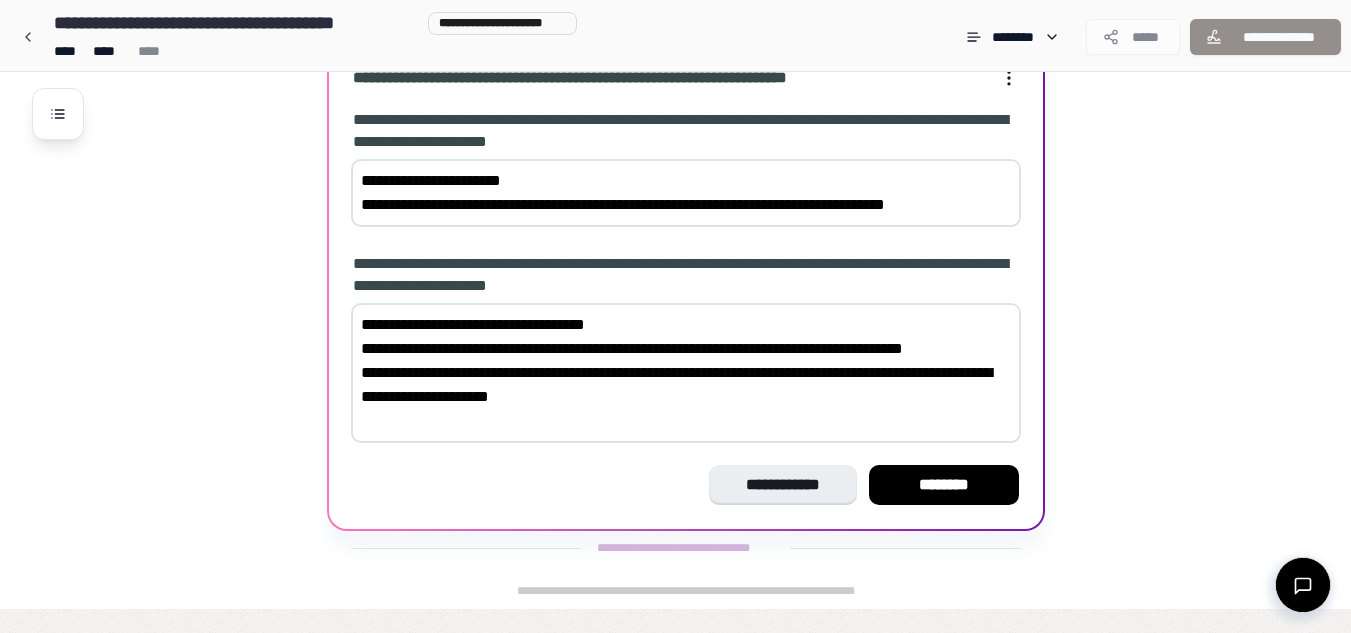 scroll, scrollTop: 1407, scrollLeft: 0, axis: vertical 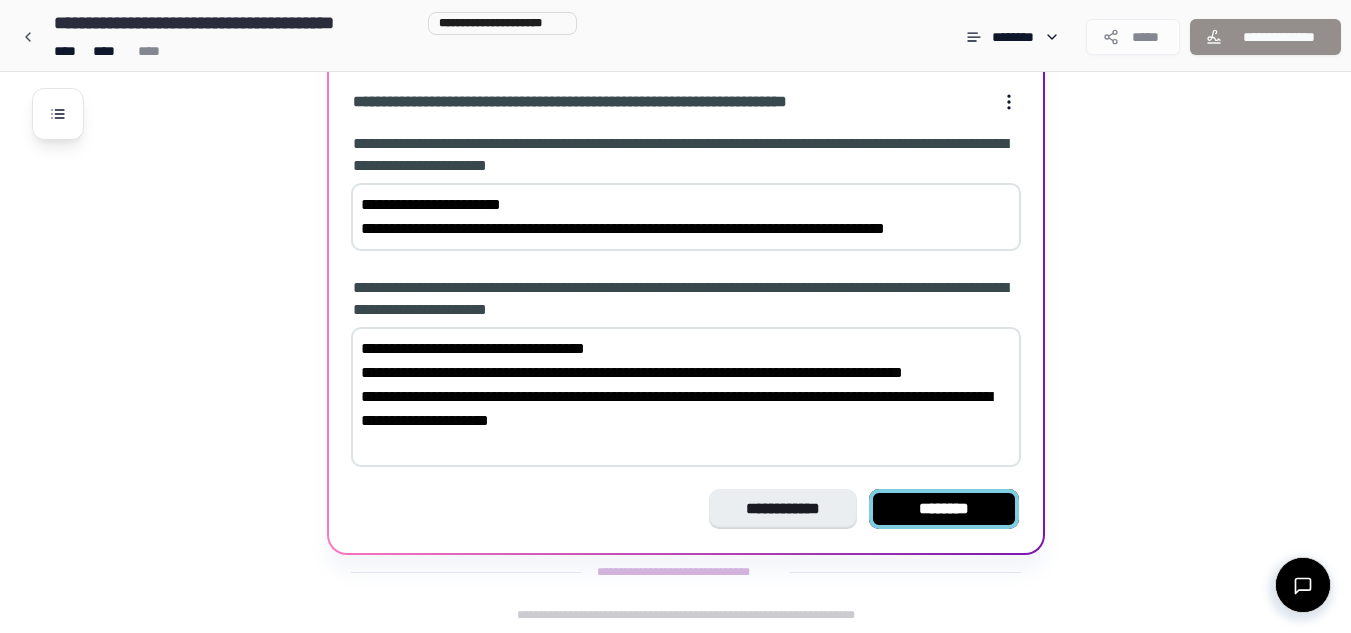 click on "********" at bounding box center (944, 509) 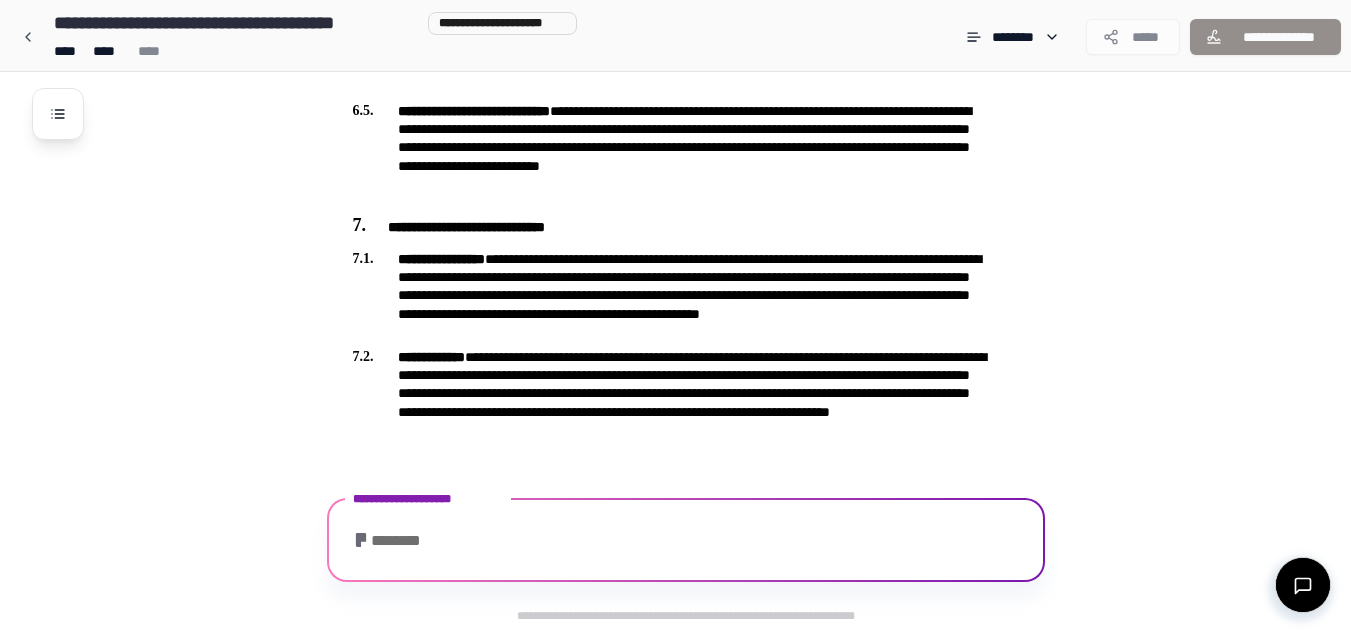 scroll, scrollTop: 2050, scrollLeft: 0, axis: vertical 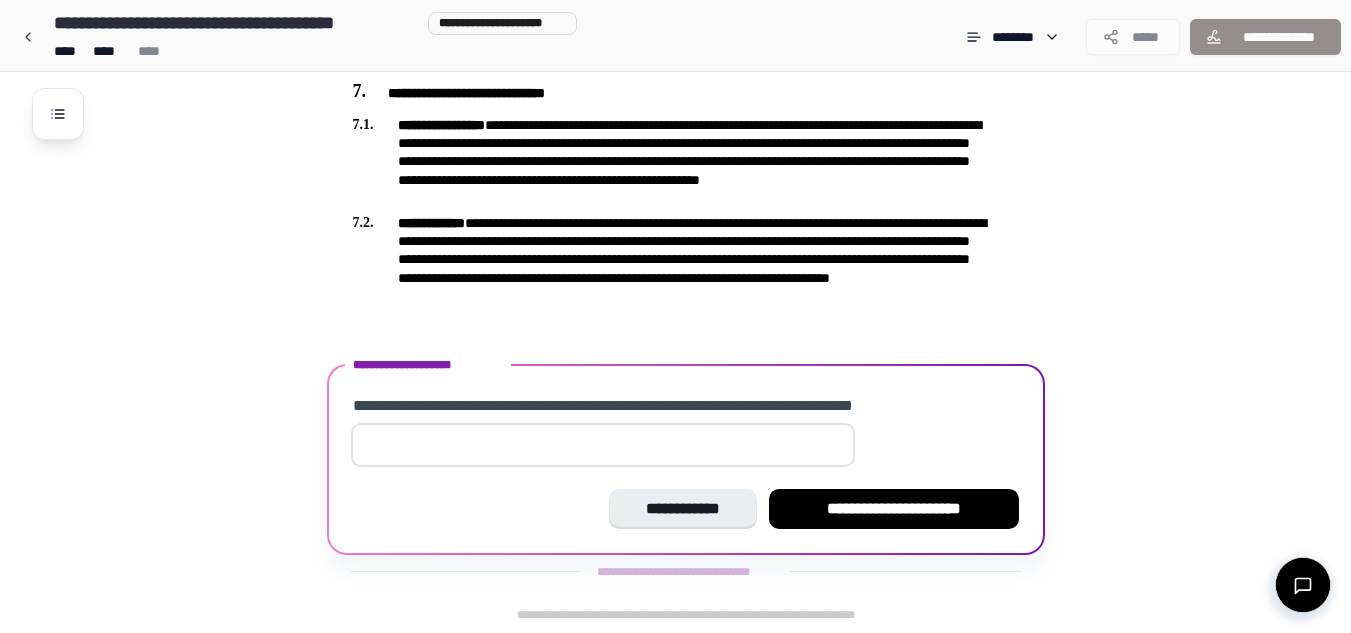 click at bounding box center [603, 445] 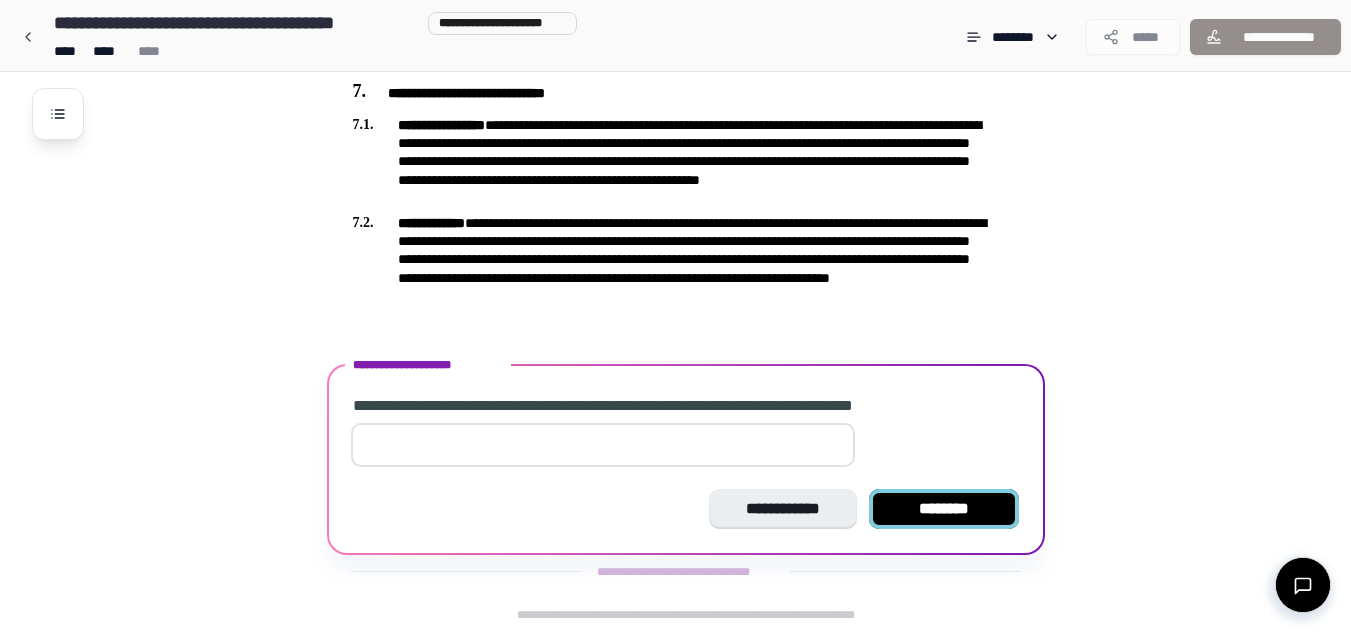 type on "**" 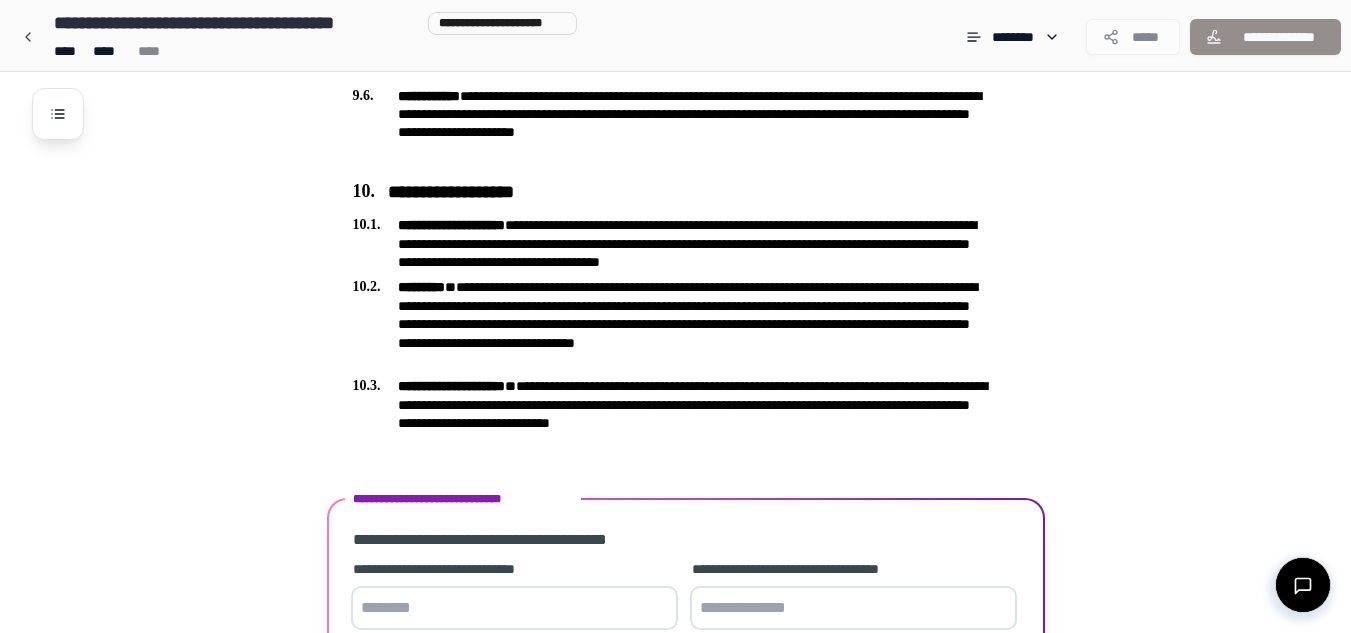scroll, scrollTop: 3156, scrollLeft: 0, axis: vertical 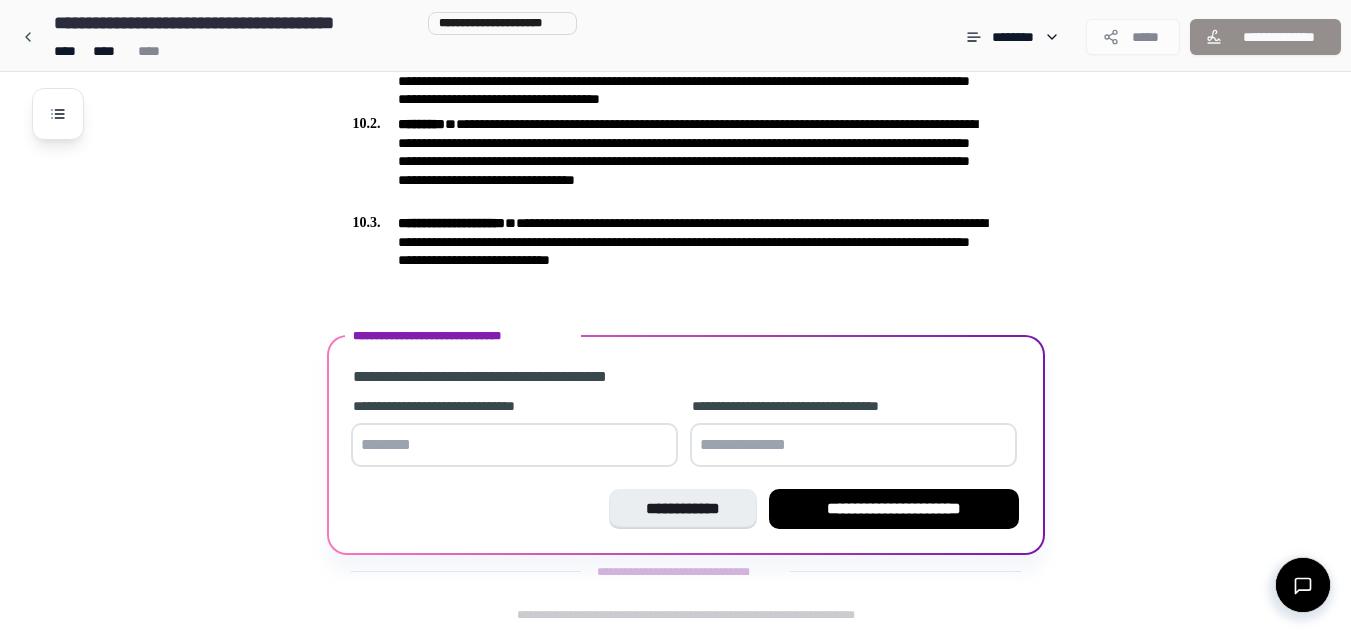 click at bounding box center (514, 445) 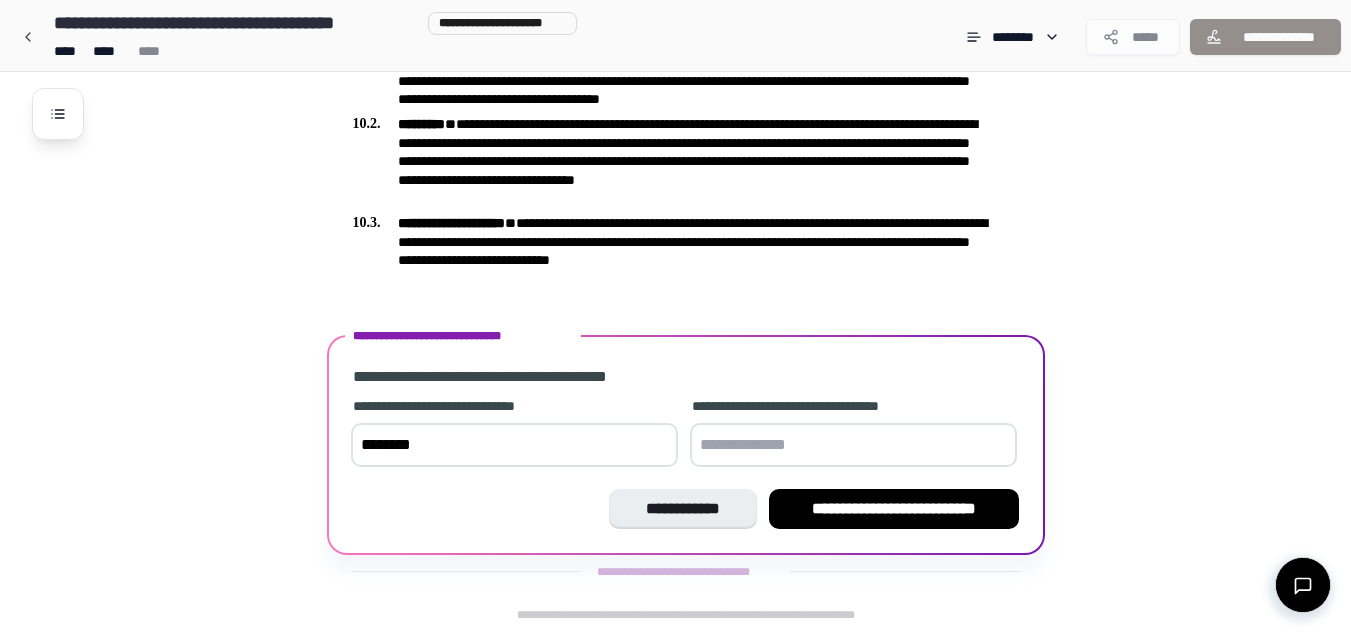 type on "********" 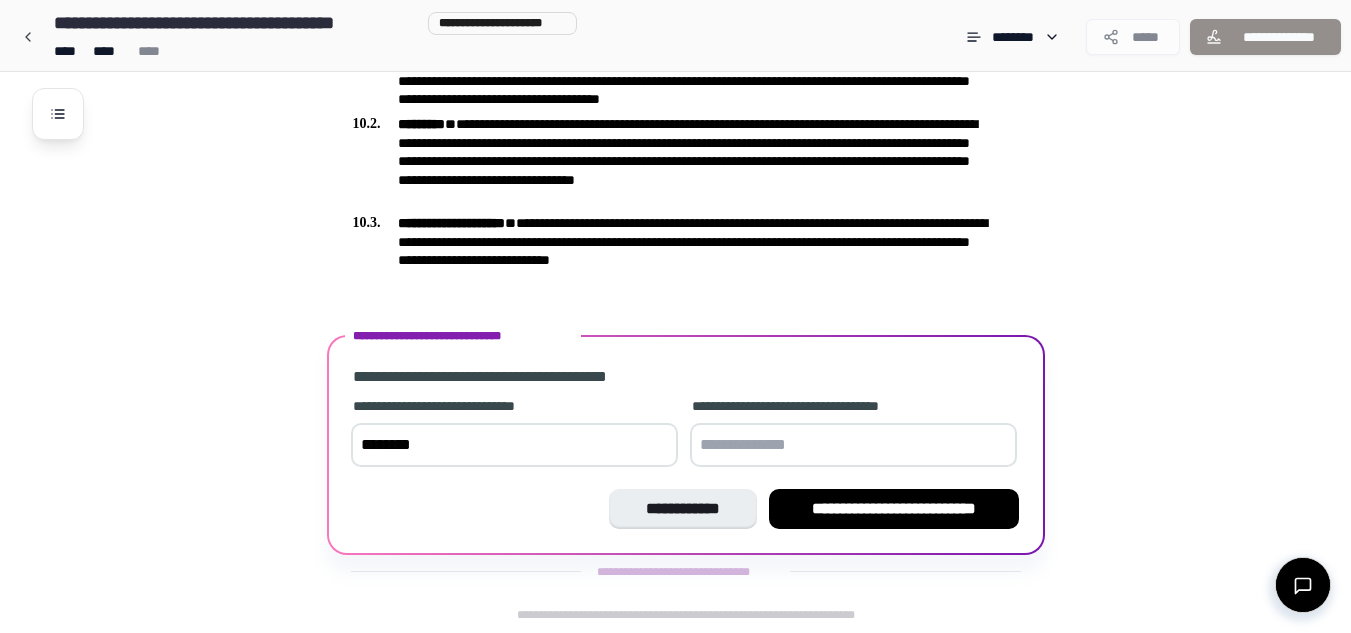 click at bounding box center [853, 445] 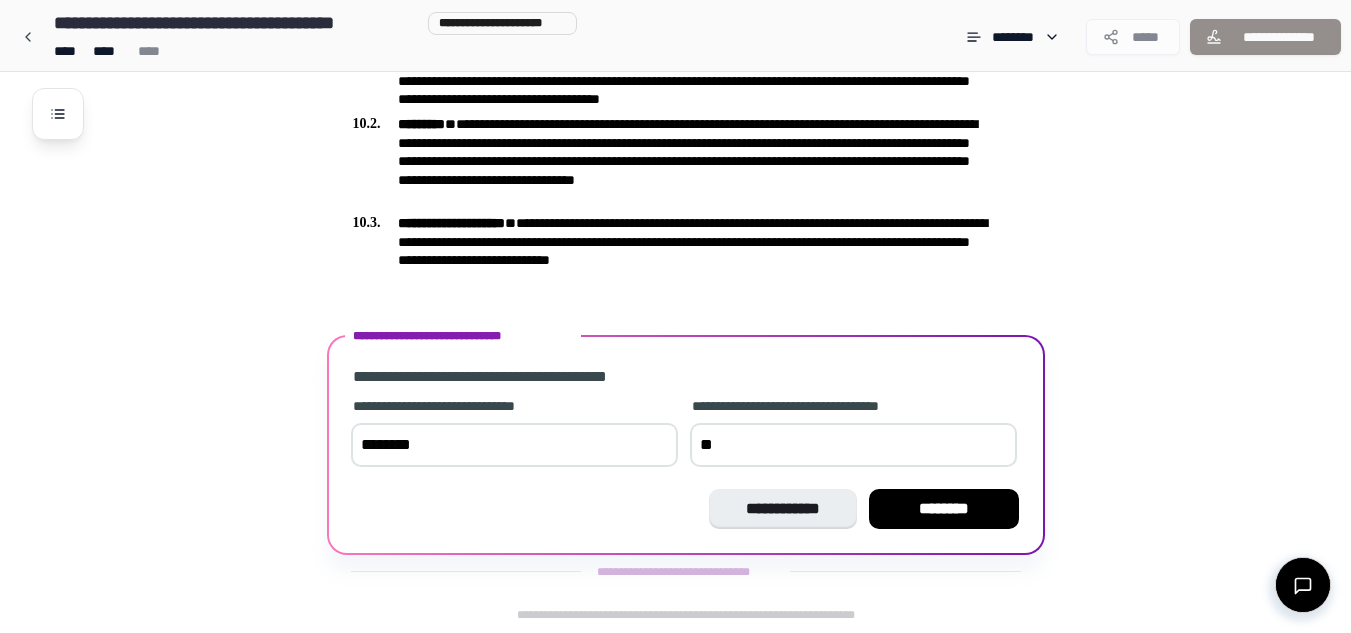 type on "*" 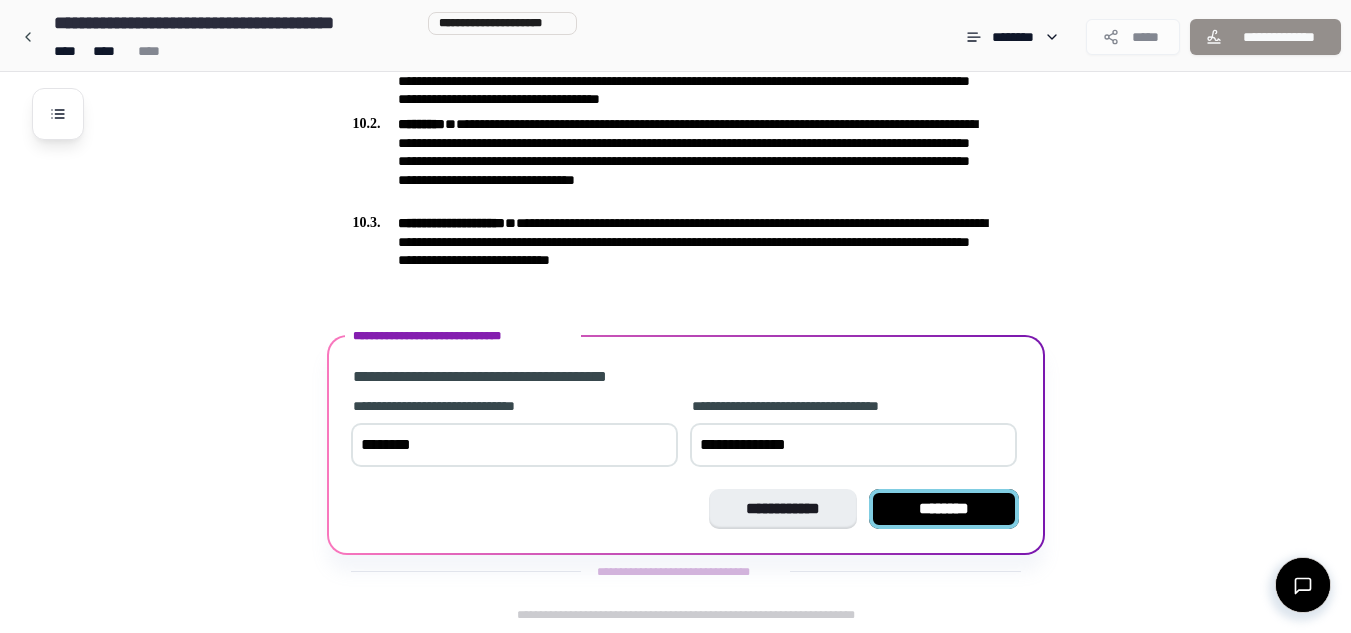 type on "**********" 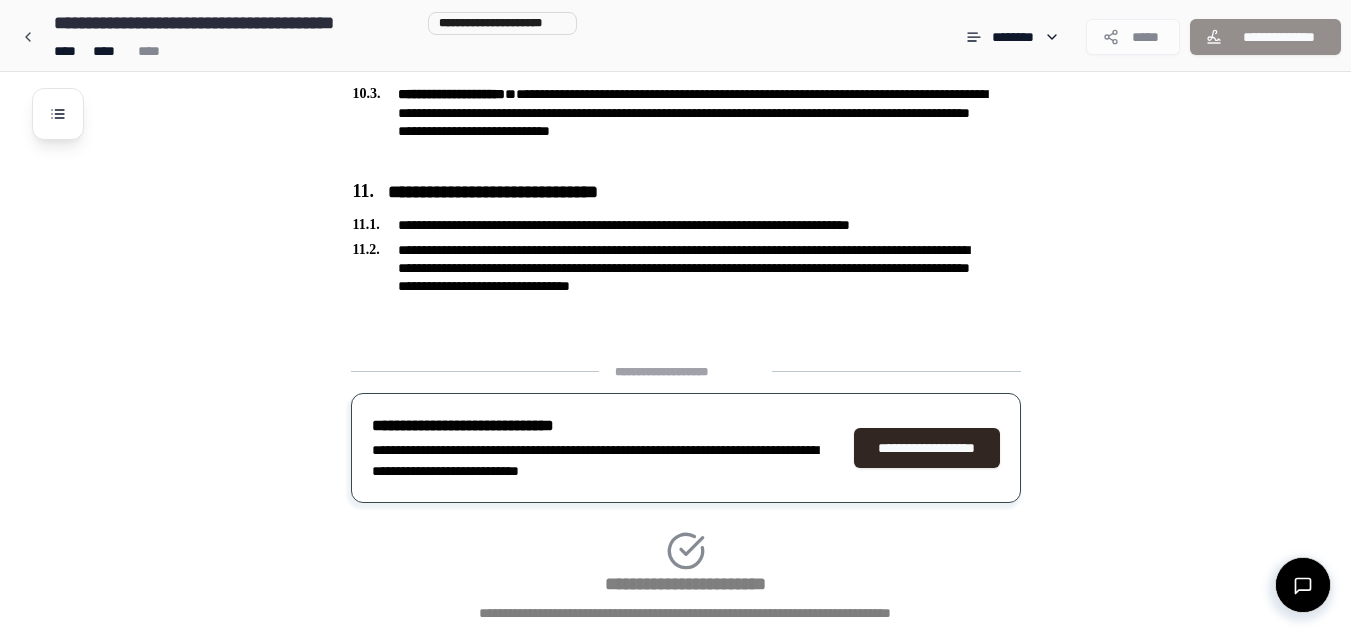 scroll, scrollTop: 3419, scrollLeft: 0, axis: vertical 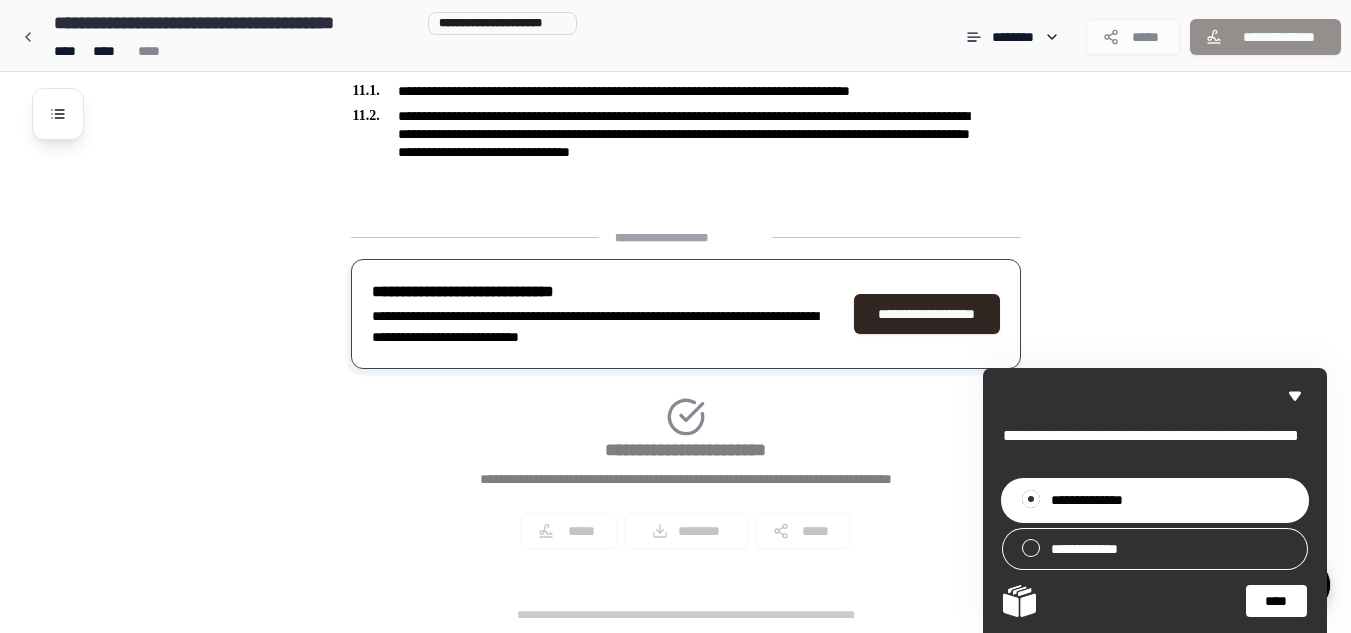 click on "****" at bounding box center (1276, 601) 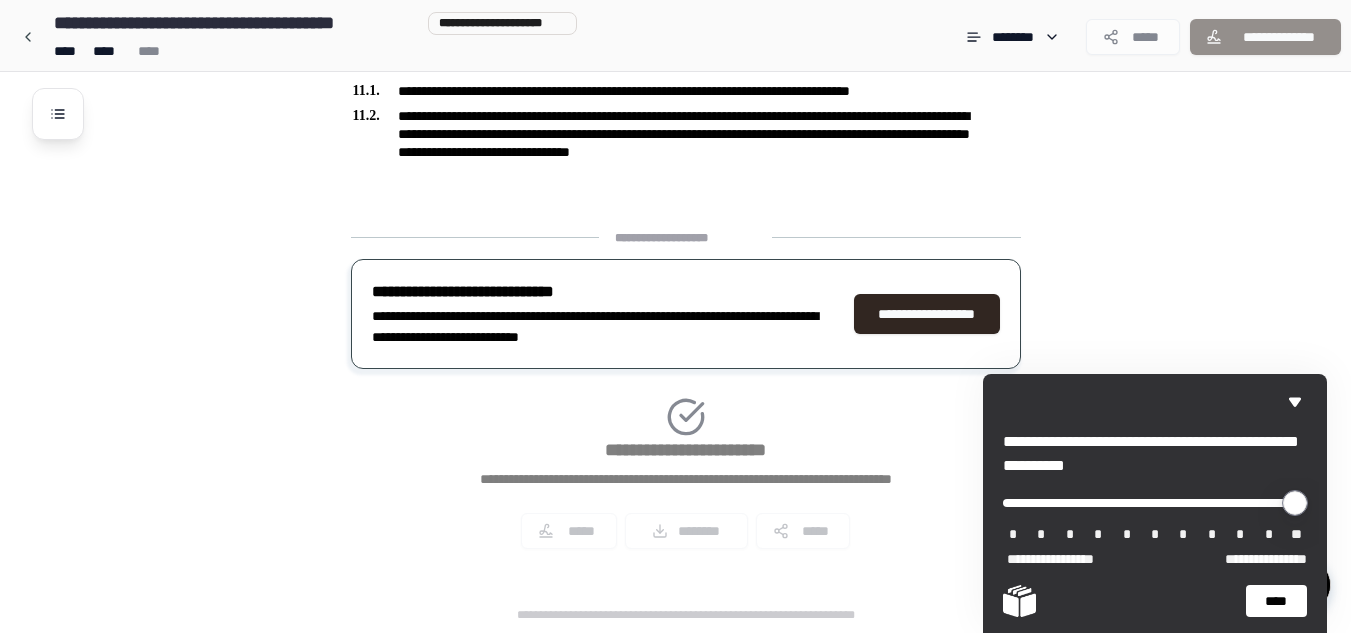 type on "**" 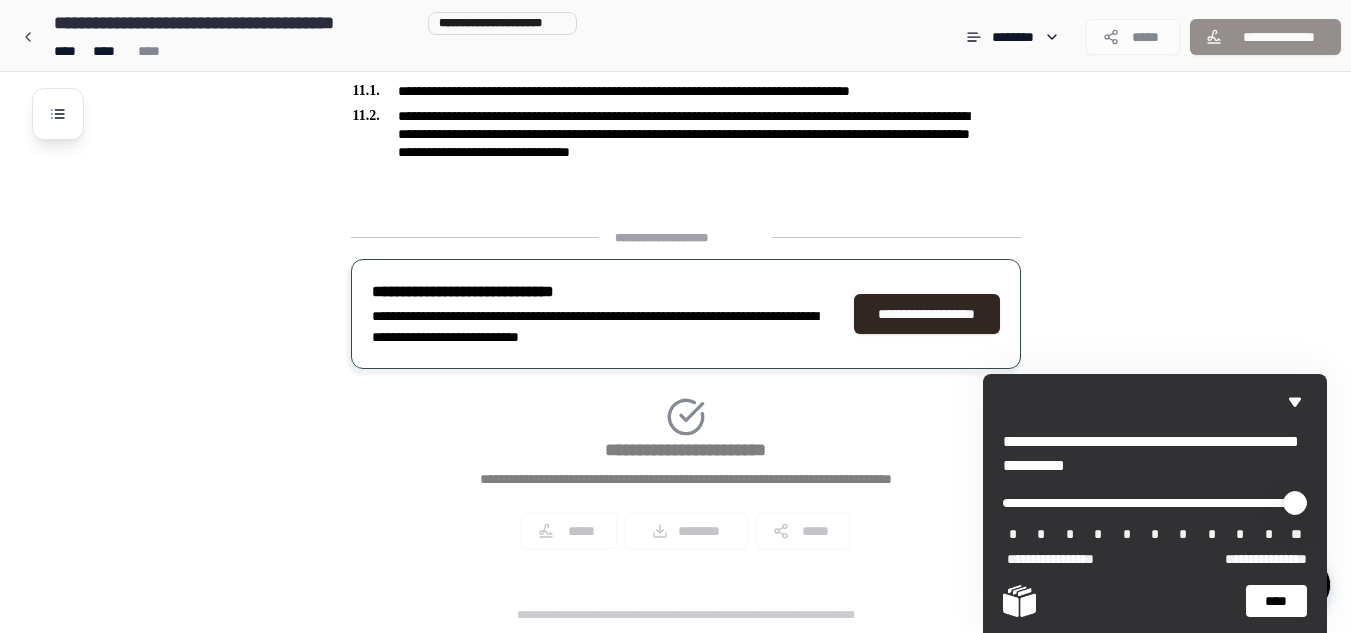 click on "****" at bounding box center (1276, 601) 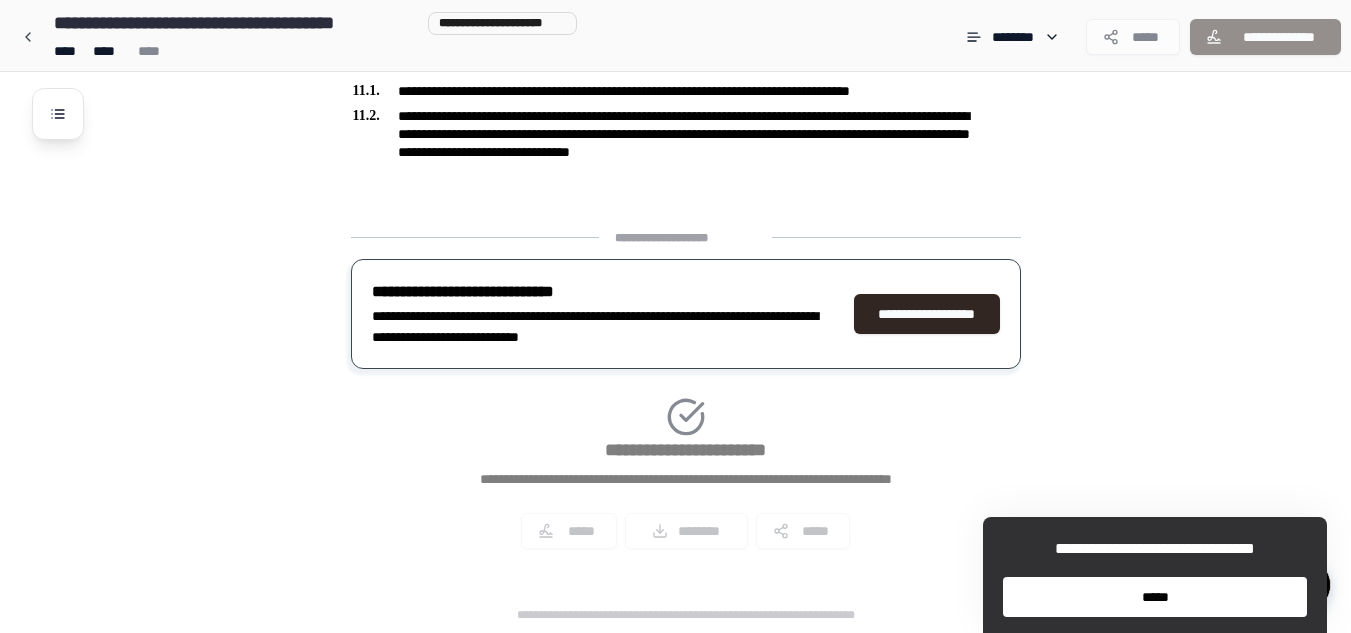 click on "*****" at bounding box center (1155, 597) 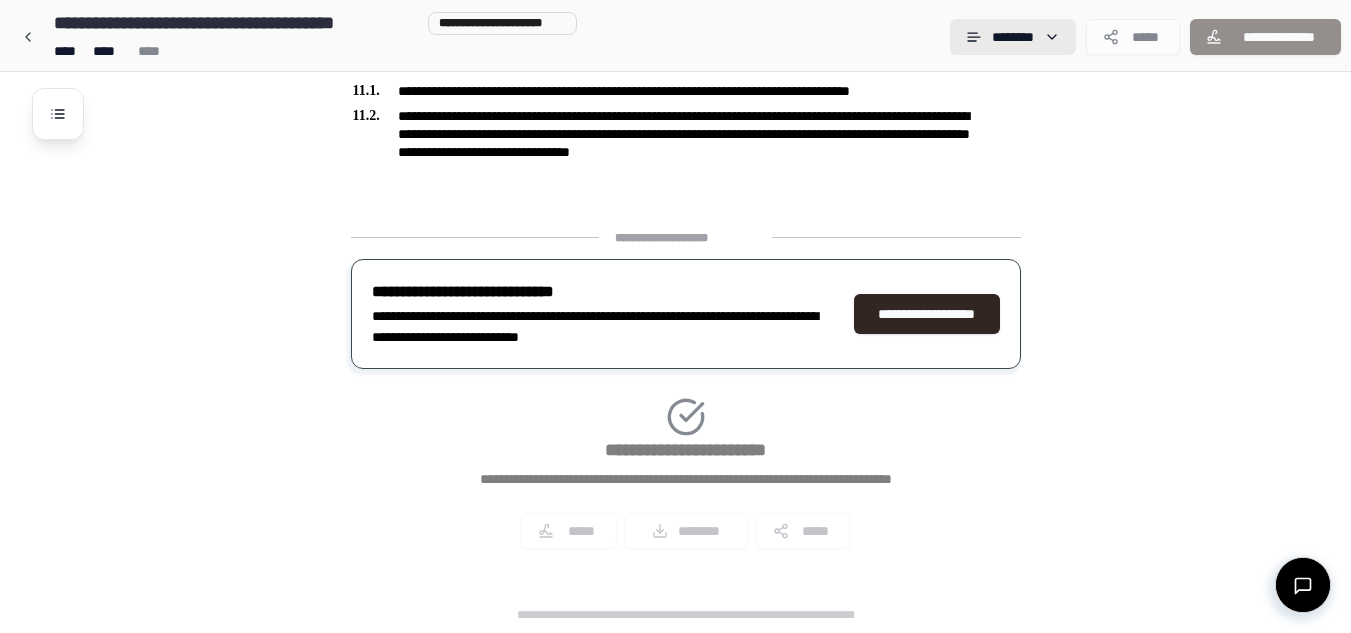 click on "**********" at bounding box center [675, -1393] 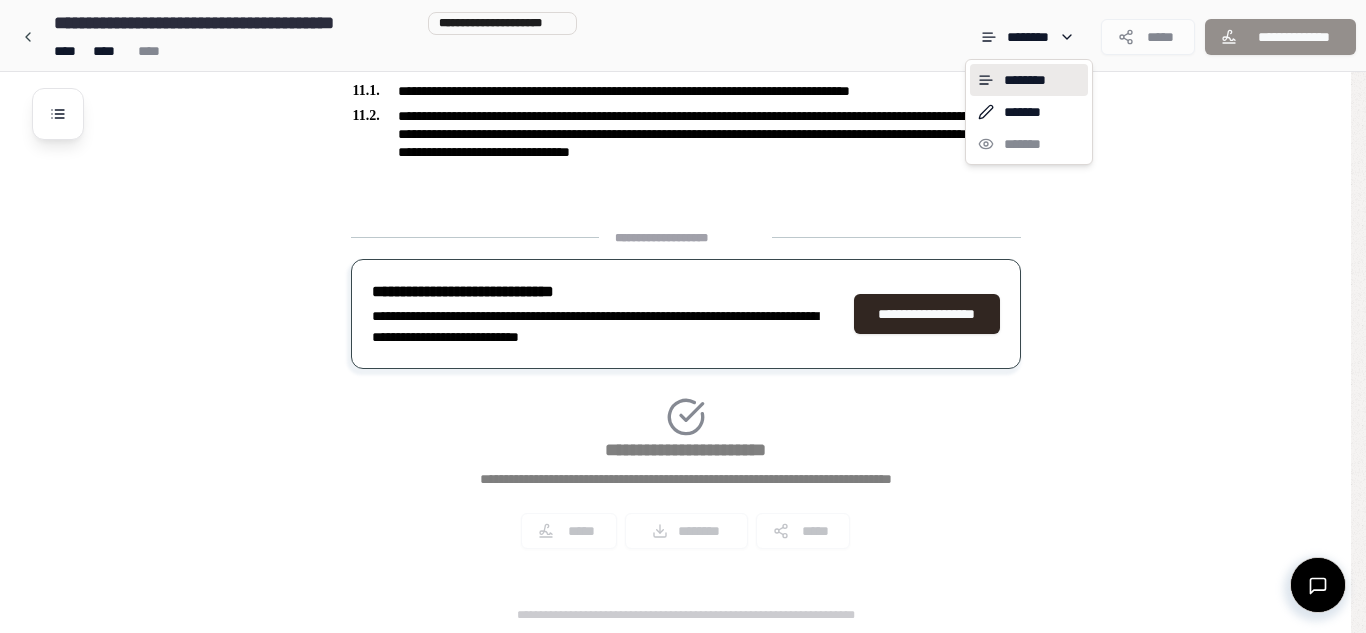 click on "********" at bounding box center (1029, 80) 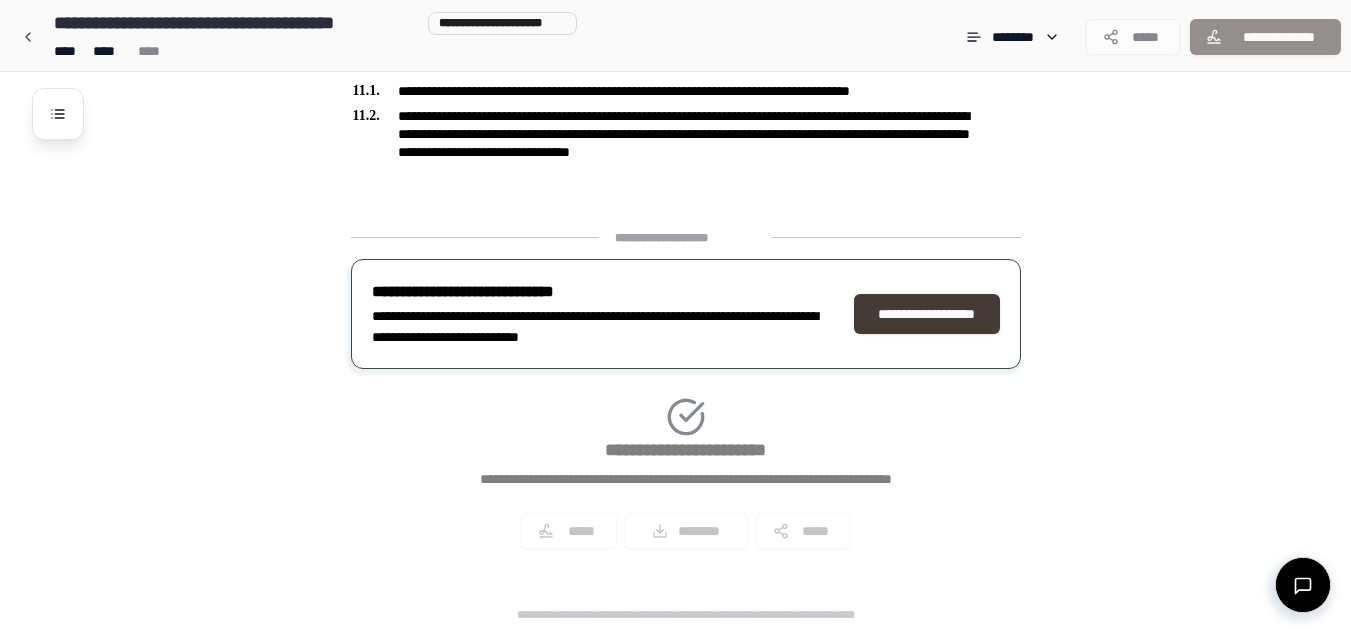 click on "**********" at bounding box center (927, 314) 